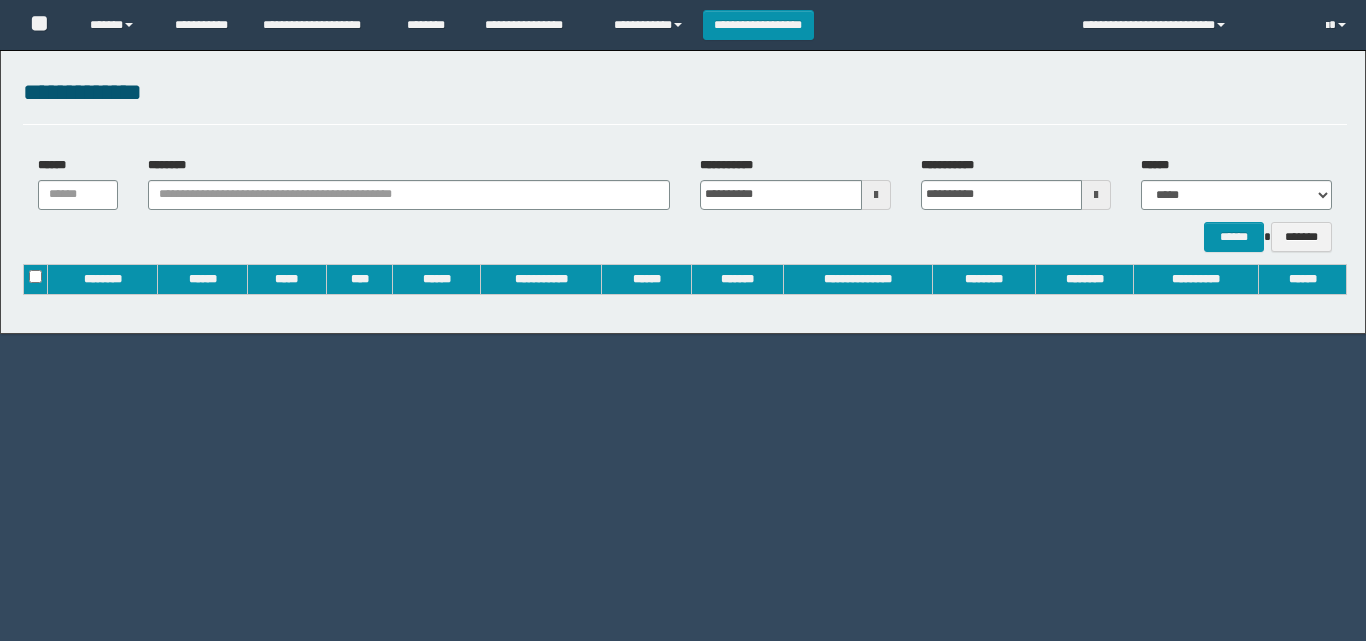 scroll, scrollTop: 0, scrollLeft: 0, axis: both 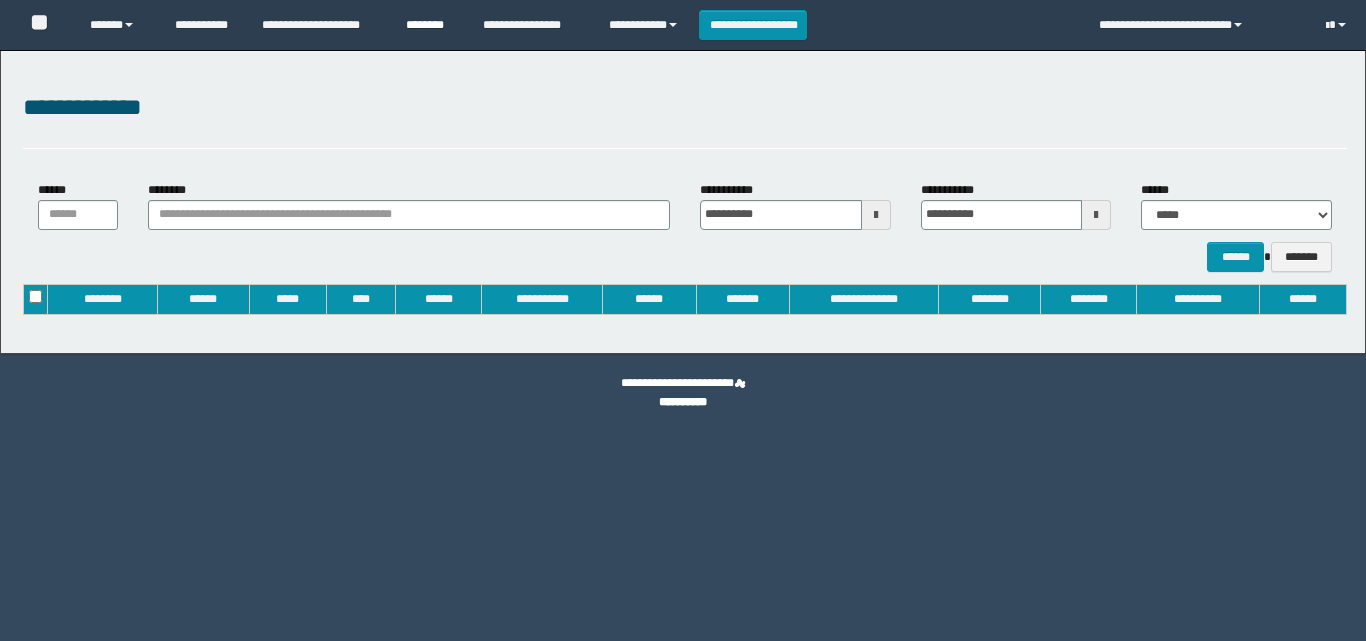 type on "**********" 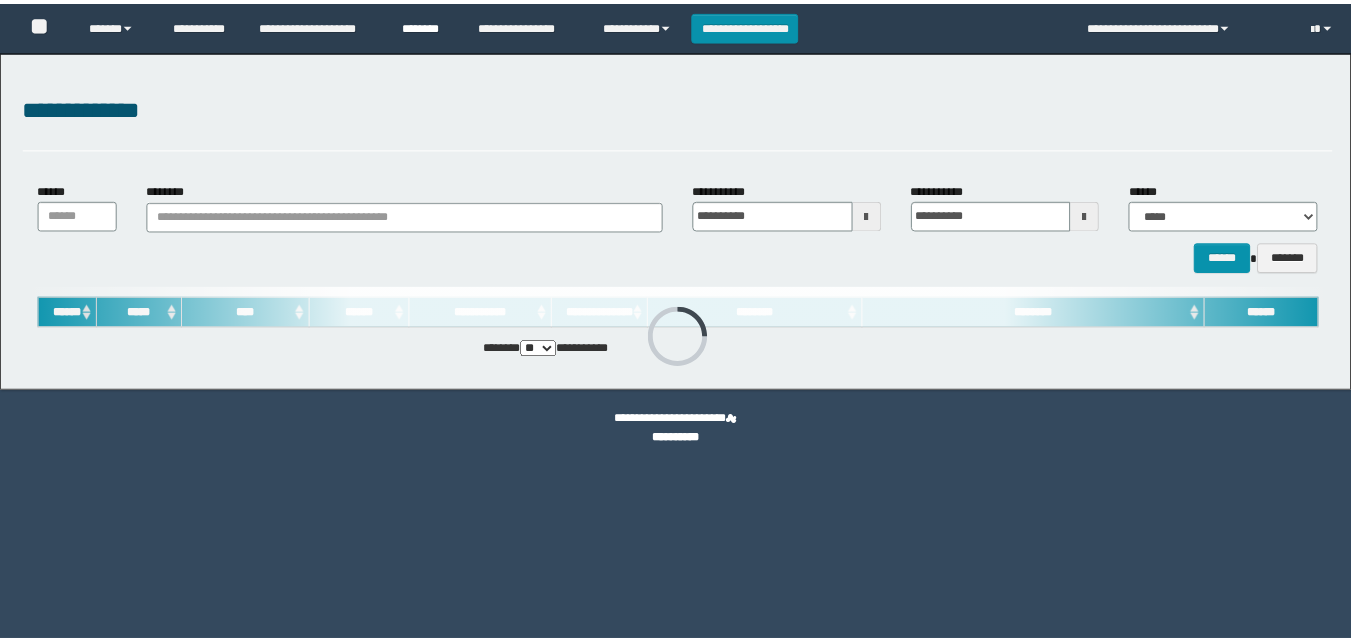 scroll, scrollTop: 0, scrollLeft: 0, axis: both 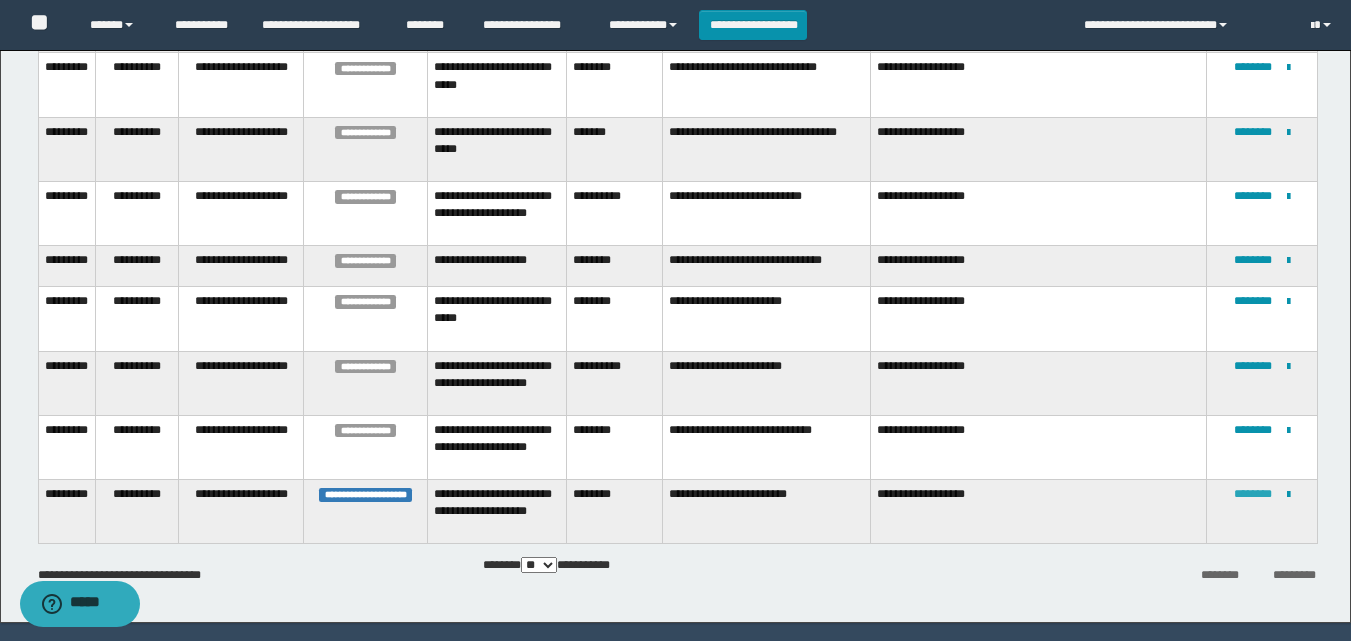 click on "********" at bounding box center [1253, 494] 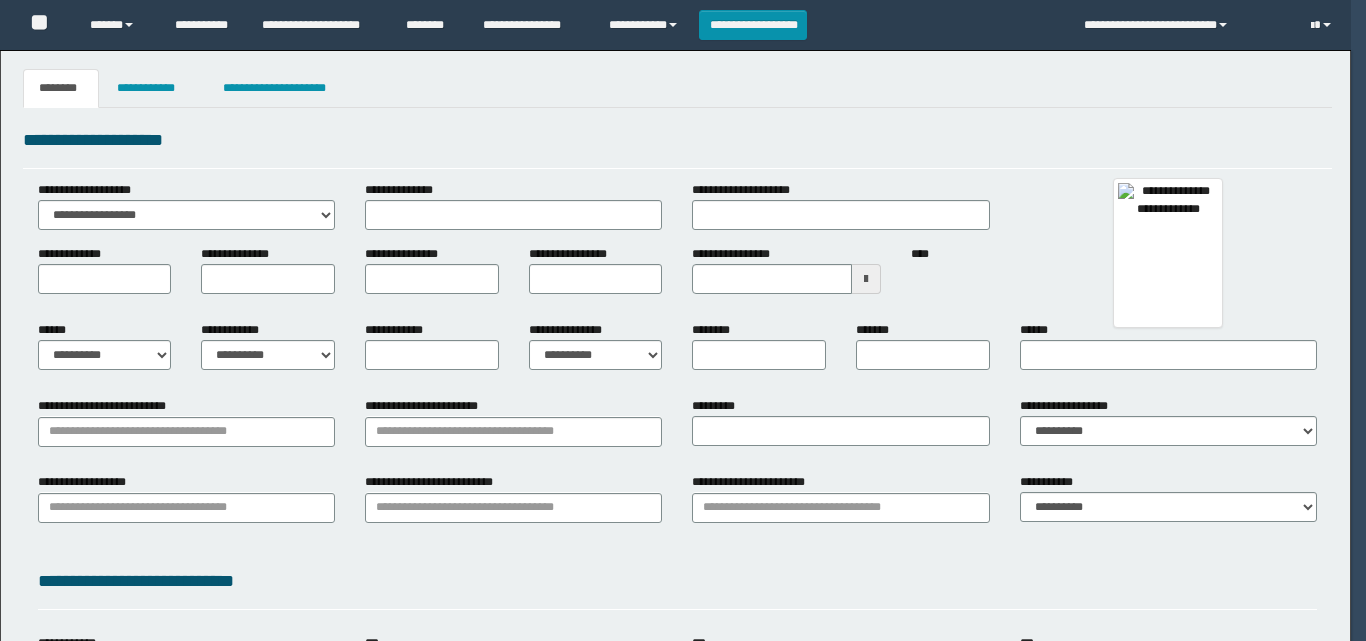 type 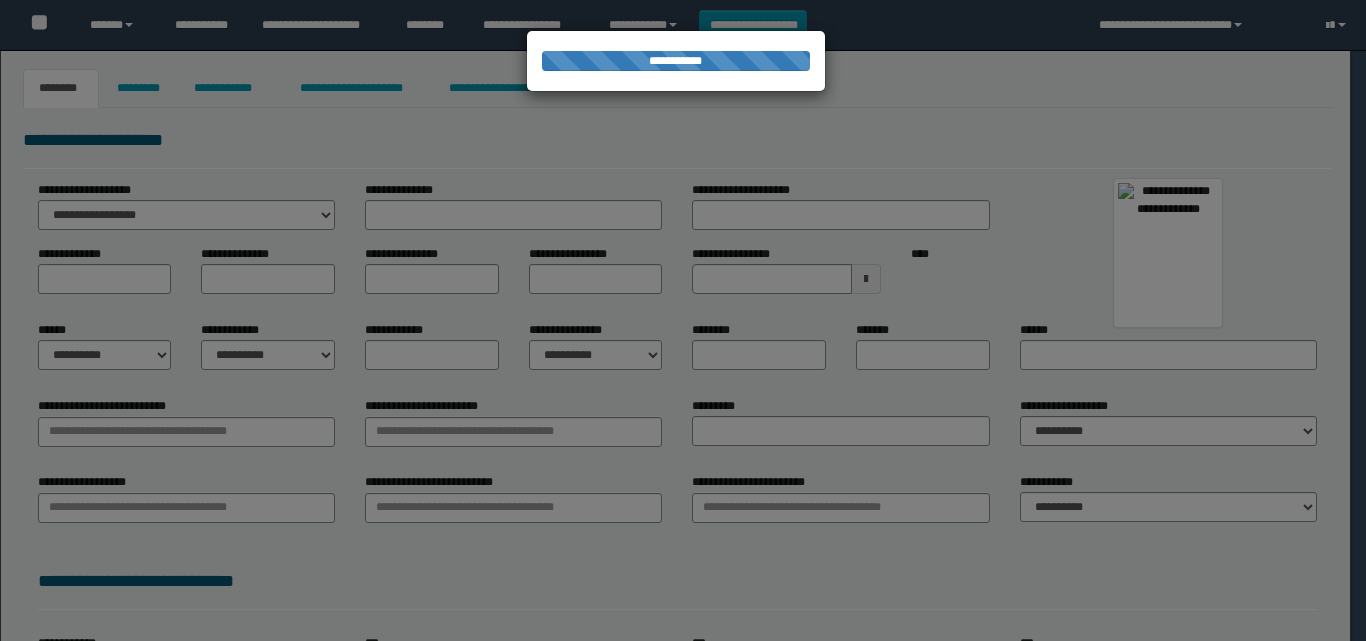 type on "********" 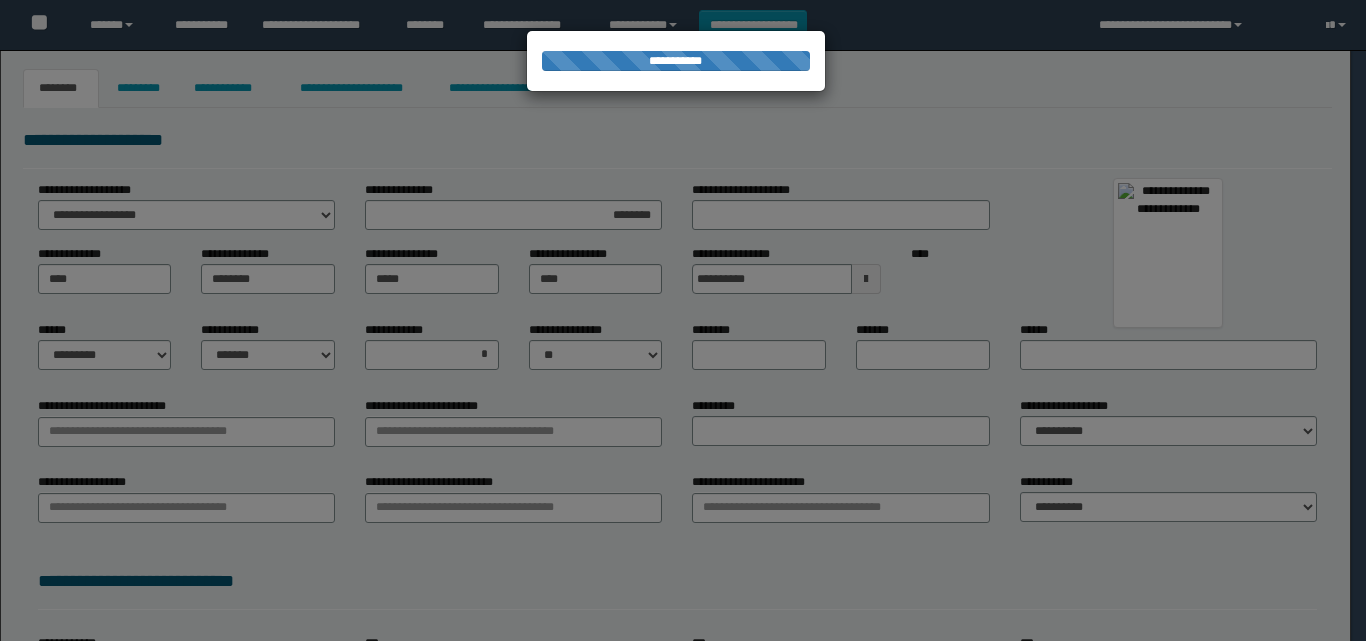 type on "**********" 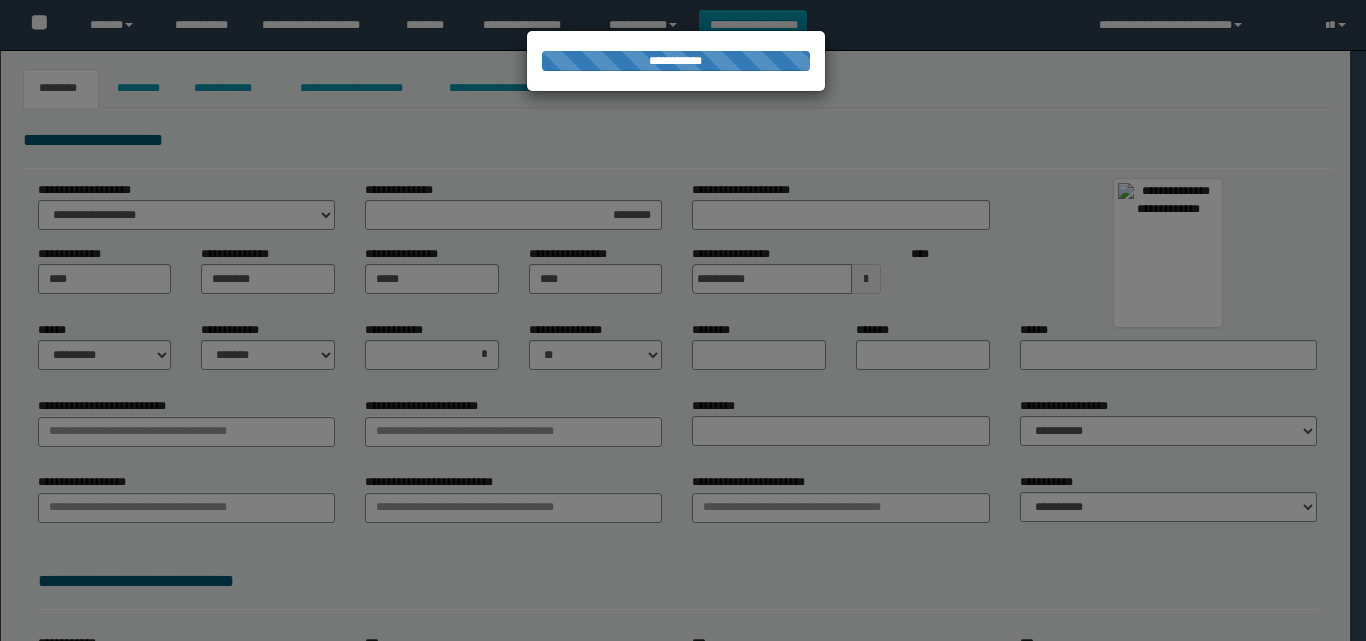 type on "**********" 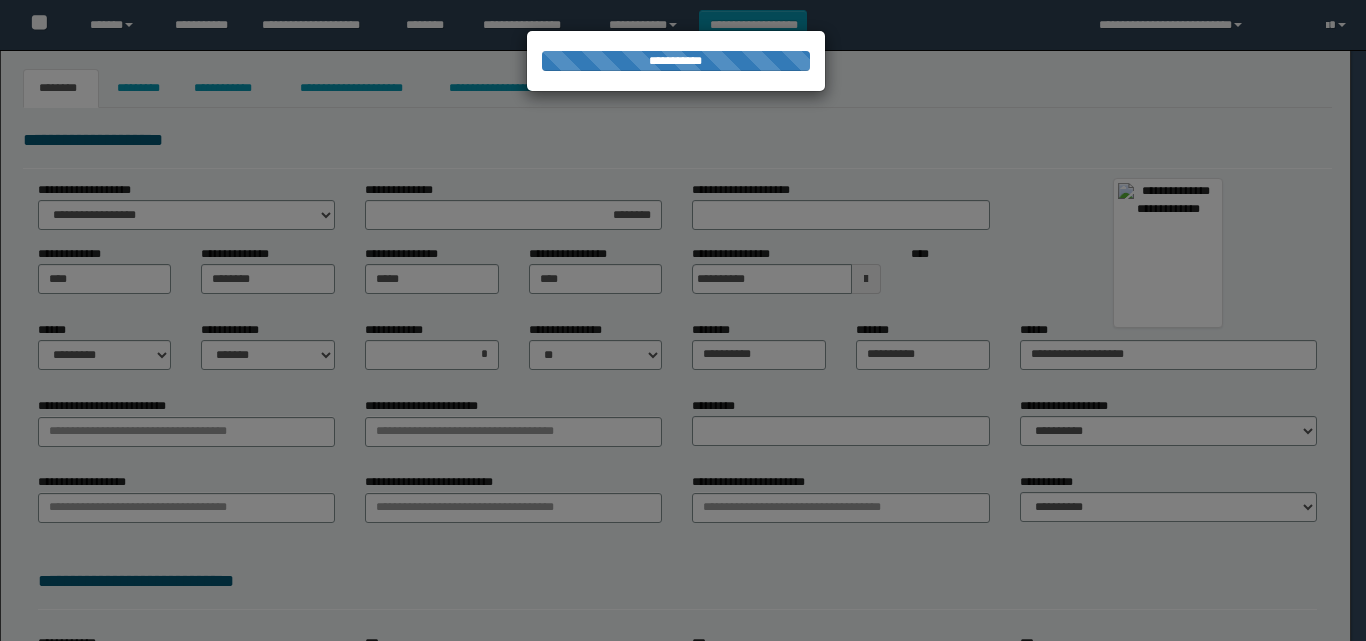 type on "**********" 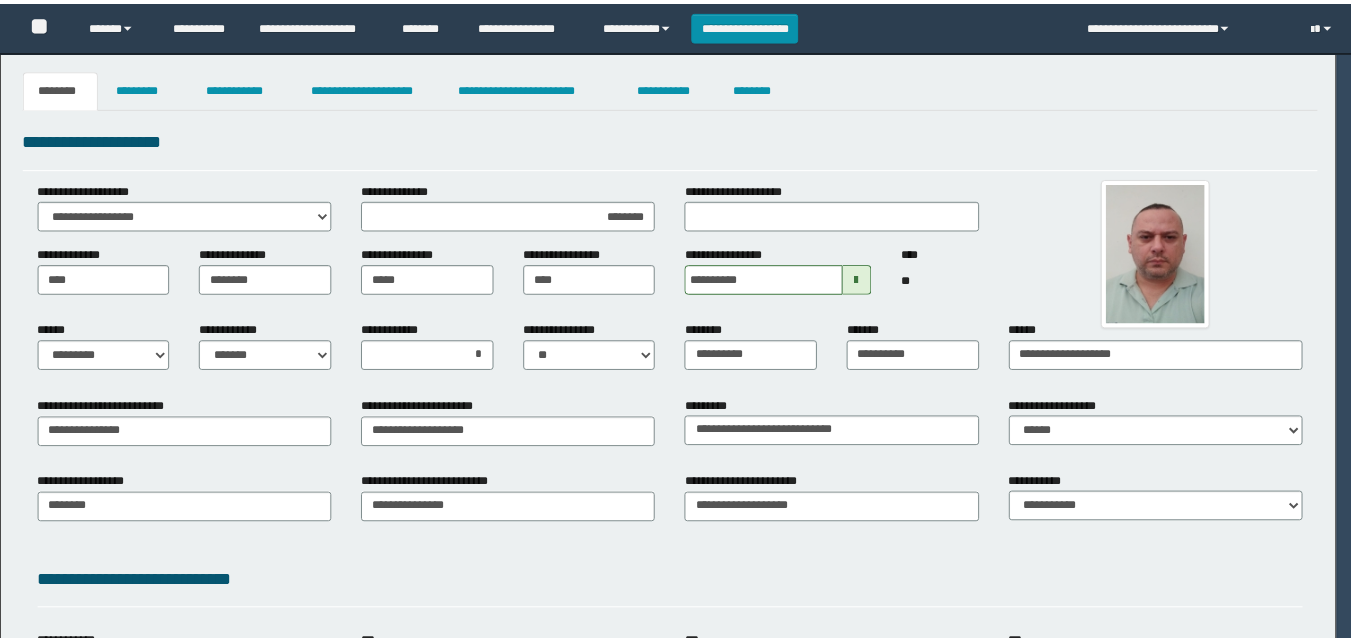scroll, scrollTop: 0, scrollLeft: 0, axis: both 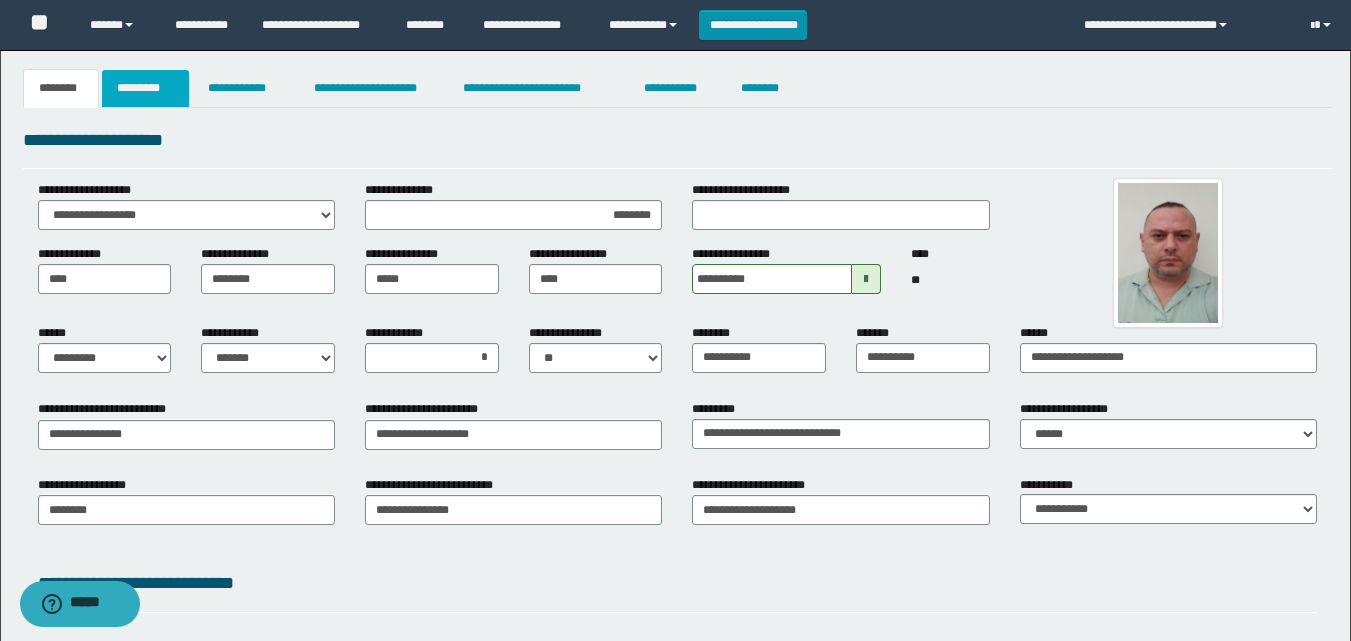 click on "*********" at bounding box center (145, 88) 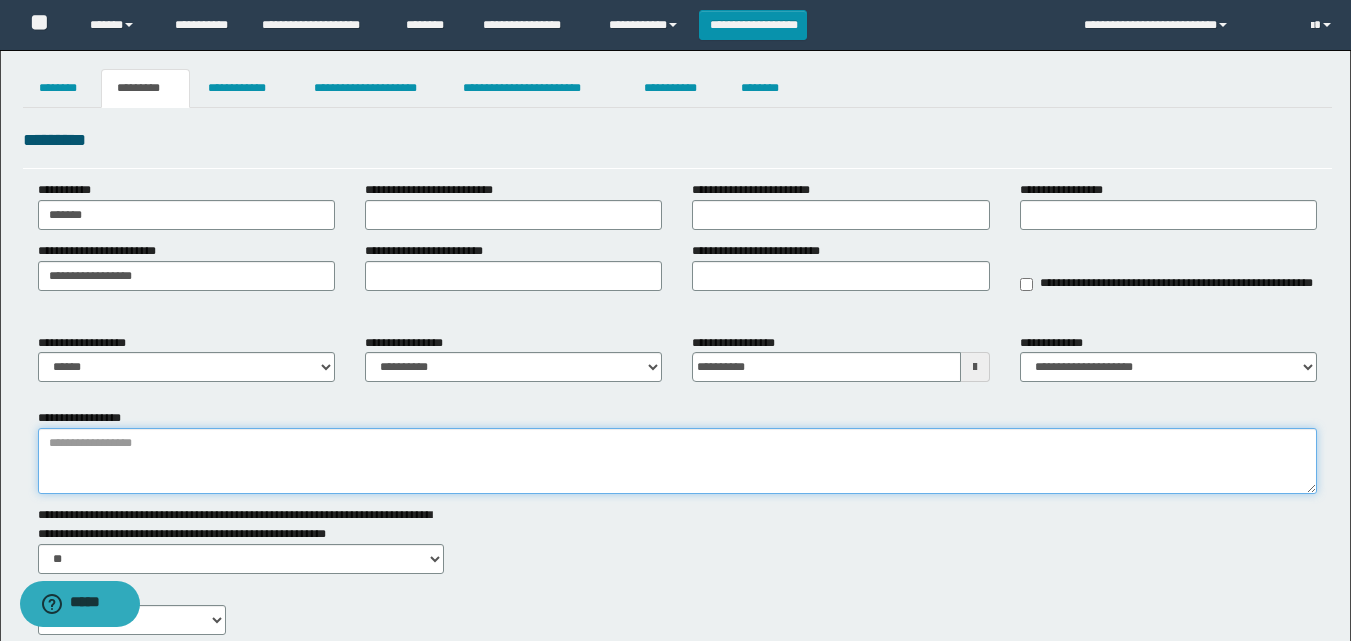 click on "**********" at bounding box center (677, 461) 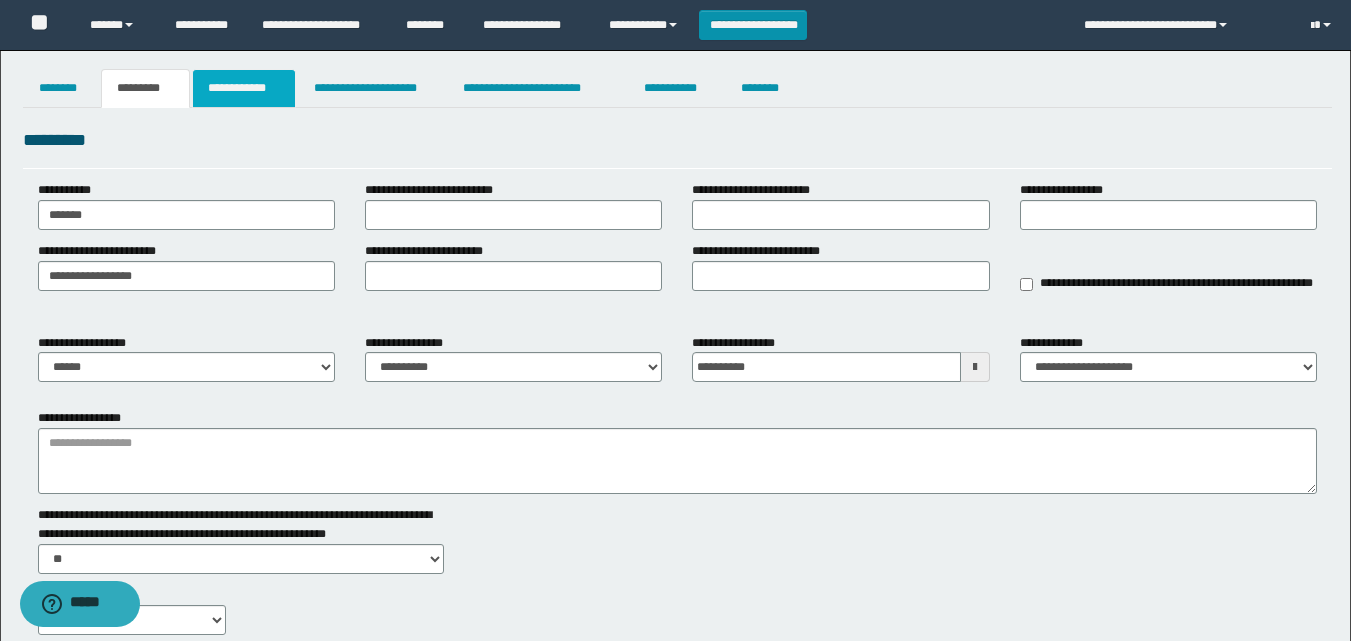 click on "**********" at bounding box center (244, 88) 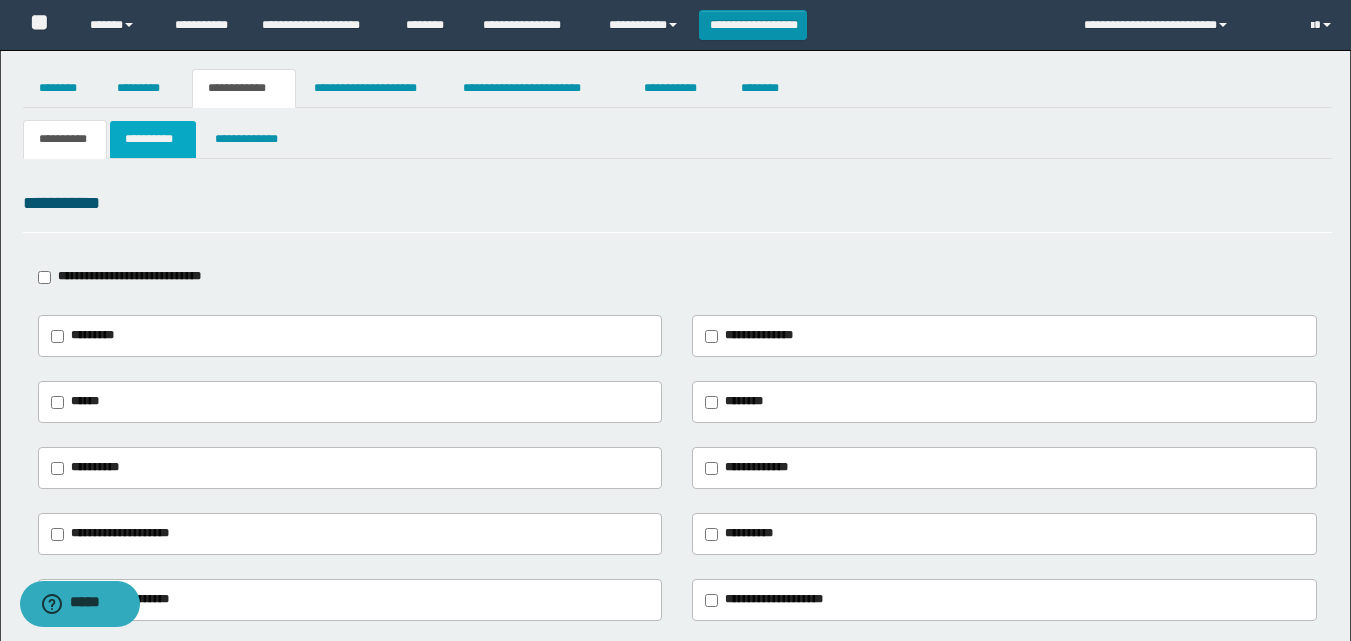 click on "**********" at bounding box center (153, 139) 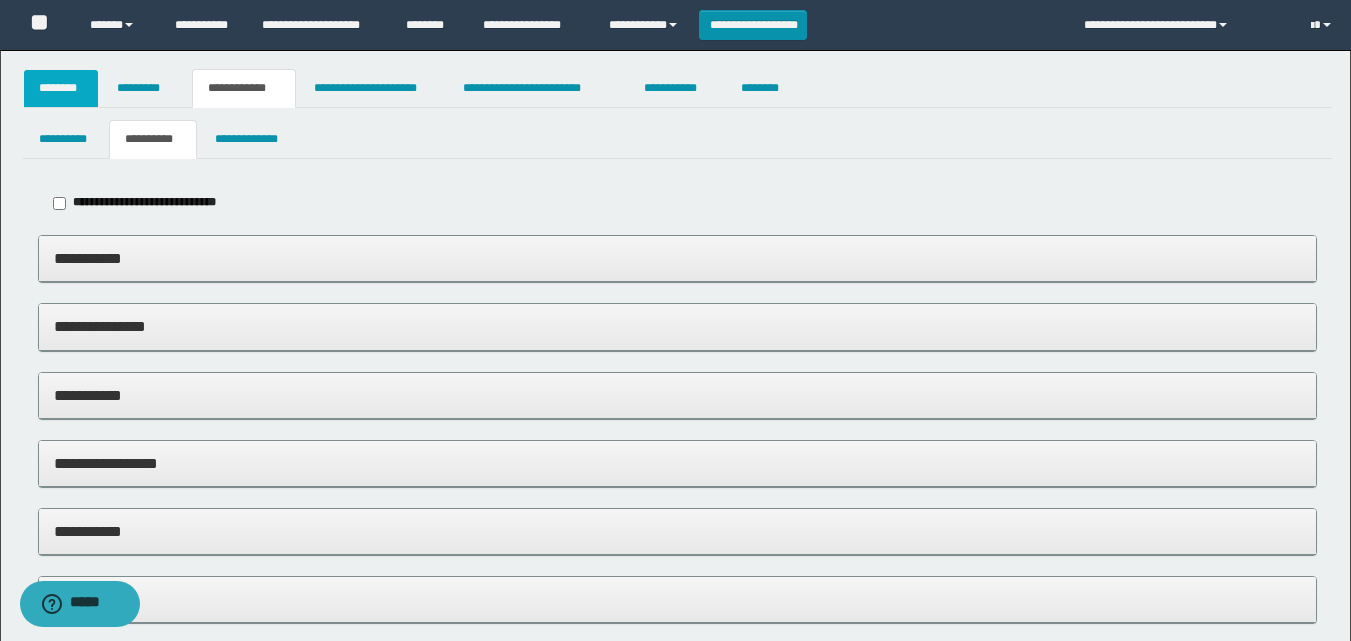 click on "********" at bounding box center (61, 88) 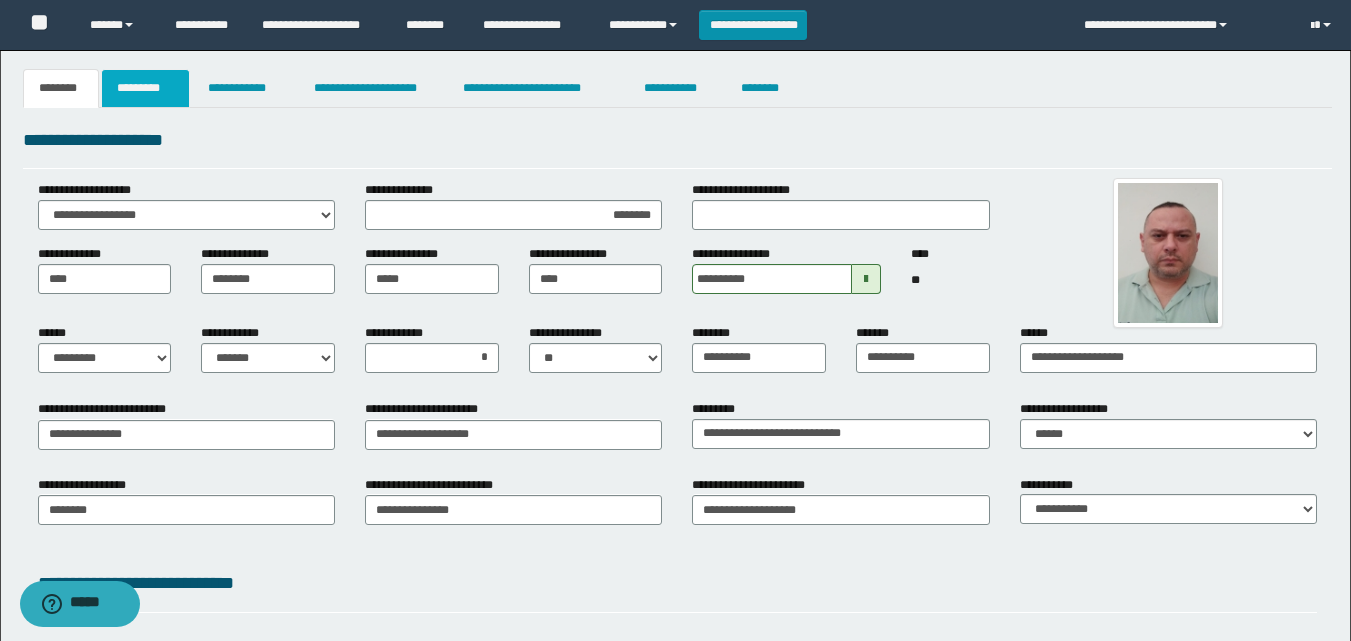click on "*********" at bounding box center [145, 88] 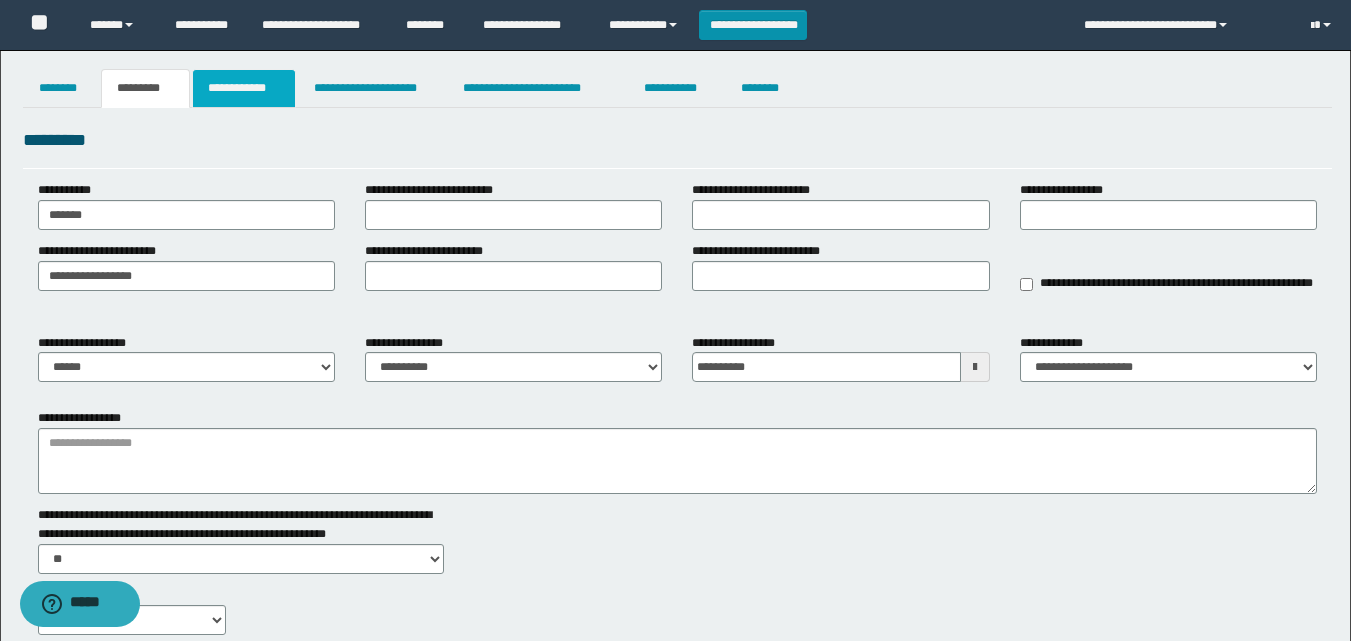 click on "**********" at bounding box center [244, 88] 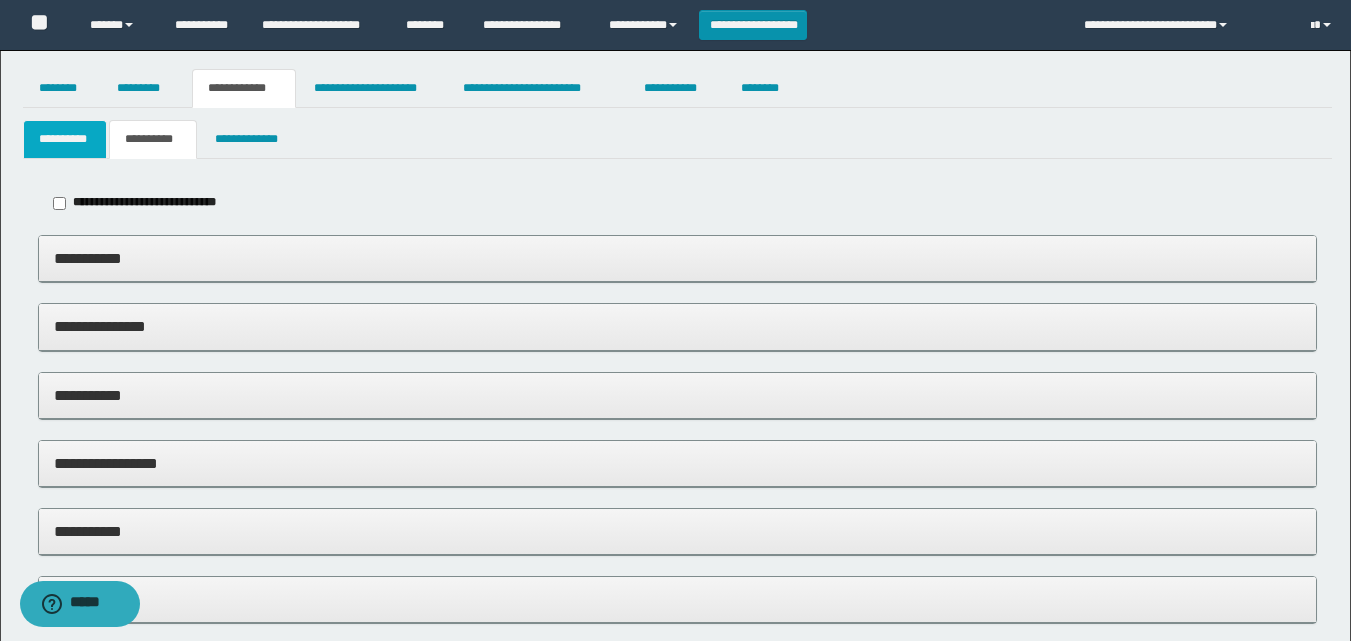 click on "**********" at bounding box center [65, 139] 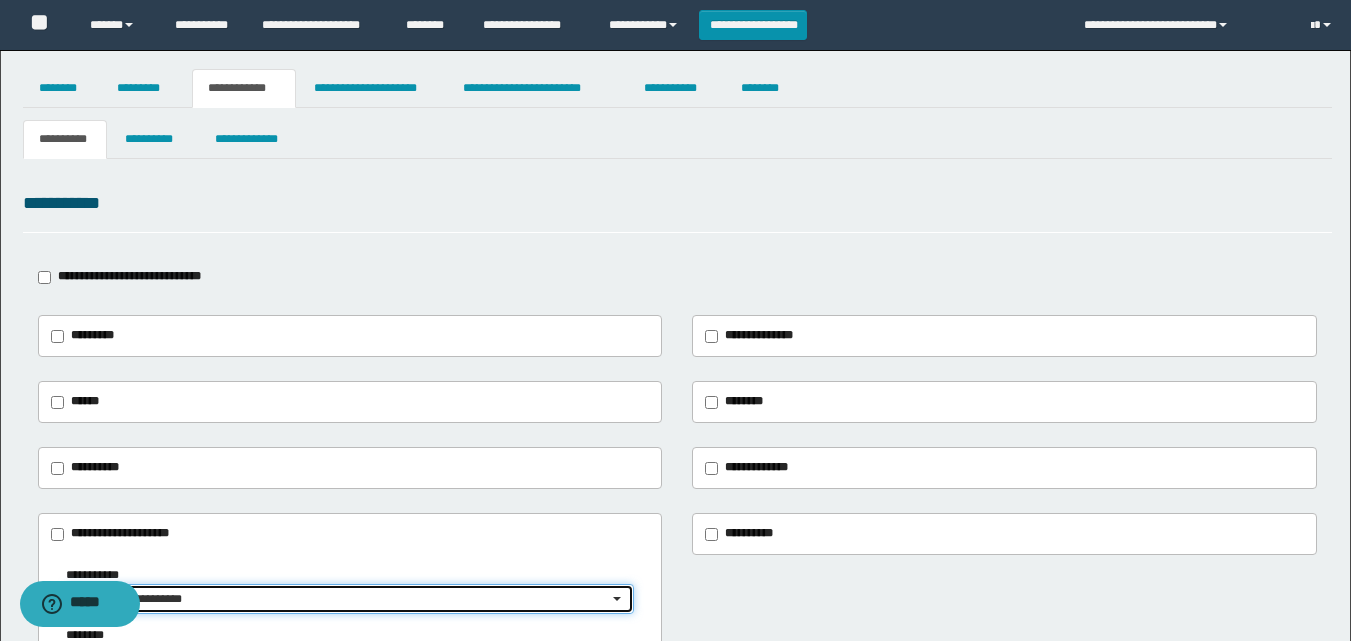 click on "**********" at bounding box center (344, 599) 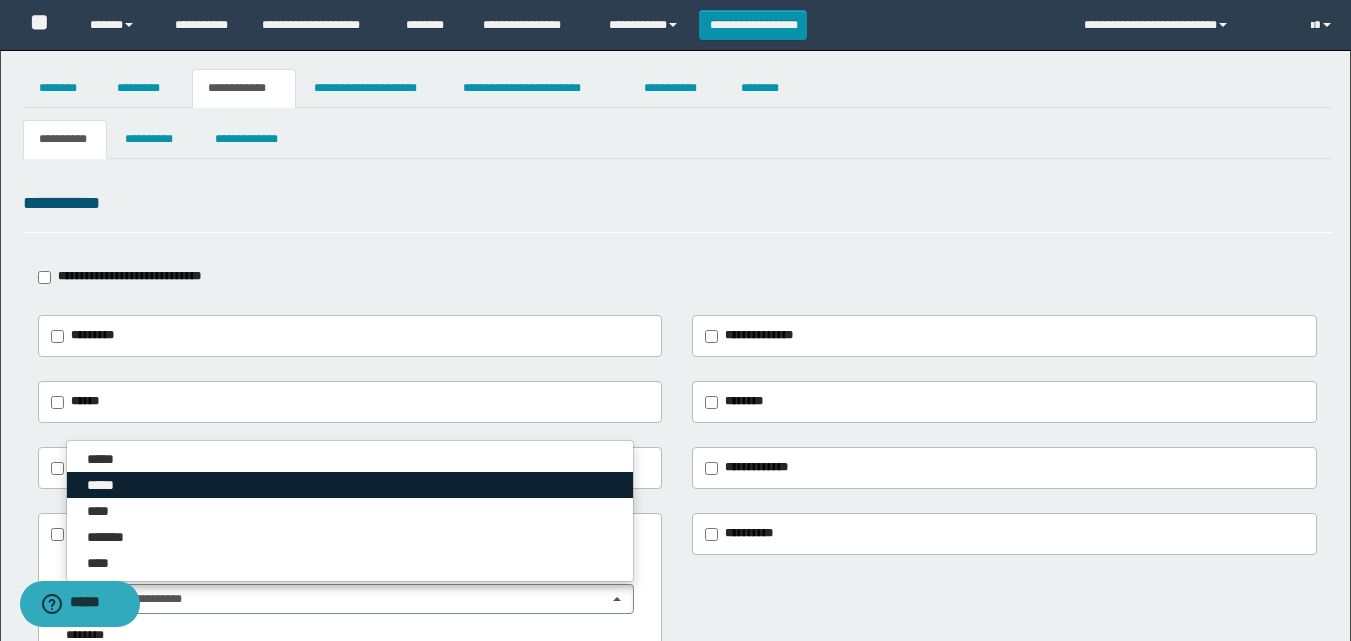 click on "*****" at bounding box center [350, 485] 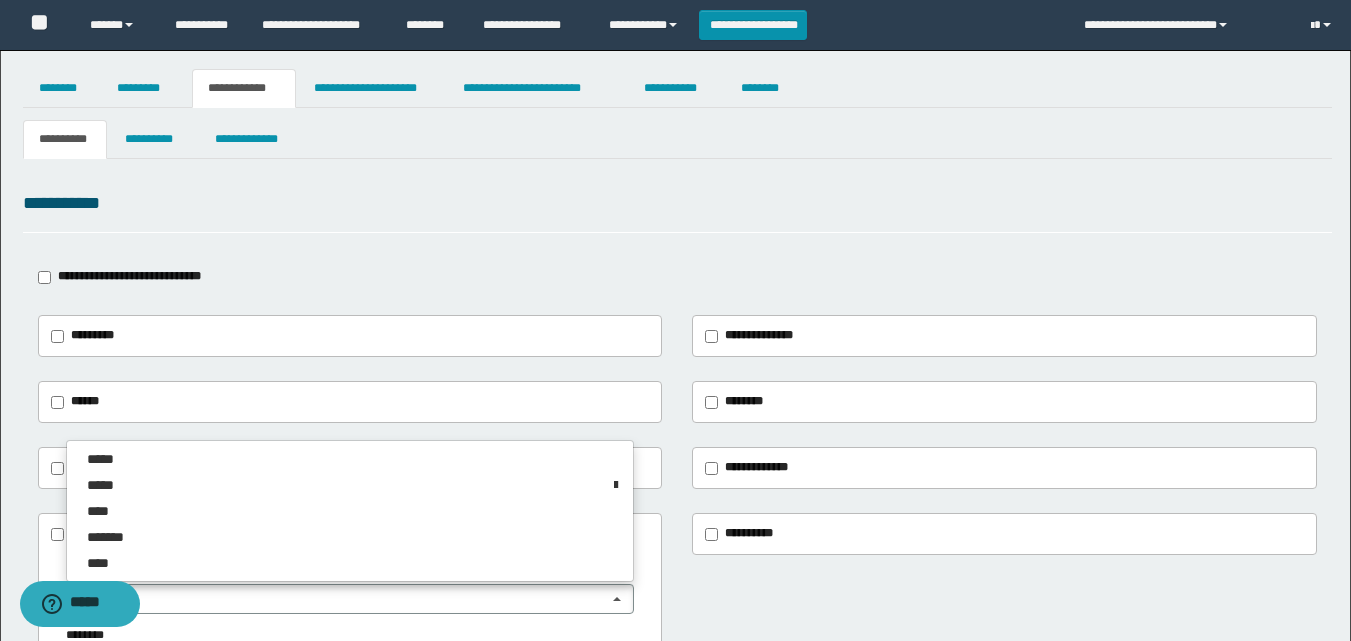 click on "**********" at bounding box center [677, 602] 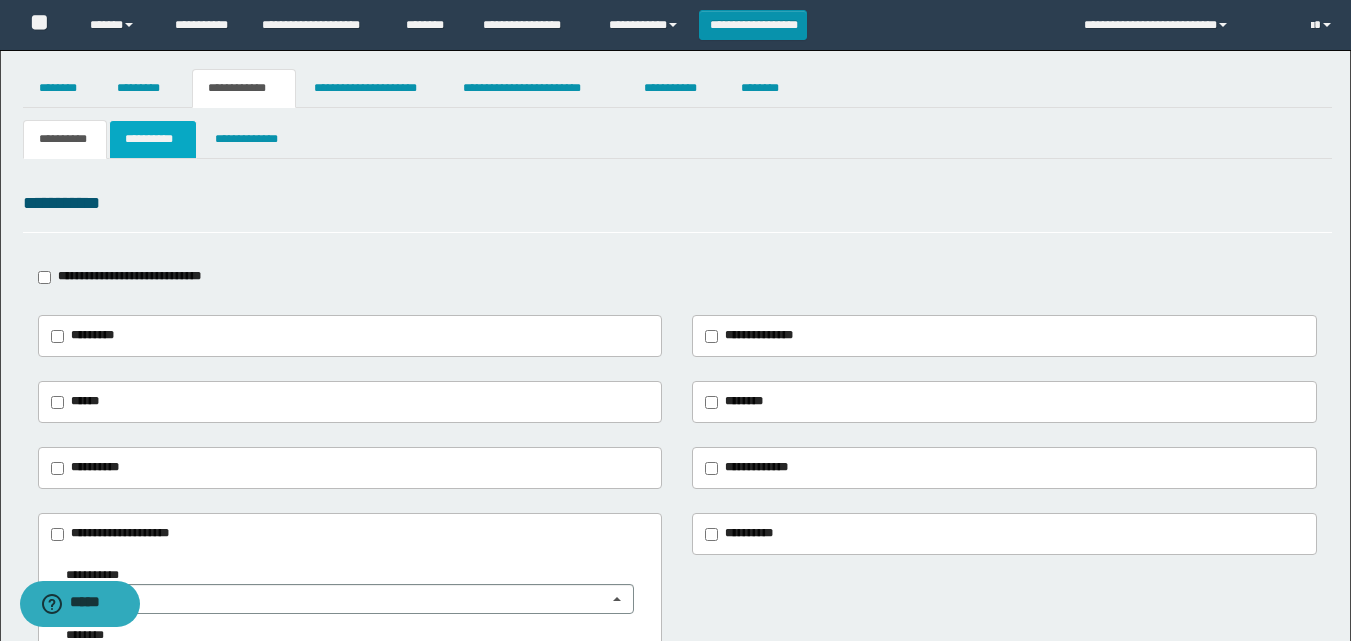 click on "**********" at bounding box center (153, 139) 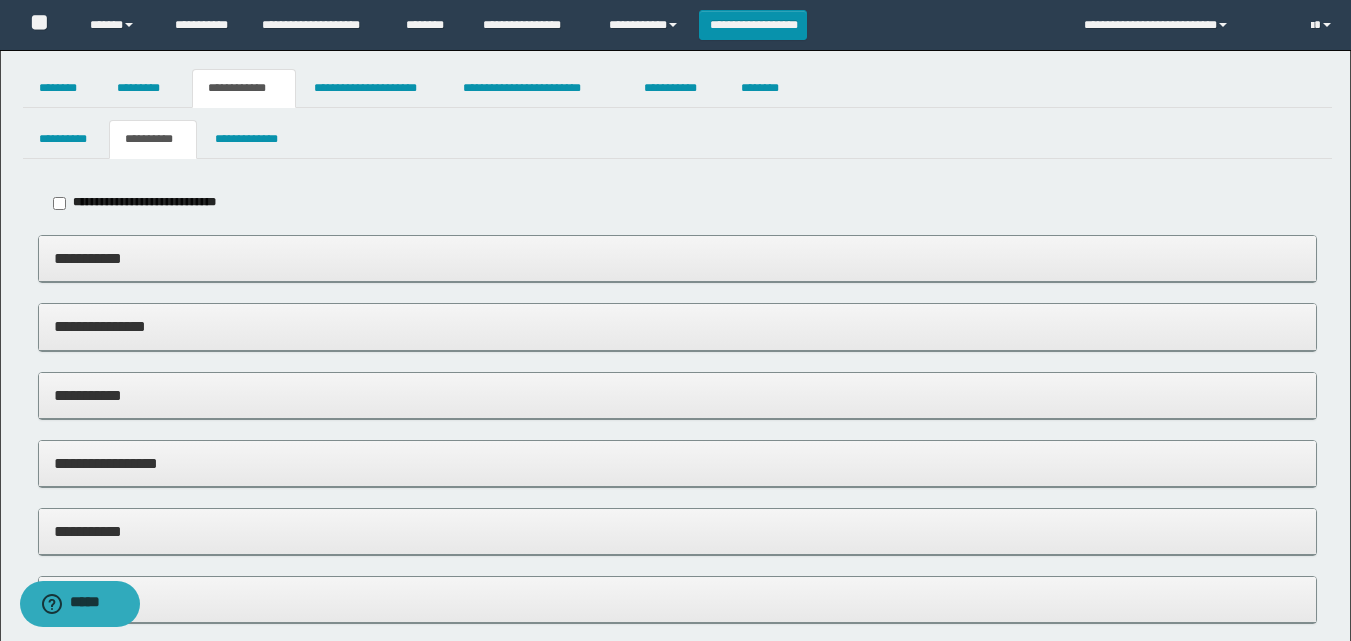 click on "**********" at bounding box center [677, 258] 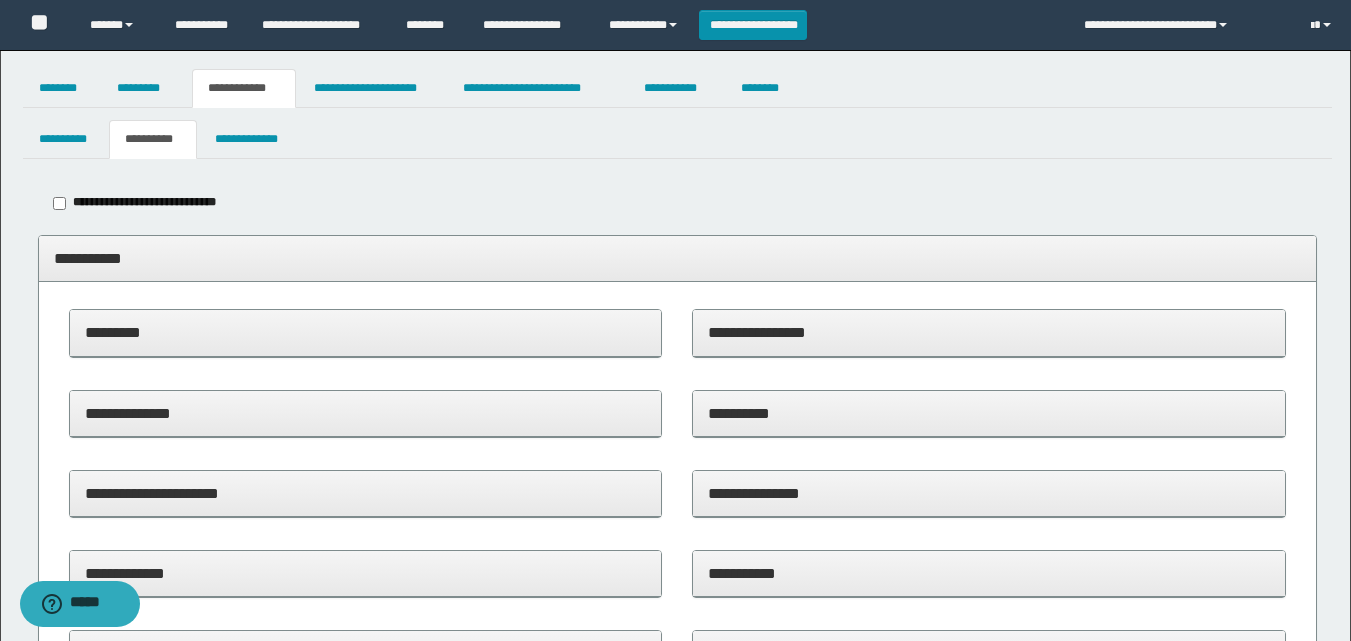 click on "*********" at bounding box center [366, 332] 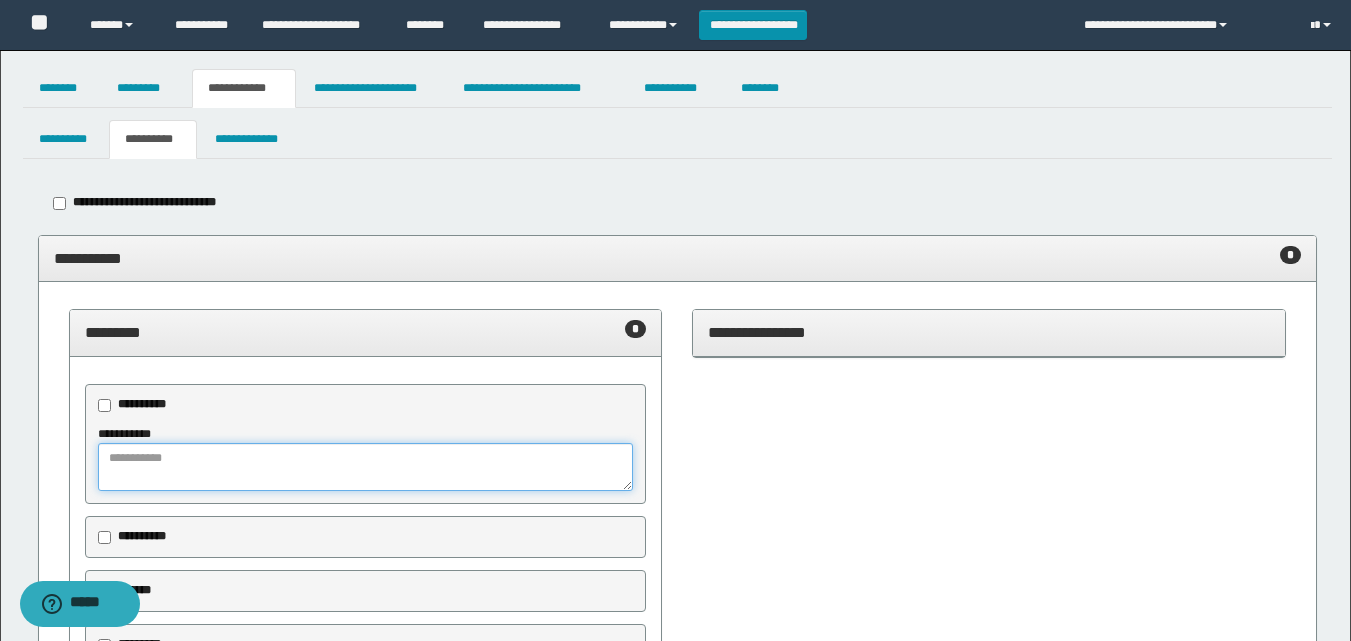 click at bounding box center [366, 467] 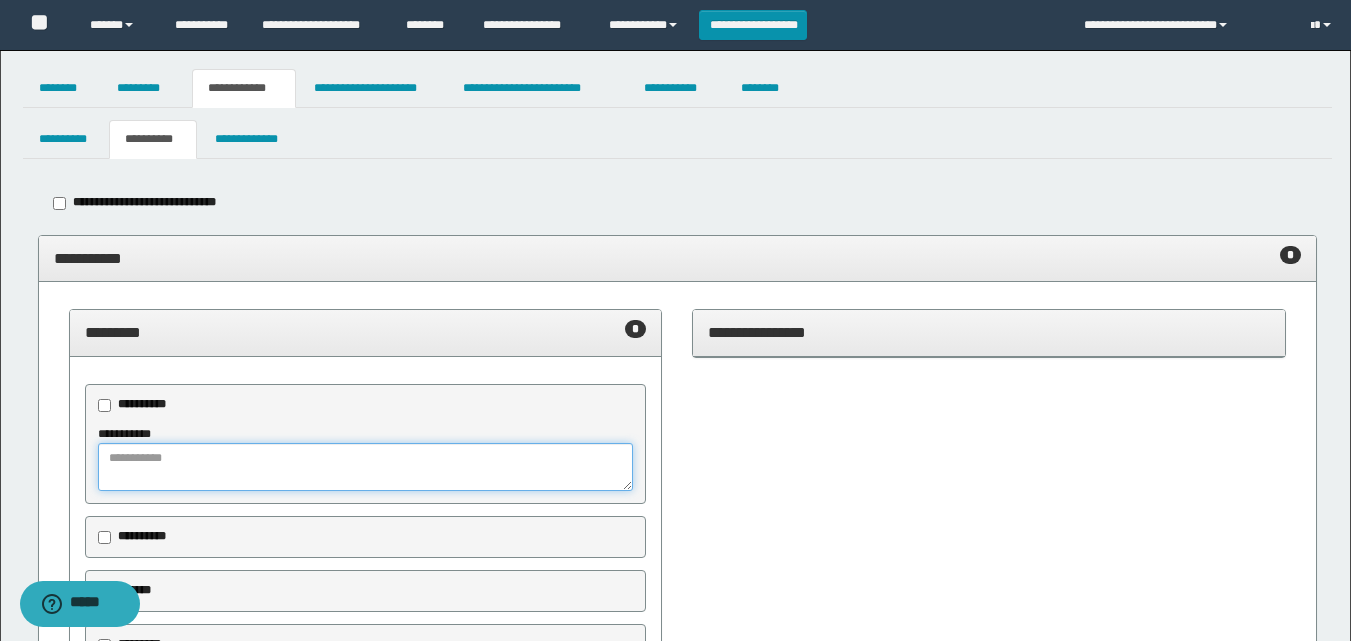 paste on "********" 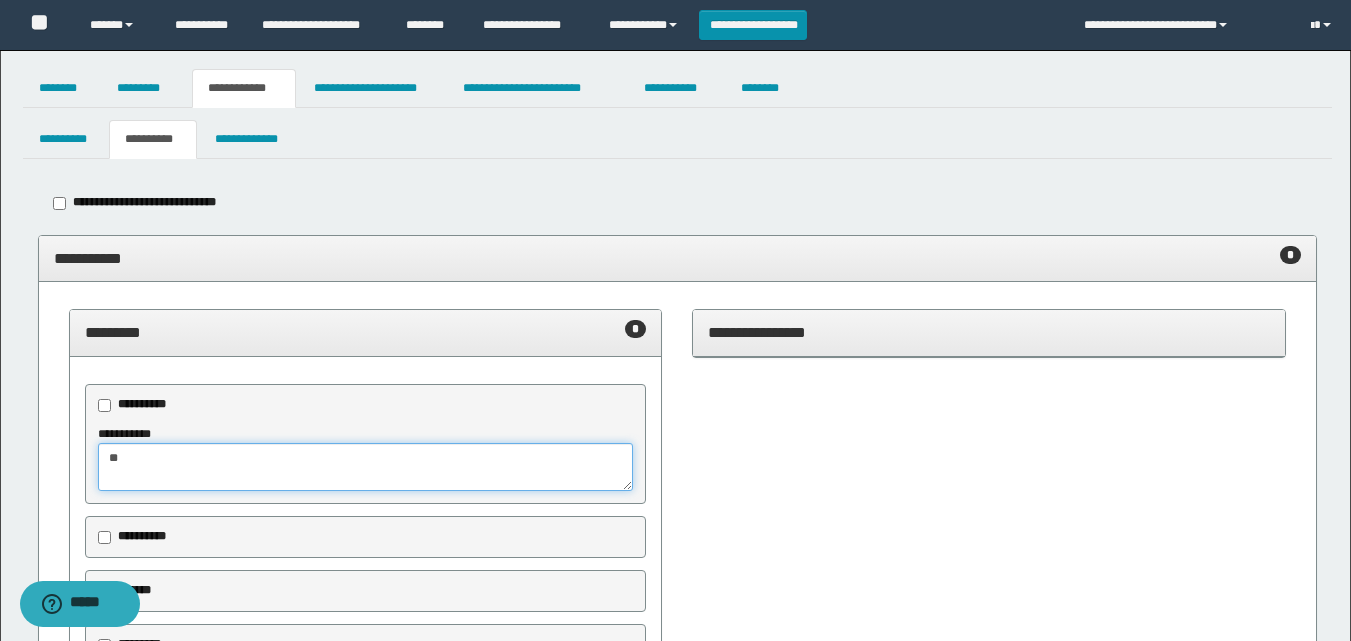 type on "*" 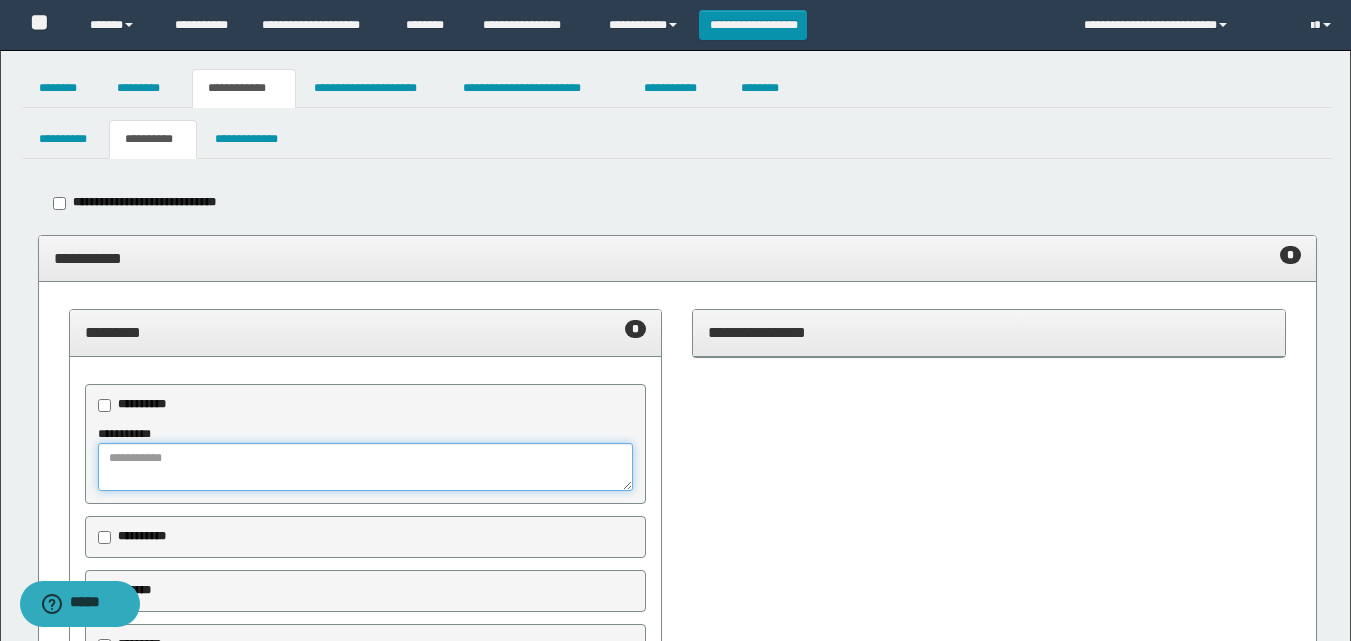 paste on "**********" 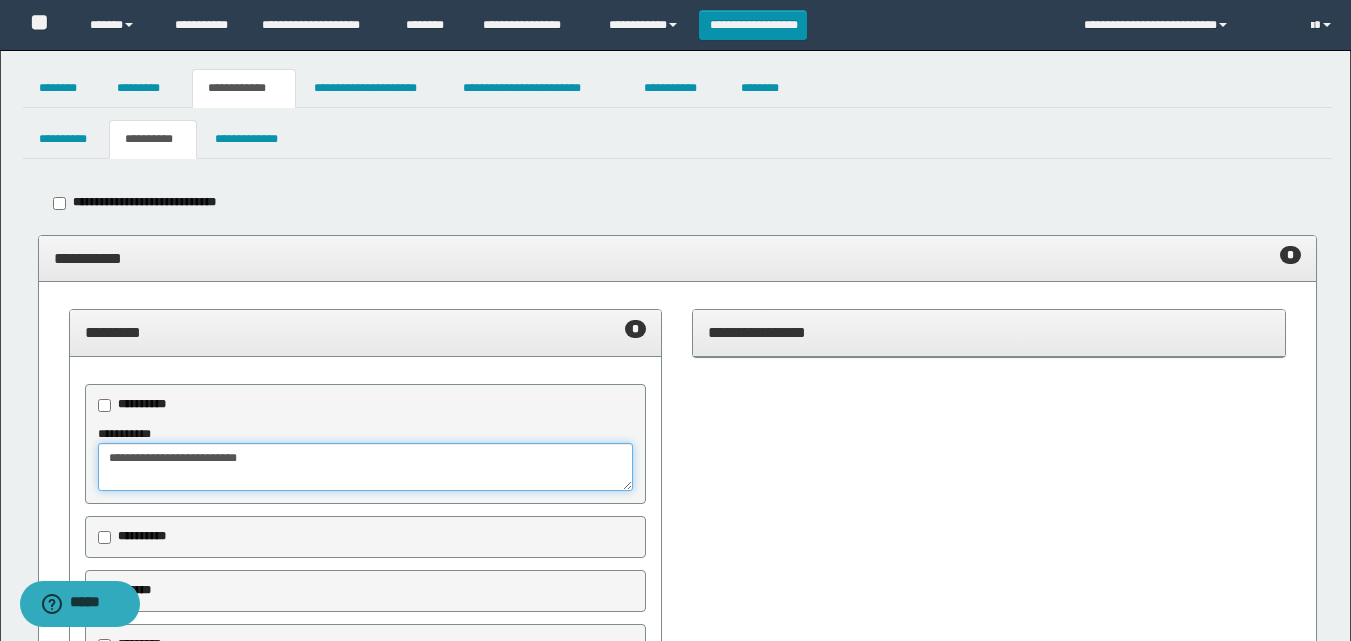 click on "**********" at bounding box center (366, 467) 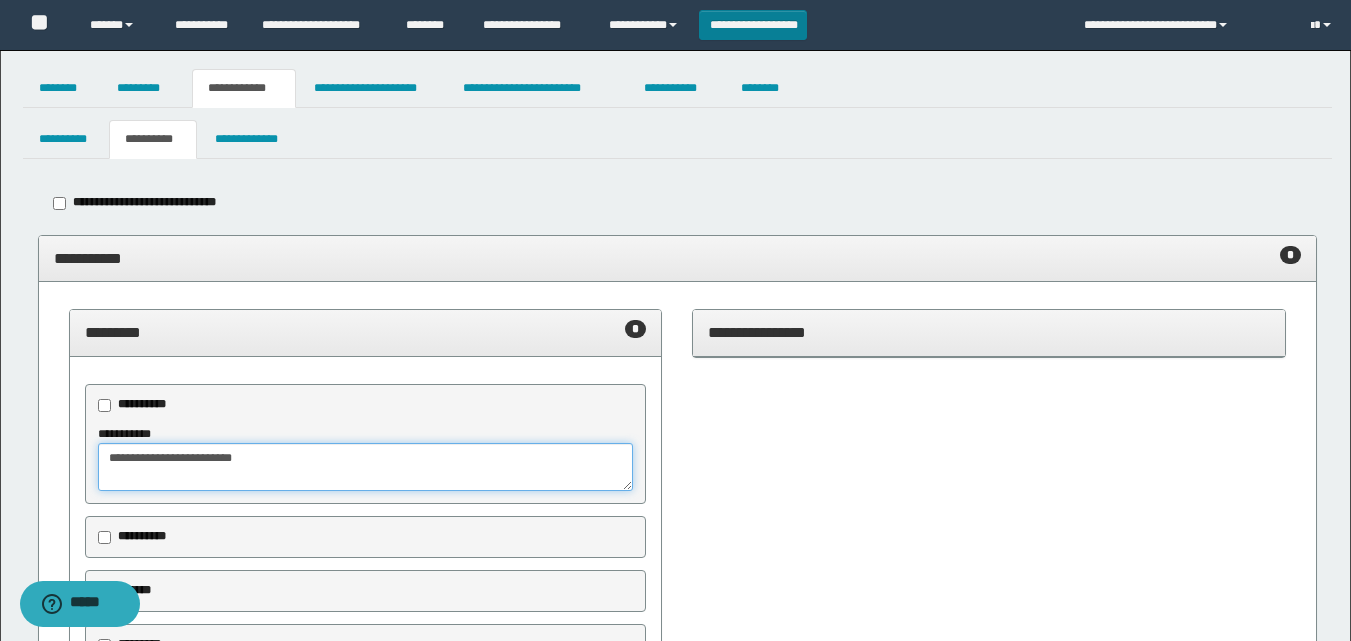 type on "**********" 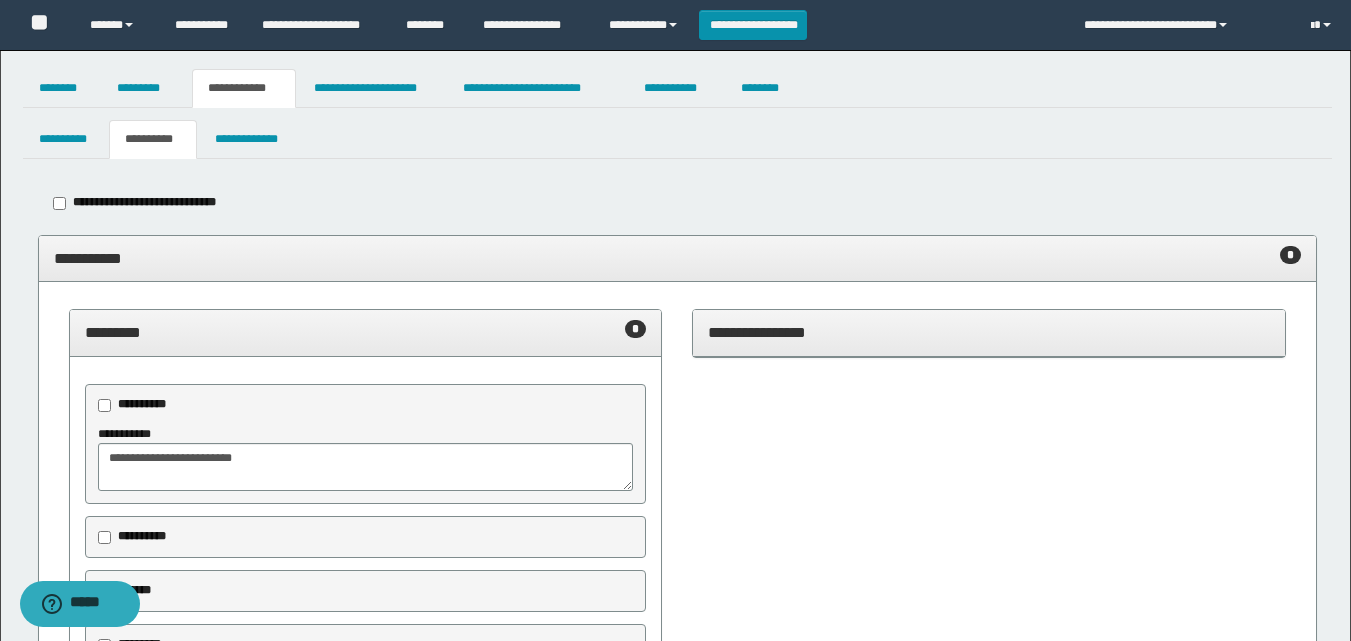 click on "********* *" at bounding box center [366, 332] 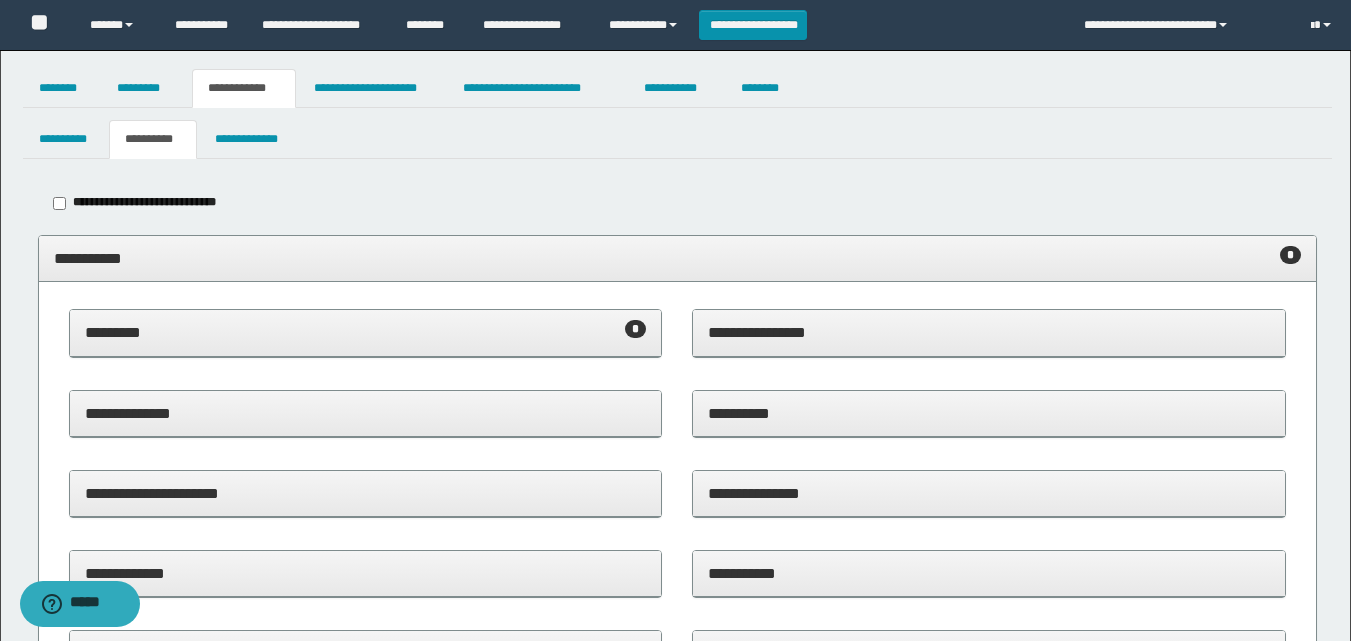 click on "**********" at bounding box center (989, 413) 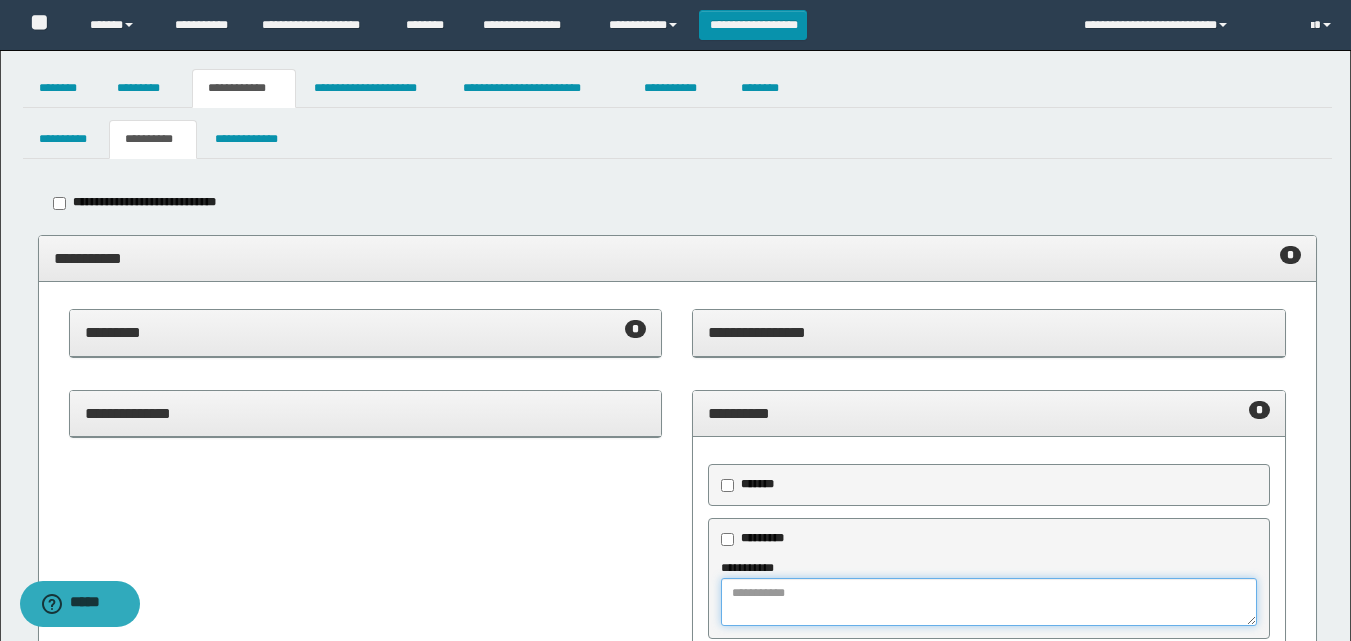 click at bounding box center (989, 602) 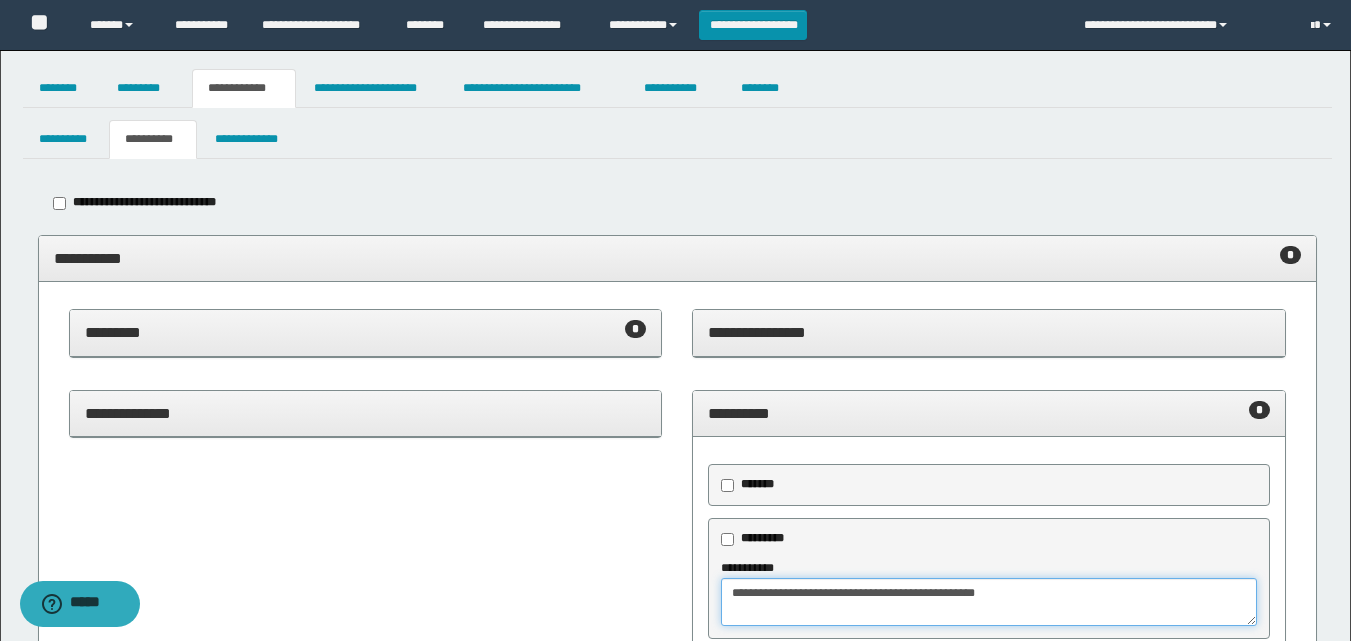 type on "**********" 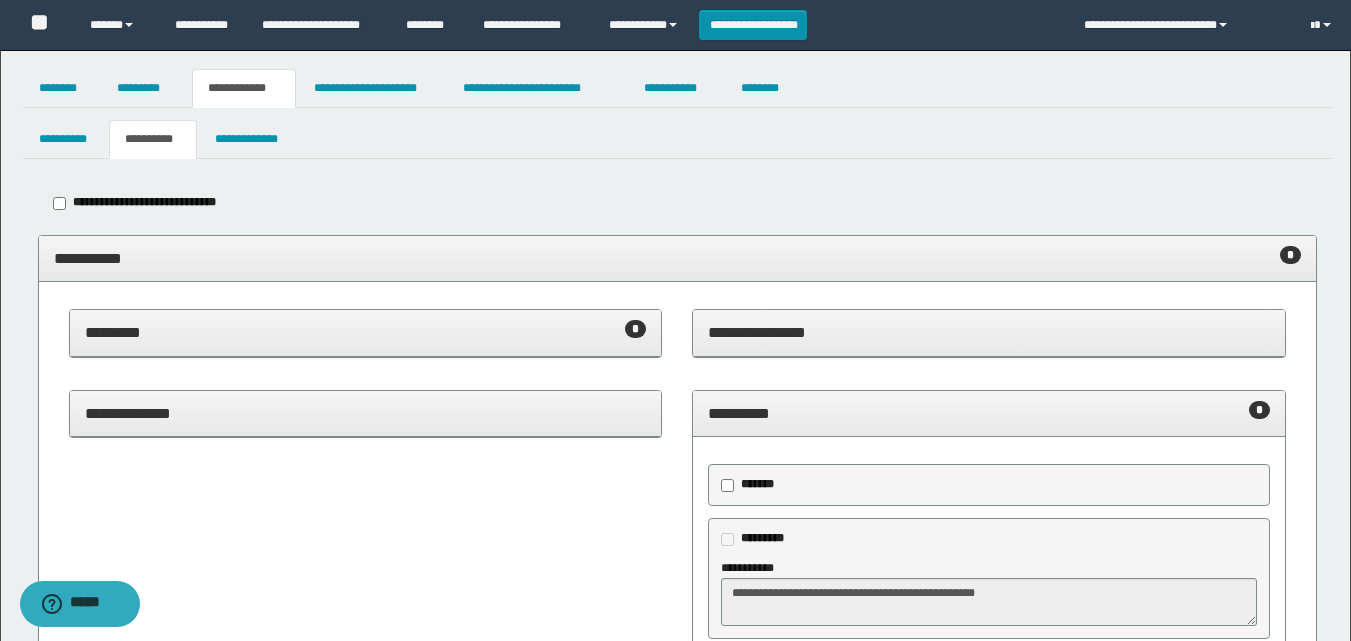 click on "[FIRST] [LAST]" at bounding box center (989, 413) 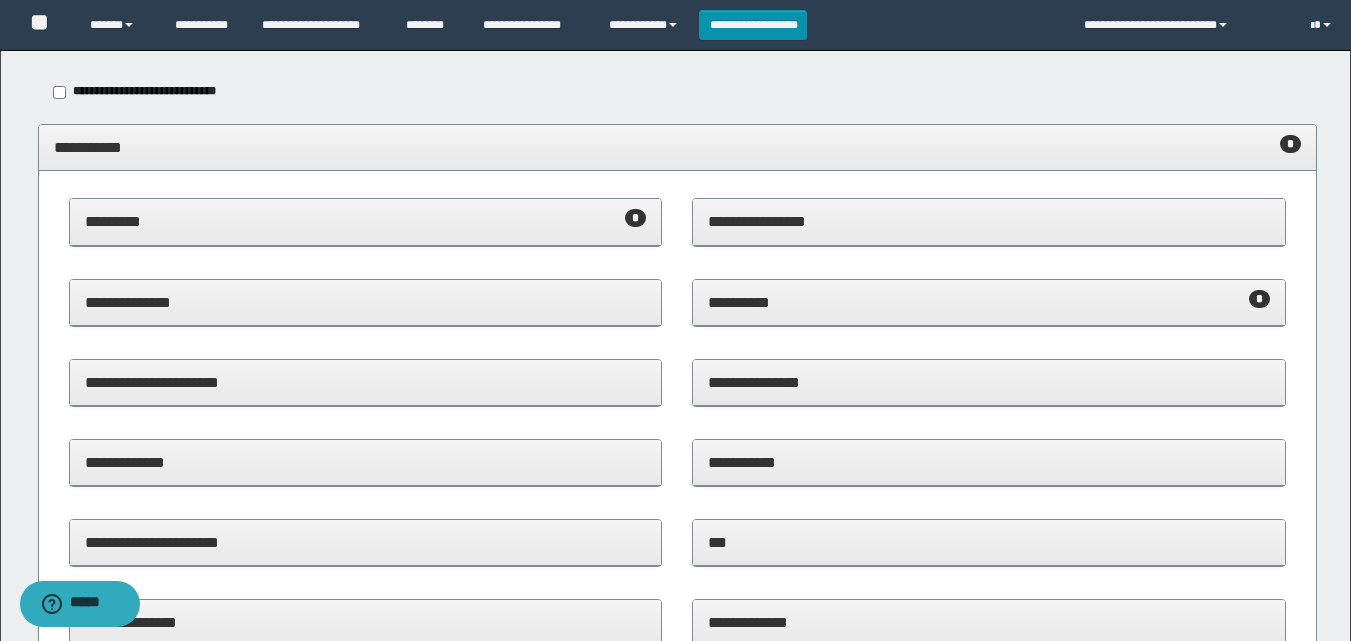 scroll, scrollTop: 117, scrollLeft: 0, axis: vertical 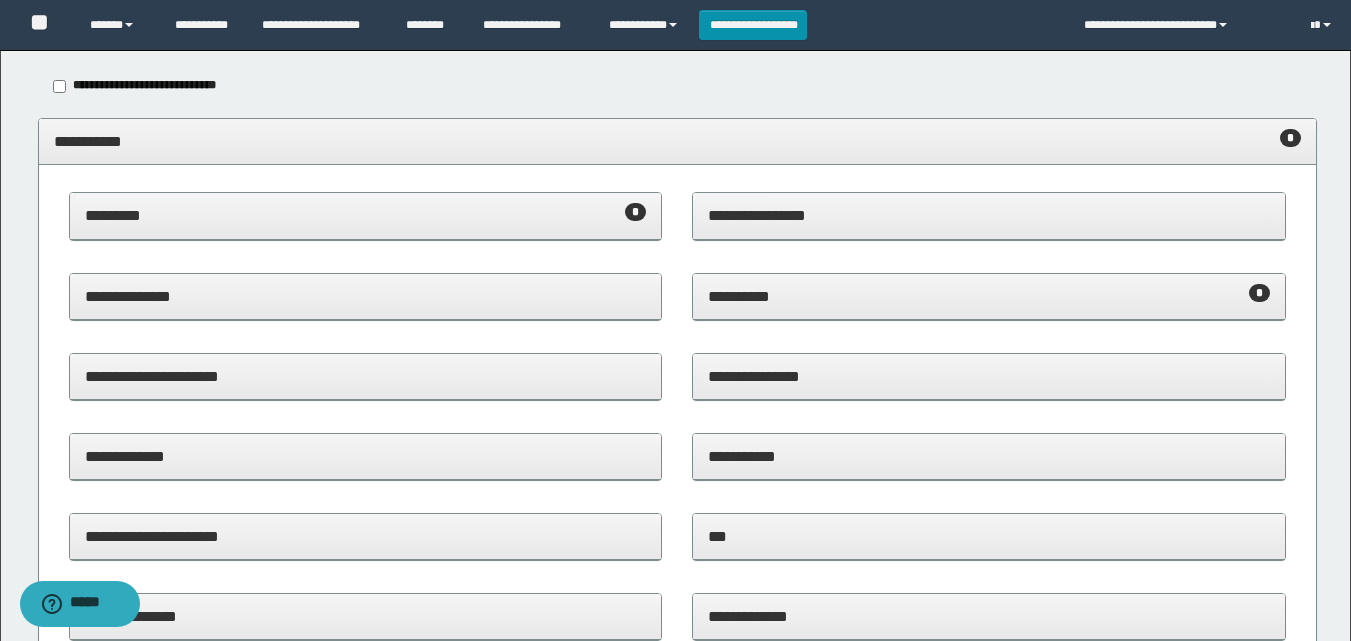 click on "**********" at bounding box center [989, 376] 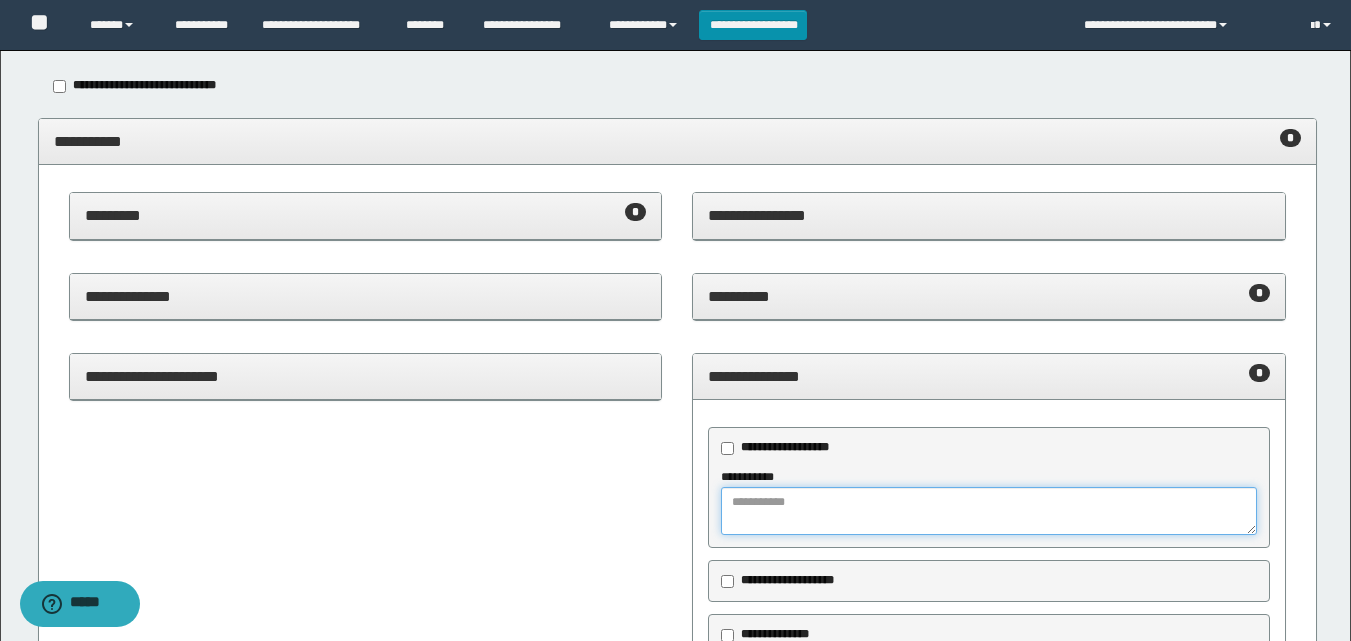 click at bounding box center [989, 511] 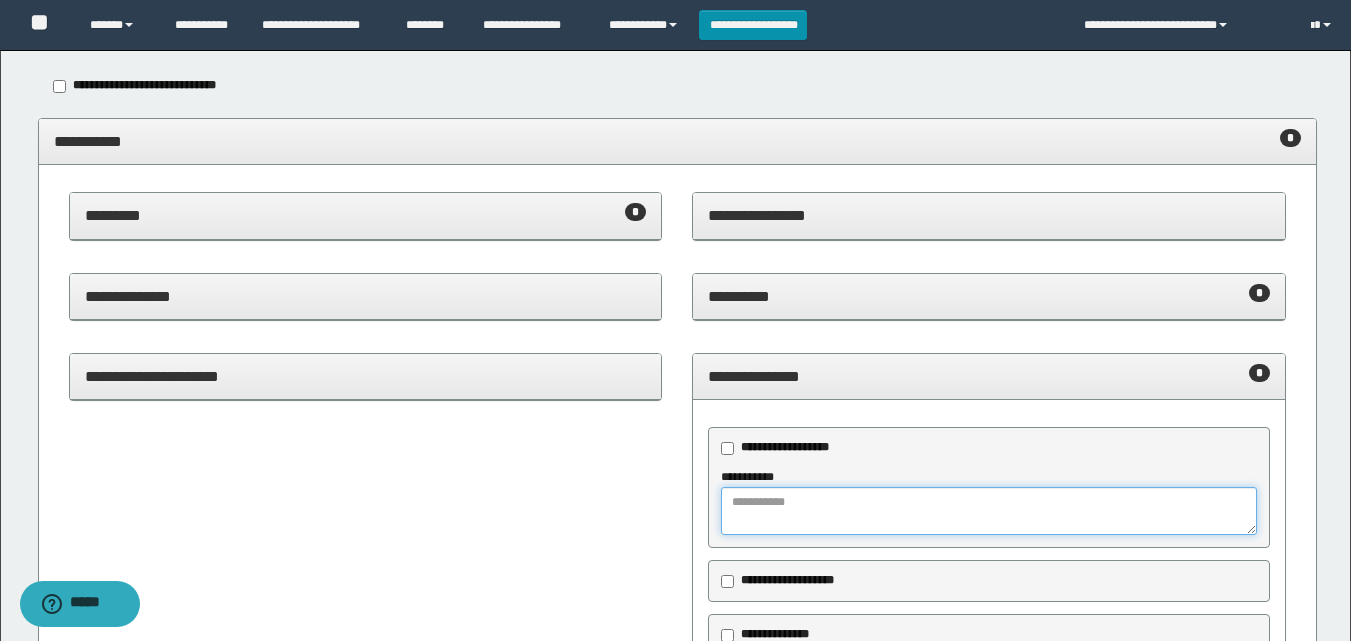 click at bounding box center (989, 511) 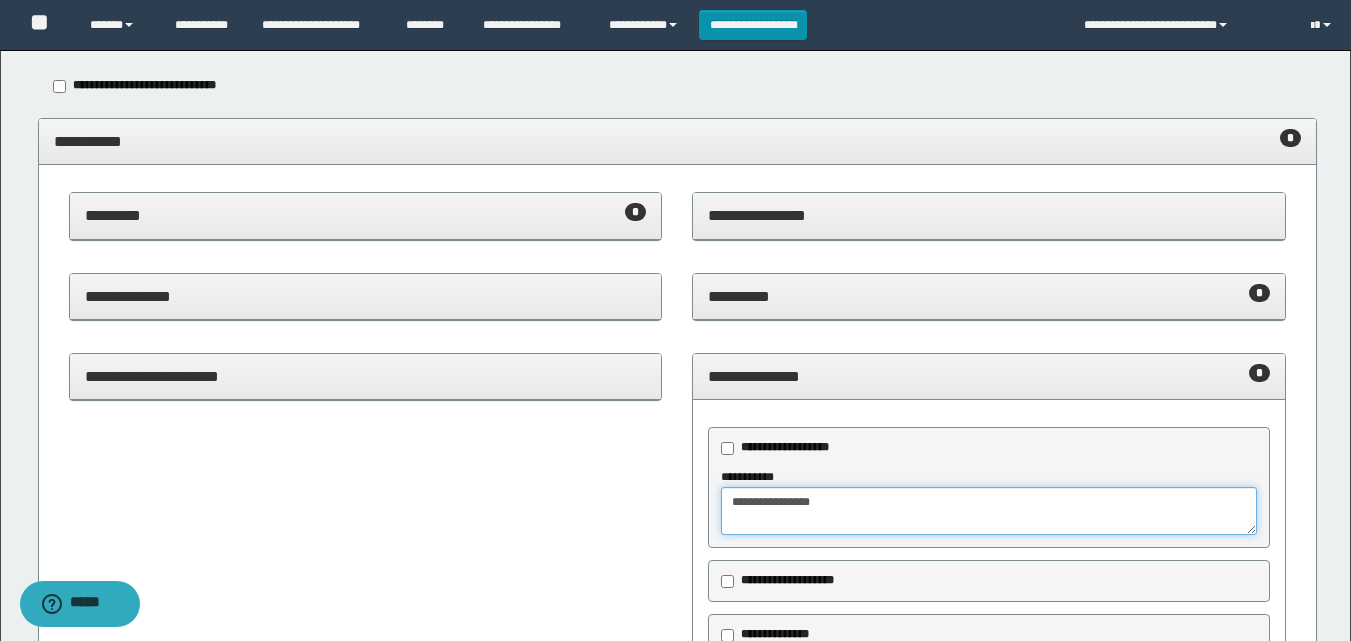 type on "**********" 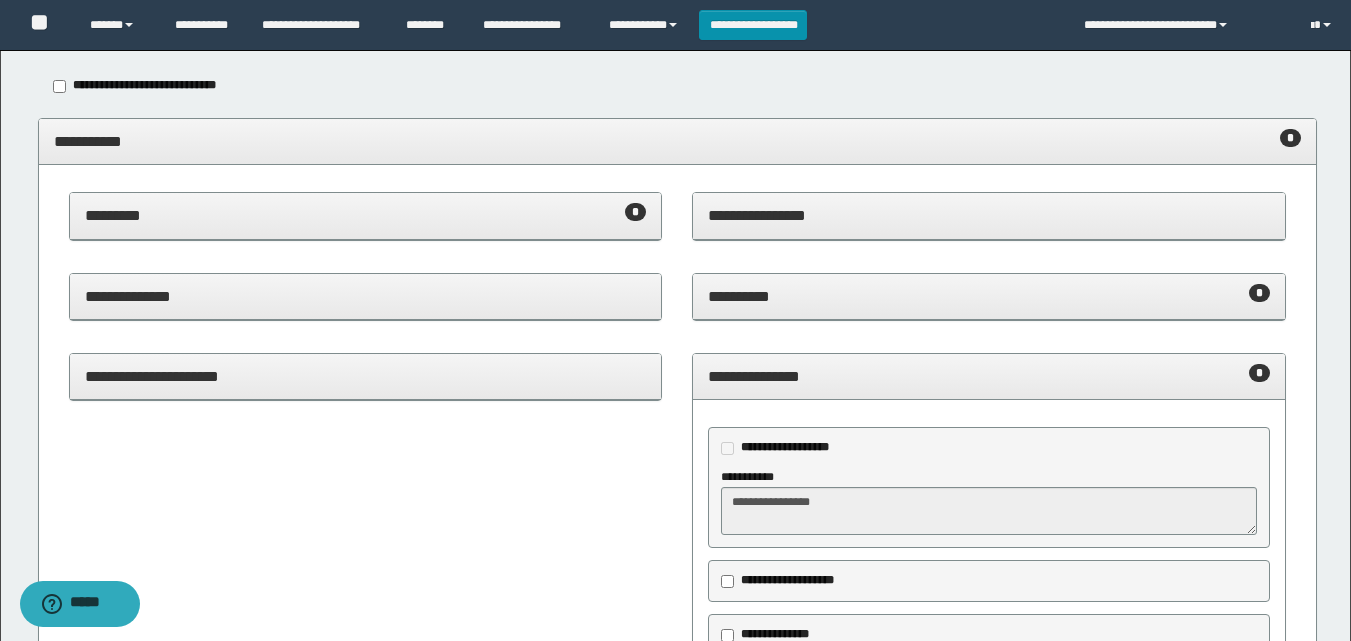 click on "**********" at bounding box center (989, 376) 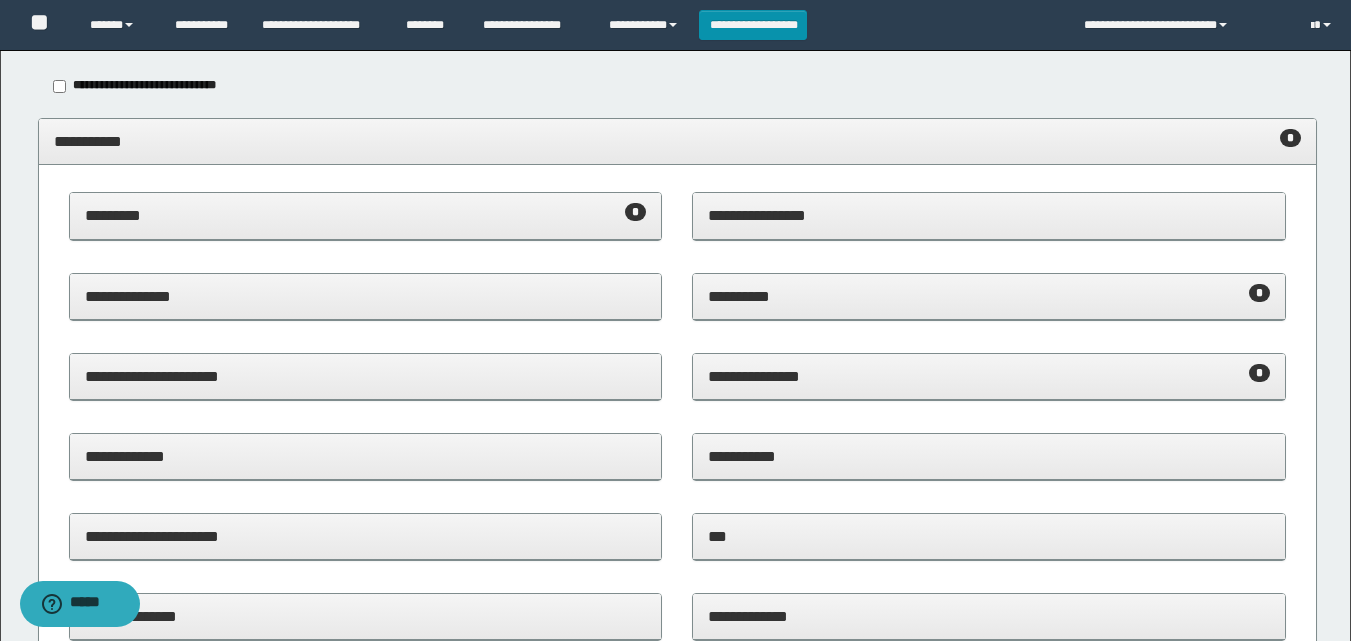 click on "**********" at bounding box center (989, 456) 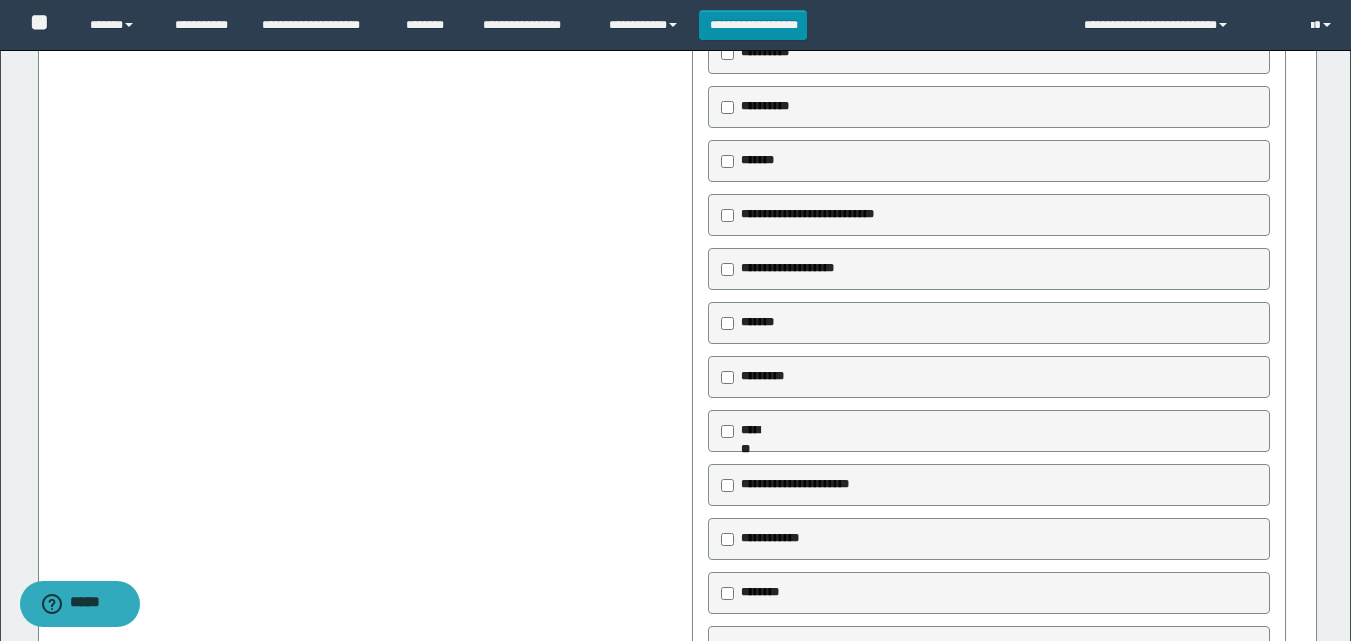 scroll, scrollTop: 825, scrollLeft: 0, axis: vertical 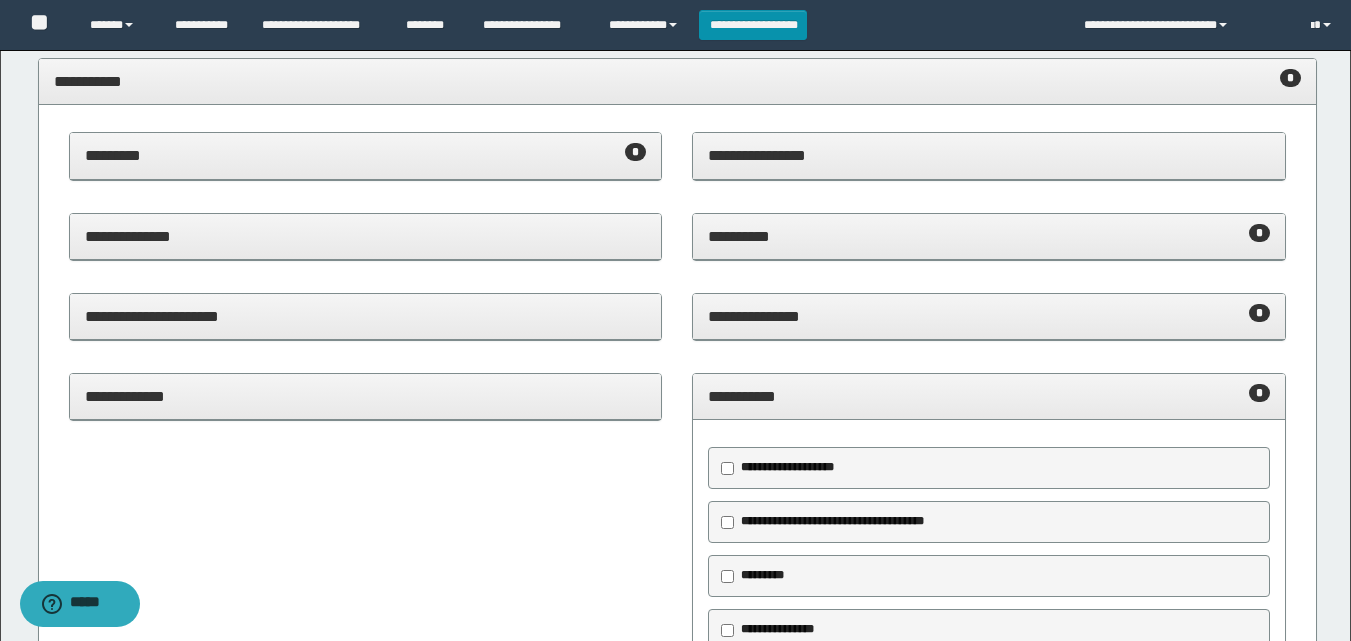 click on "**********" at bounding box center (989, 396) 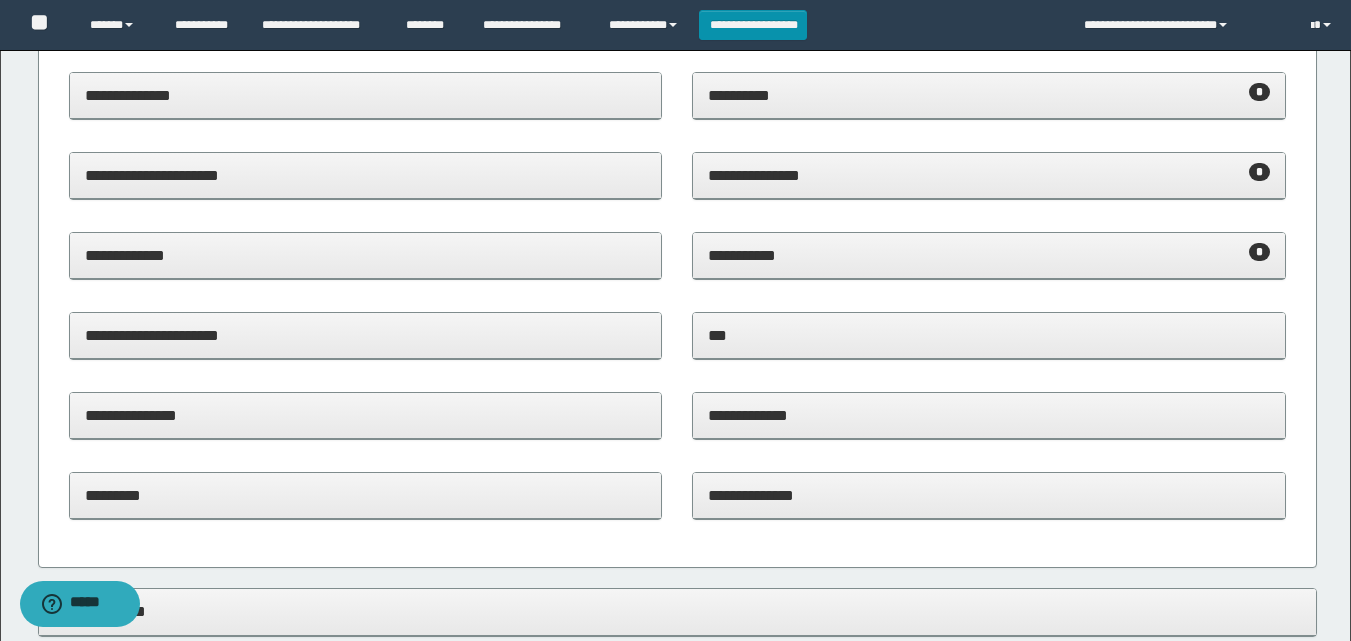 scroll, scrollTop: 320, scrollLeft: 0, axis: vertical 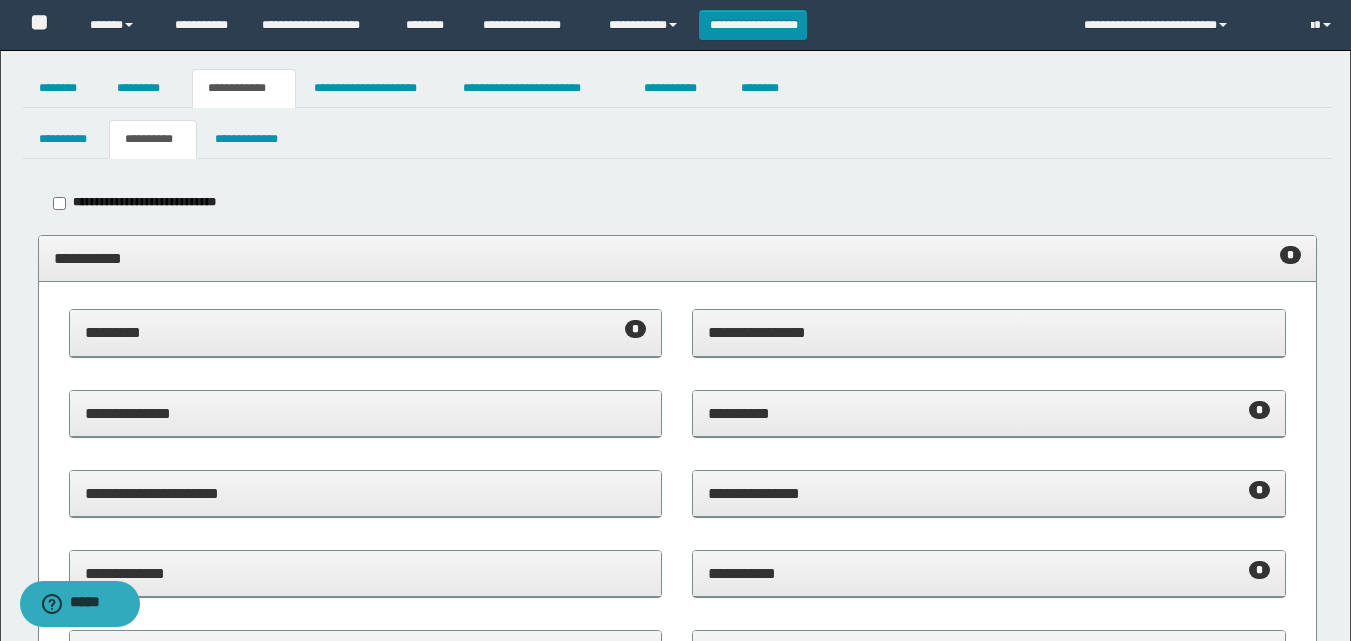 click on "**********" at bounding box center (677, 259) 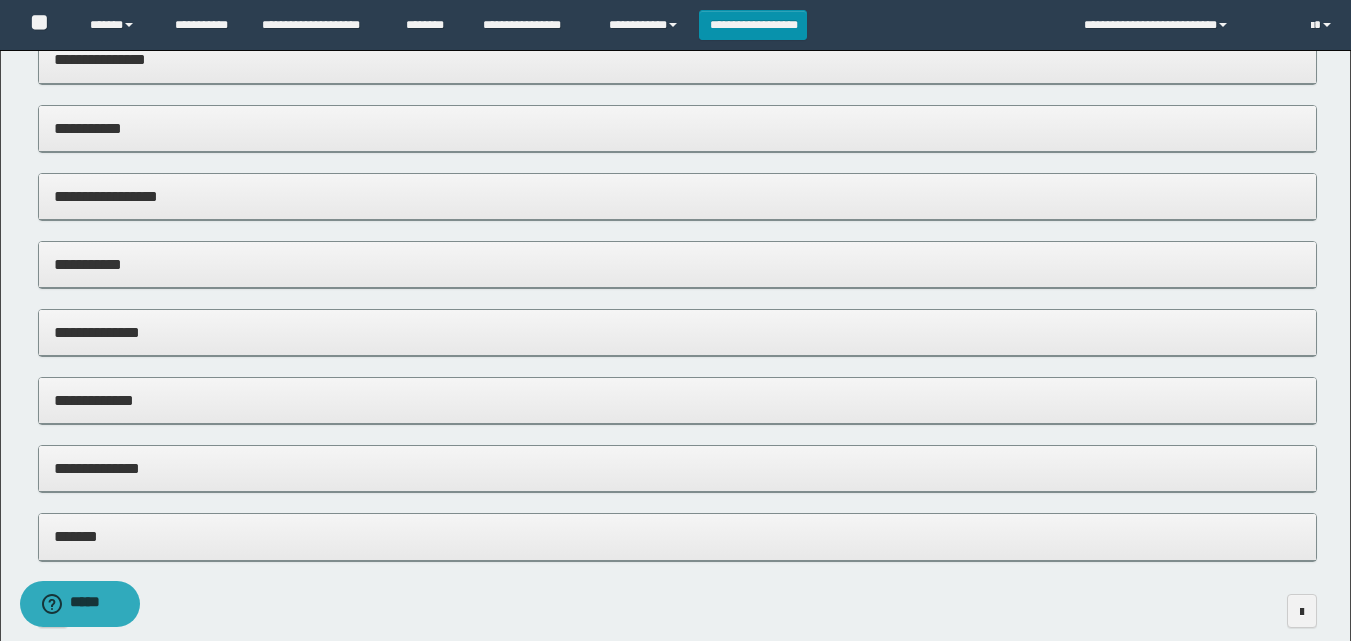 scroll, scrollTop: 272, scrollLeft: 0, axis: vertical 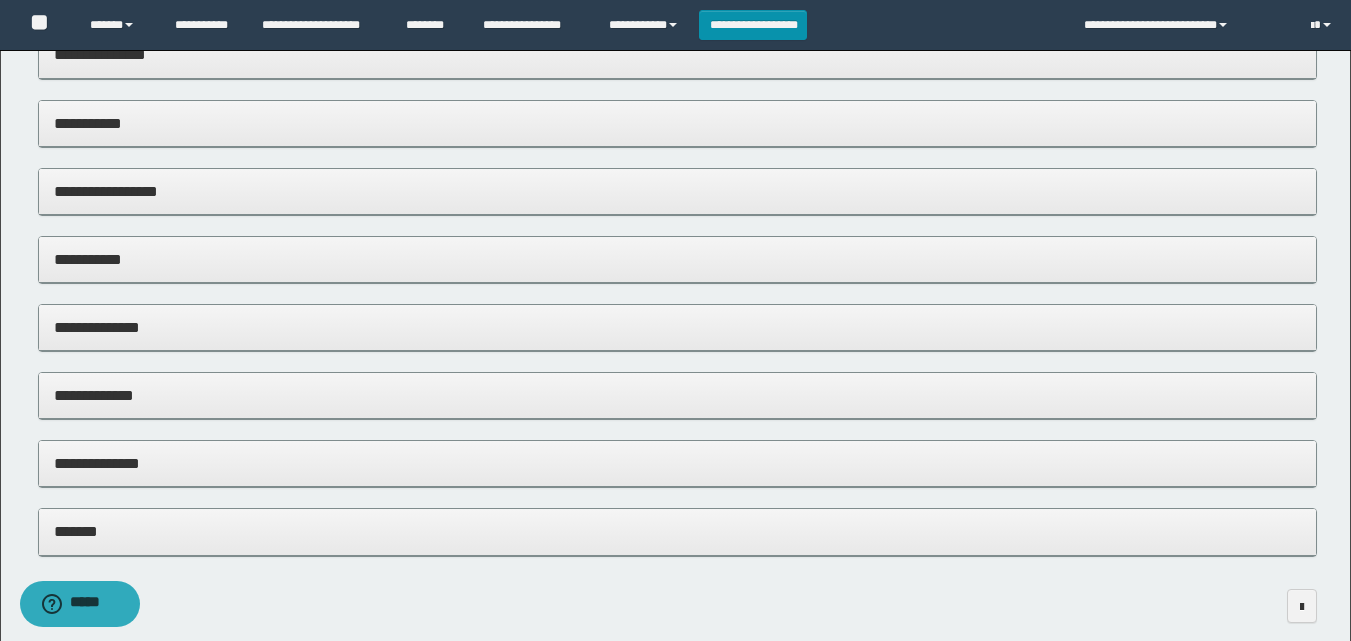 click on "**********" at bounding box center (677, 463) 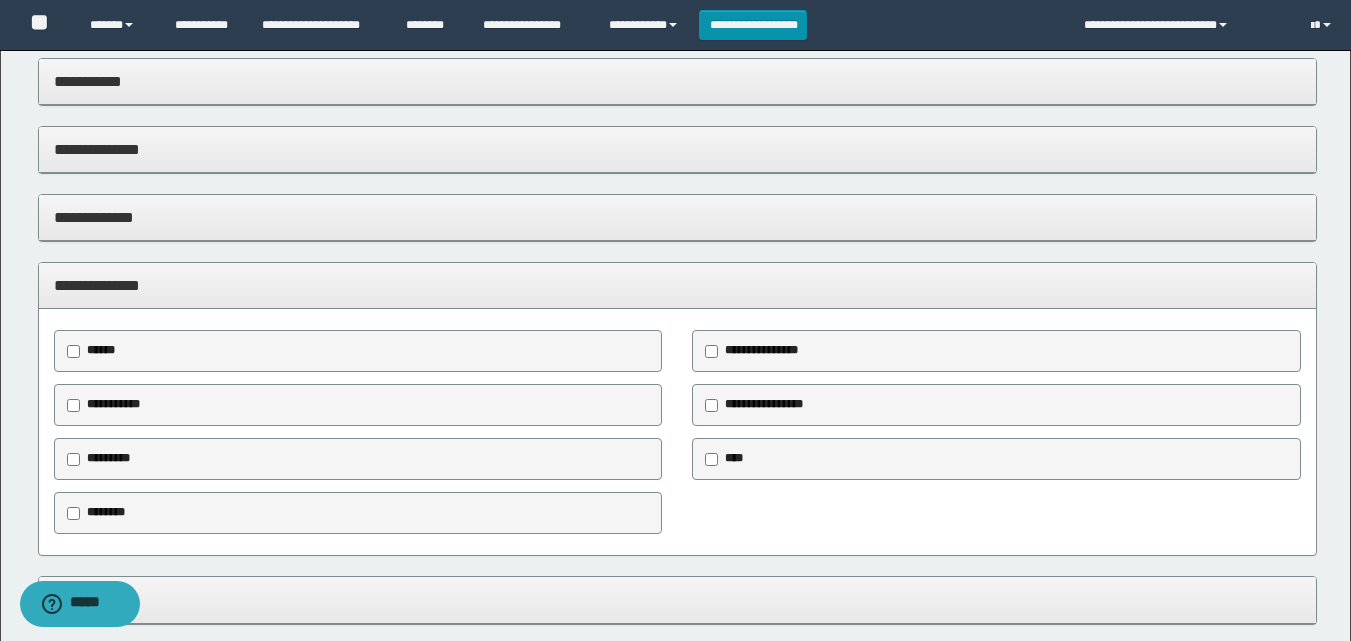 scroll, scrollTop: 460, scrollLeft: 0, axis: vertical 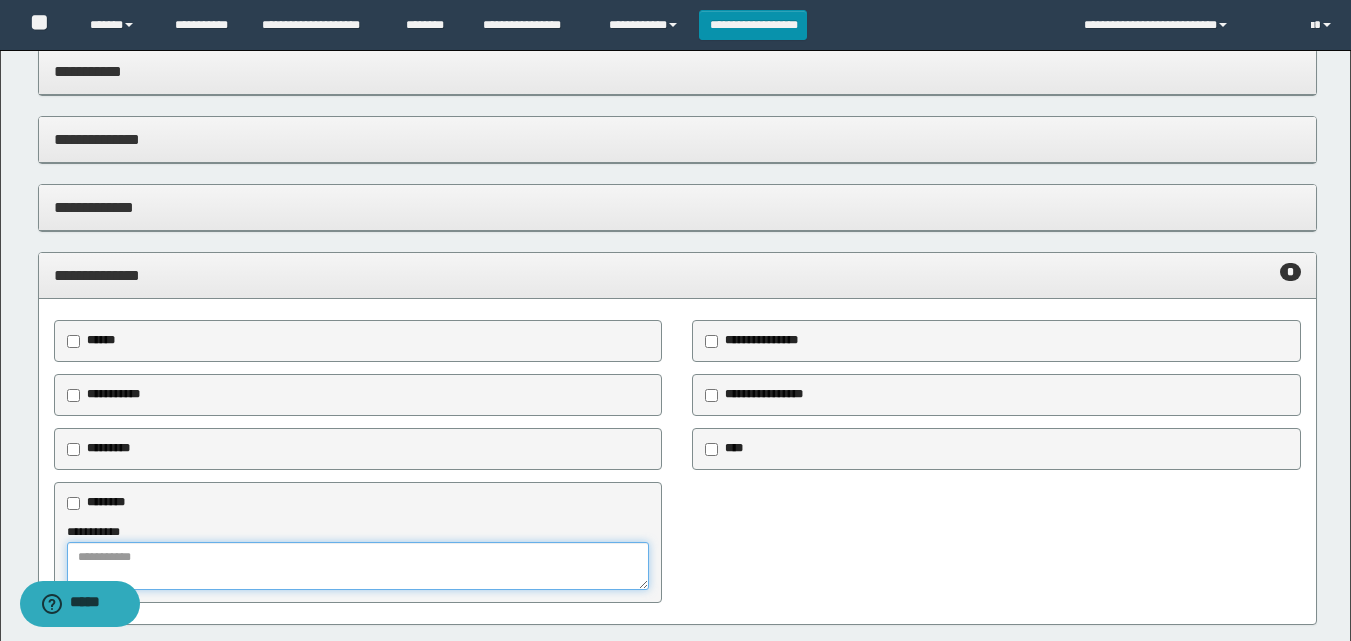 click at bounding box center (358, 566) 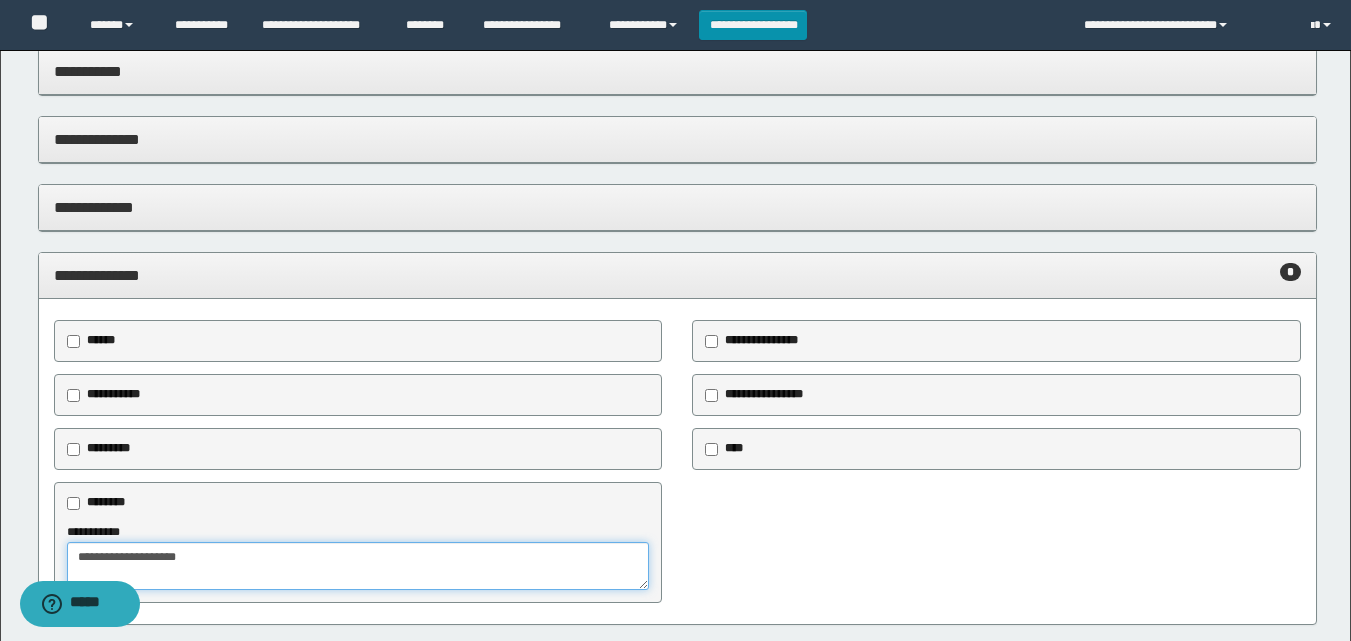 type on "**********" 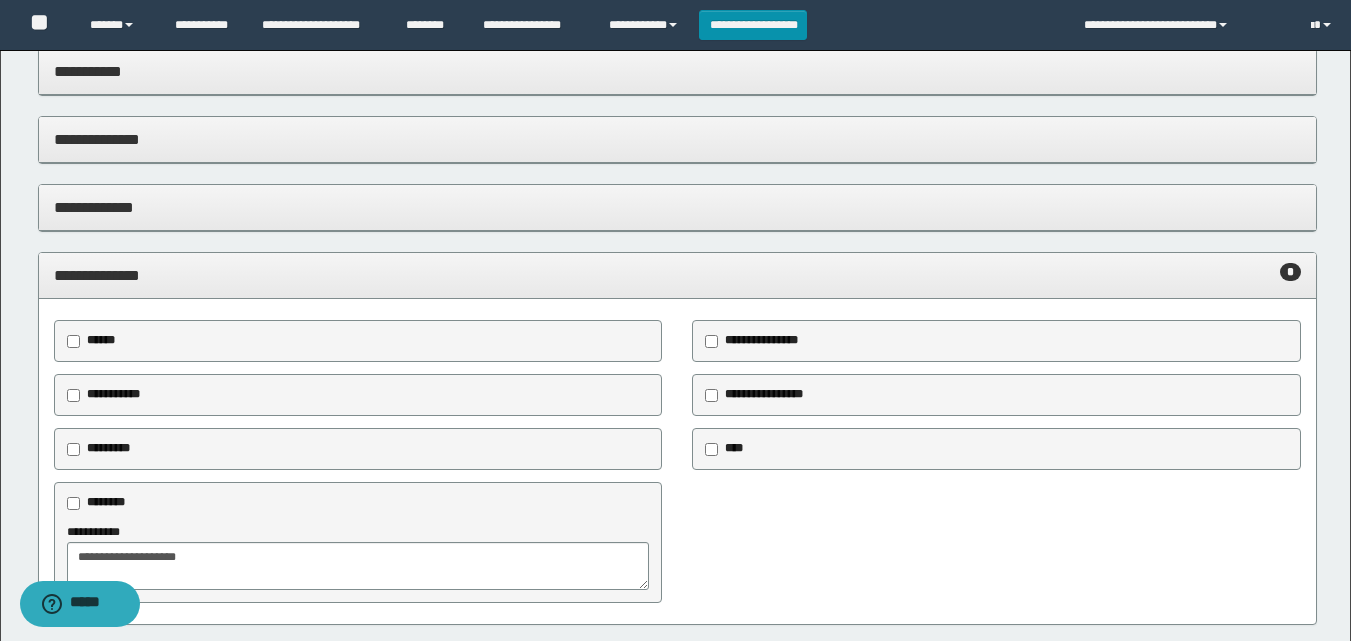 click on "**********" at bounding box center (677, 275) 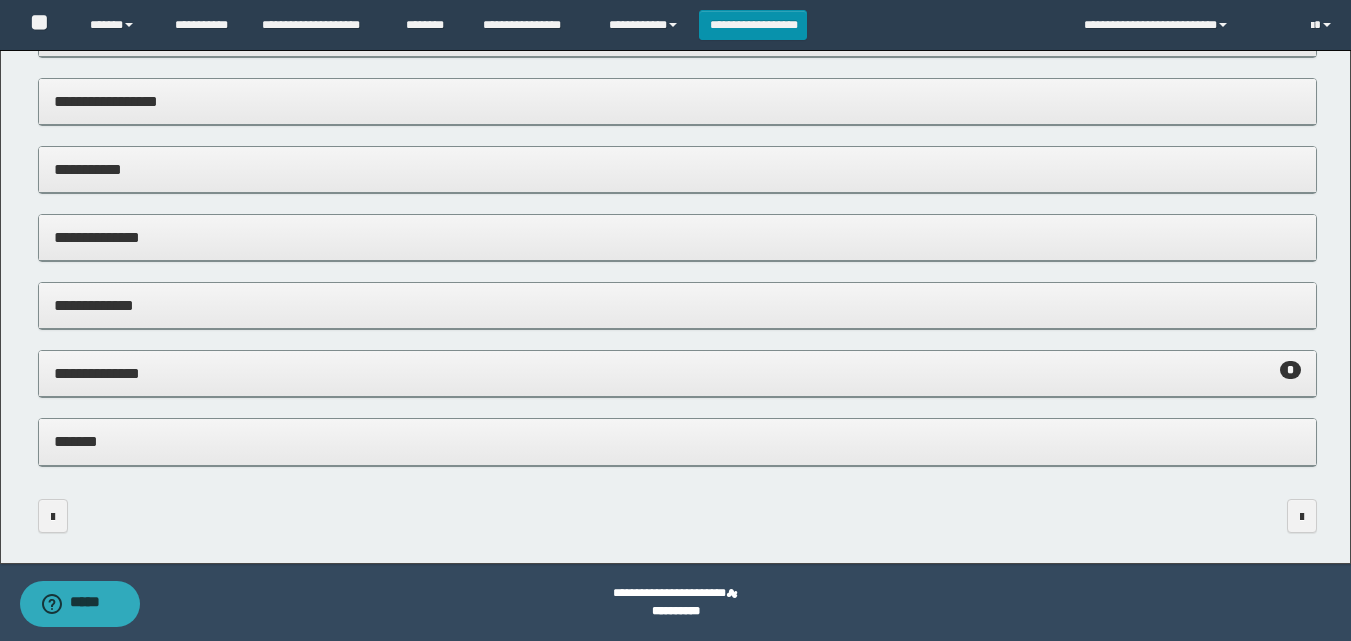 scroll, scrollTop: 362, scrollLeft: 0, axis: vertical 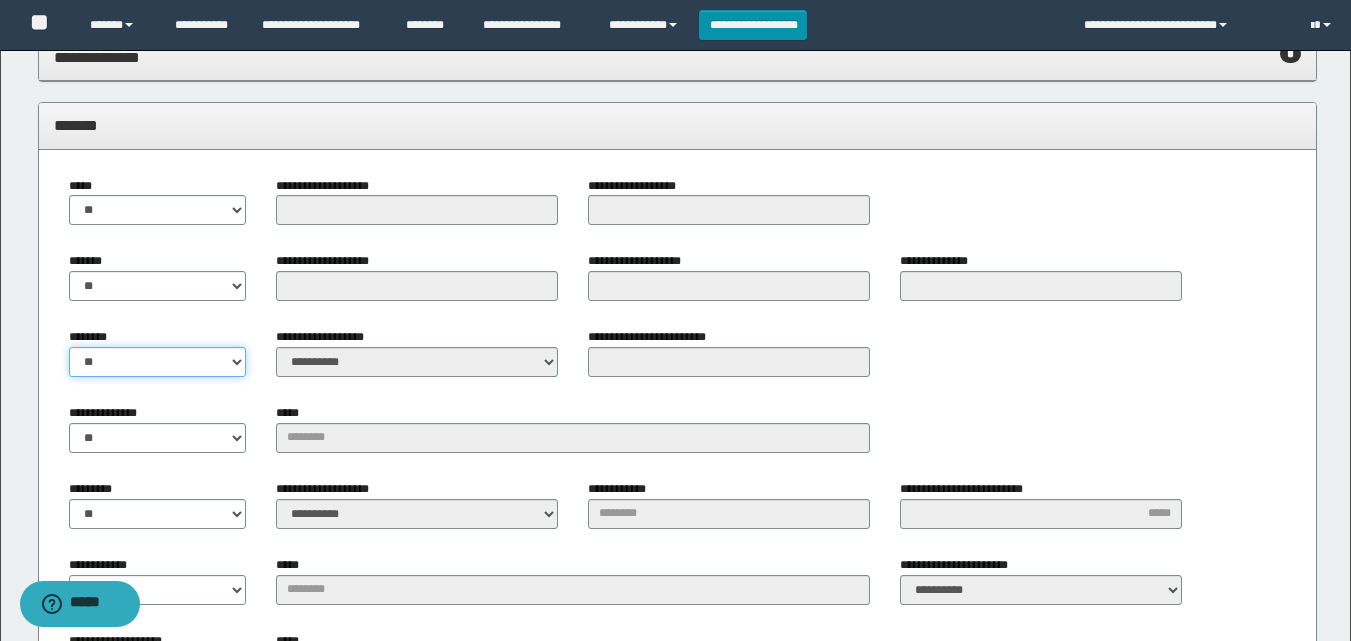 click on "**
**" at bounding box center (158, 362) 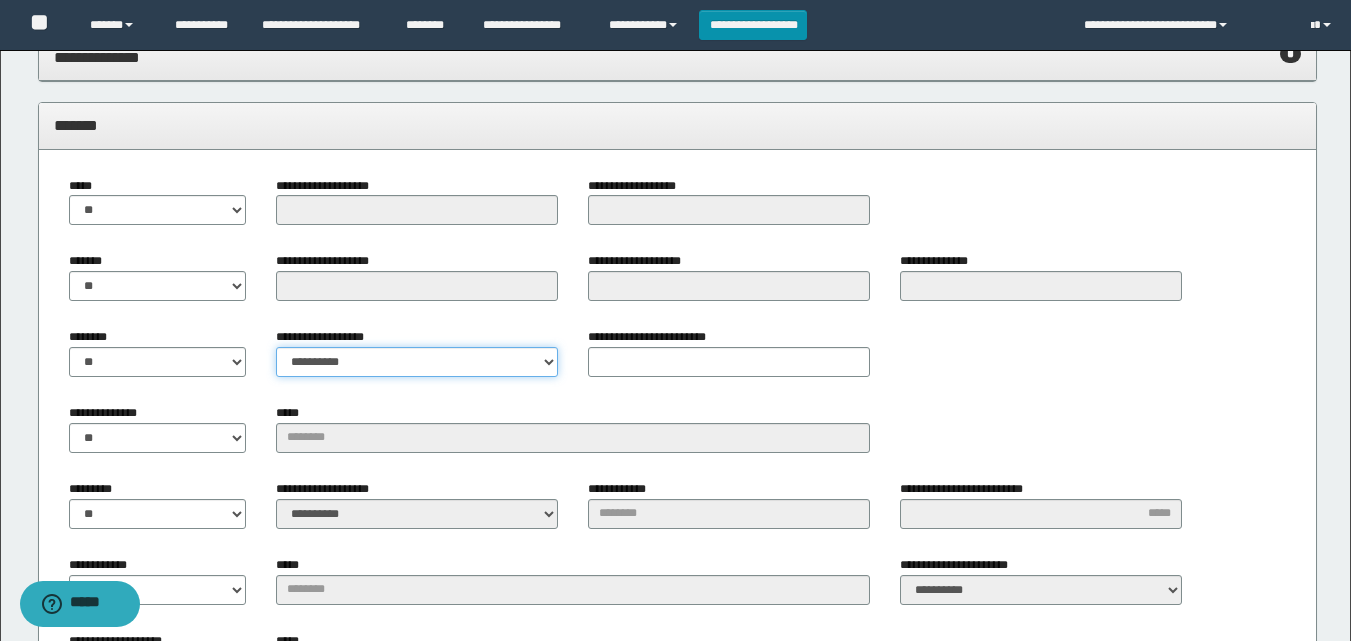 click on "**********" at bounding box center (417, 362) 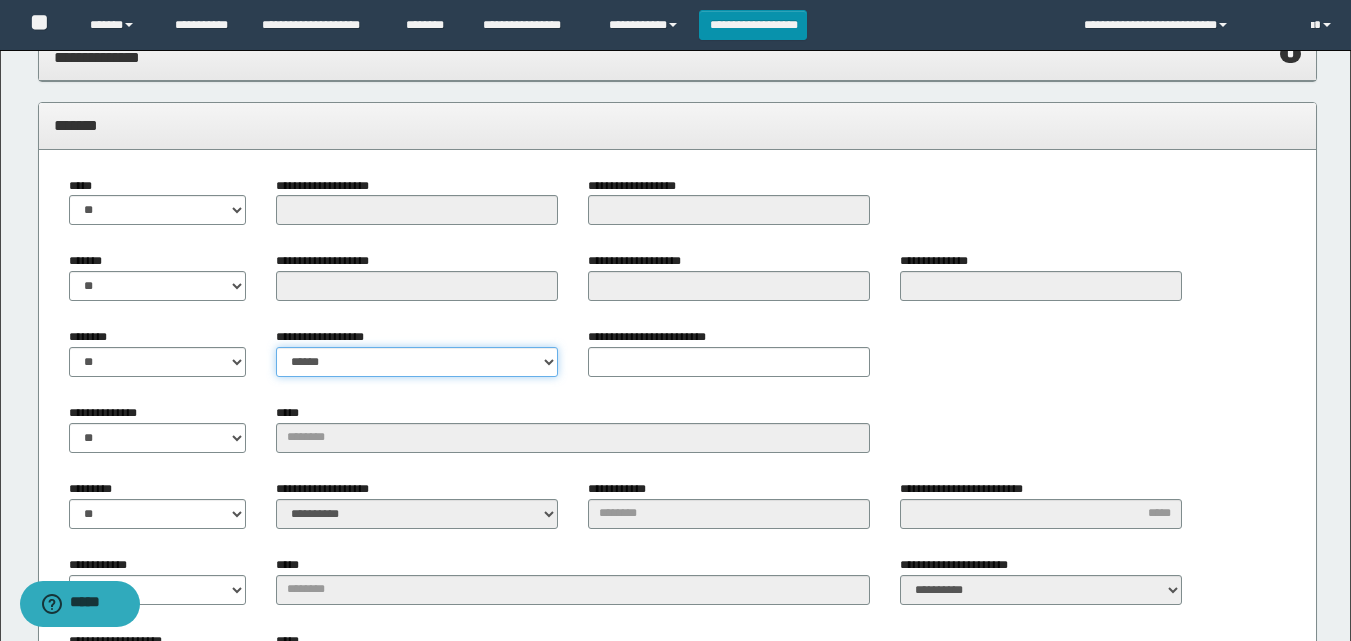 scroll, scrollTop: 1011, scrollLeft: 0, axis: vertical 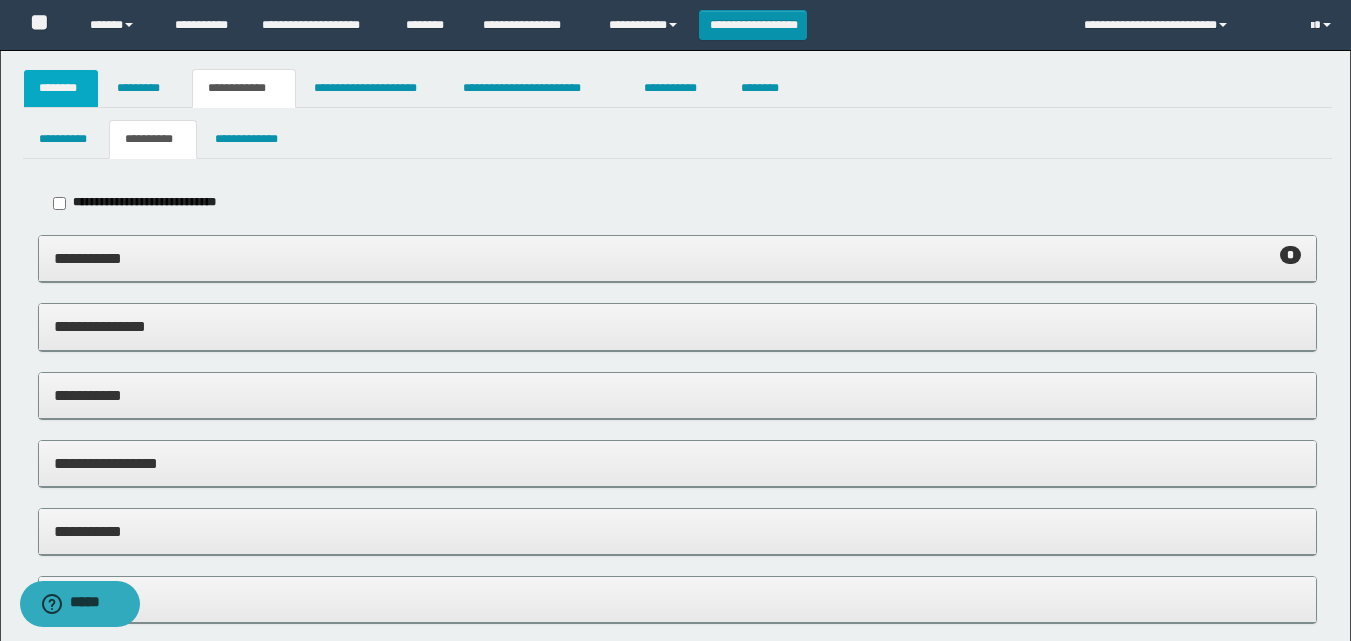 click on "********" at bounding box center (61, 88) 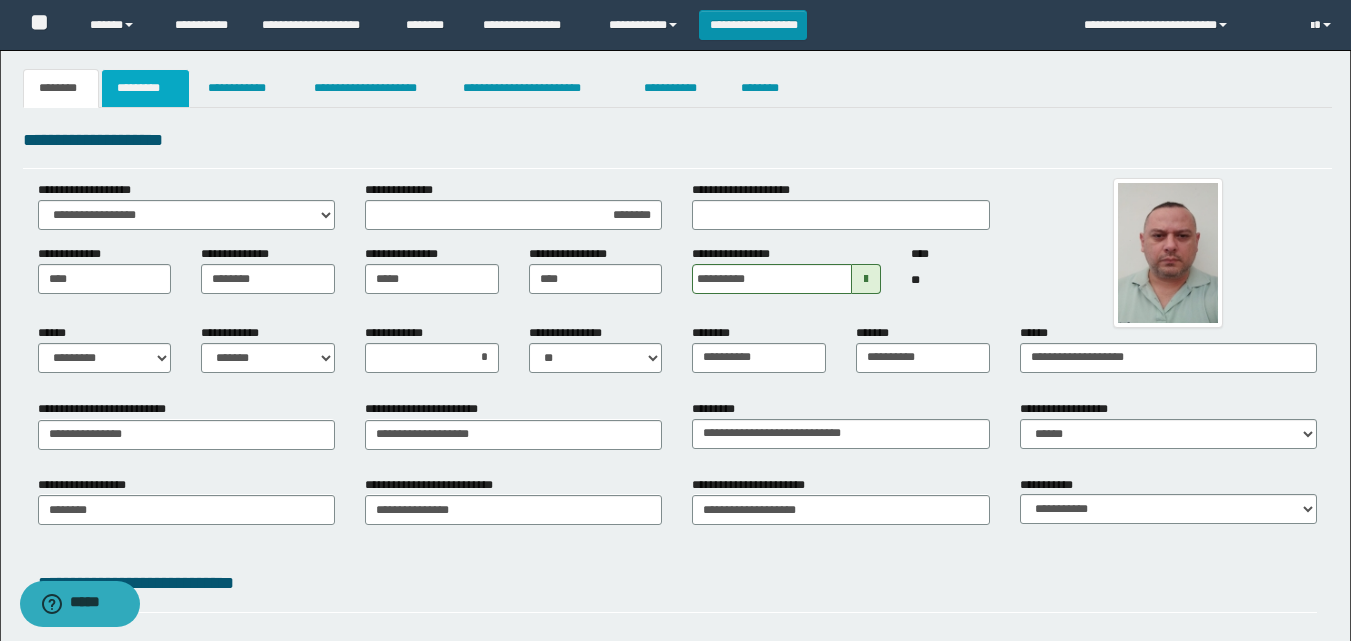 click on "*********" at bounding box center (145, 88) 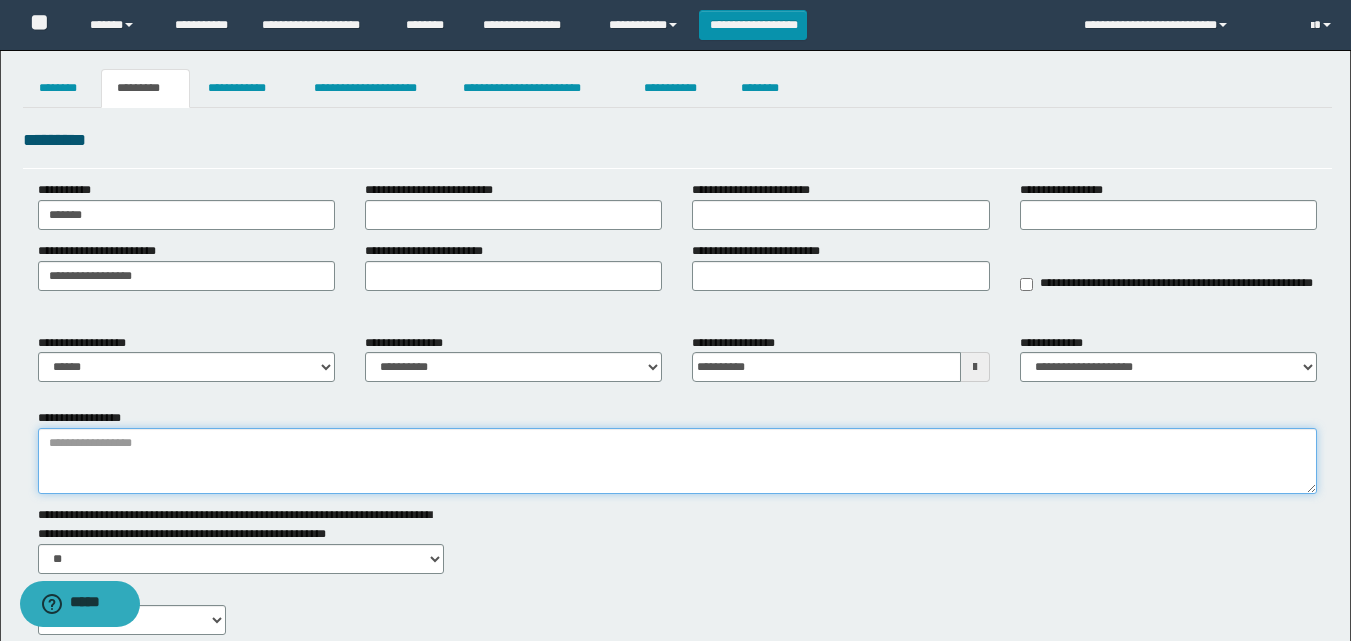 click on "**********" at bounding box center [677, 461] 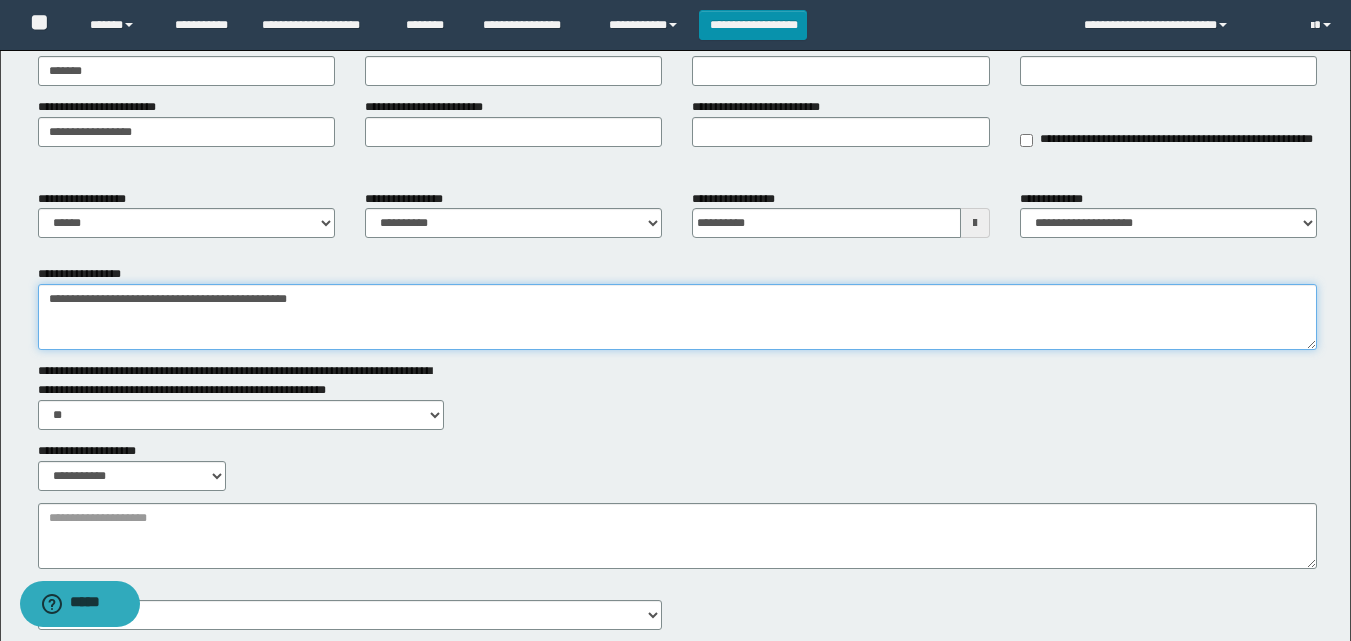 scroll, scrollTop: 146, scrollLeft: 0, axis: vertical 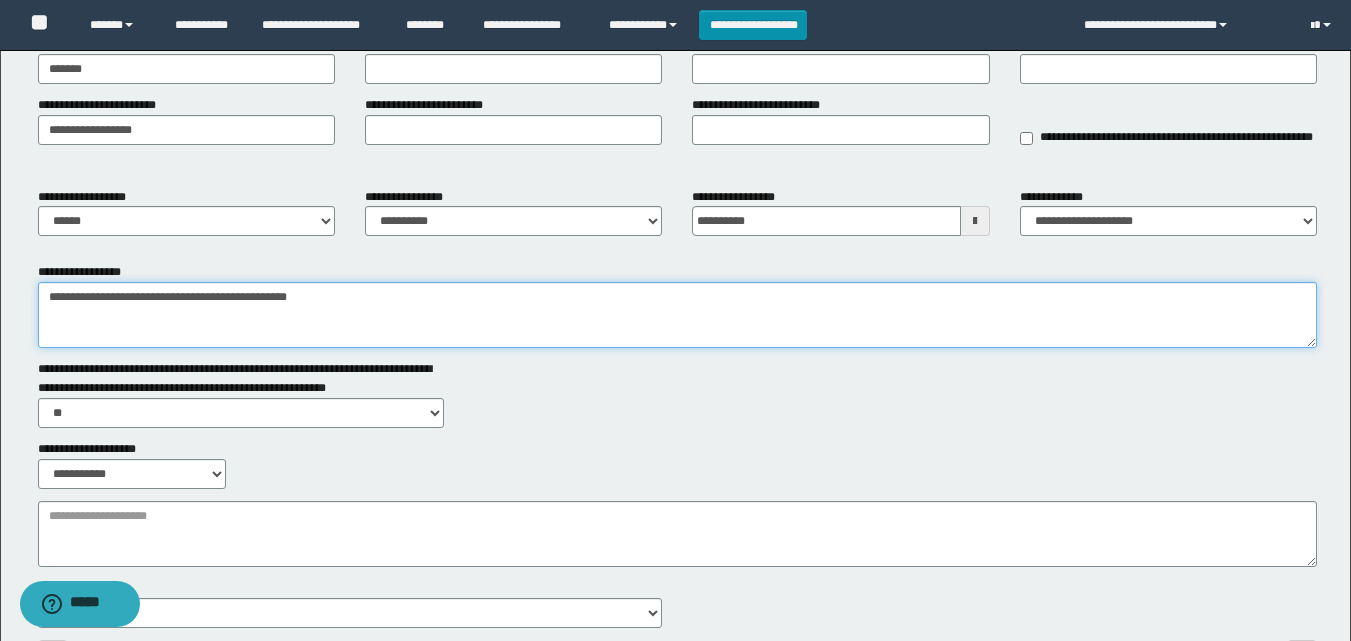 type on "**********" 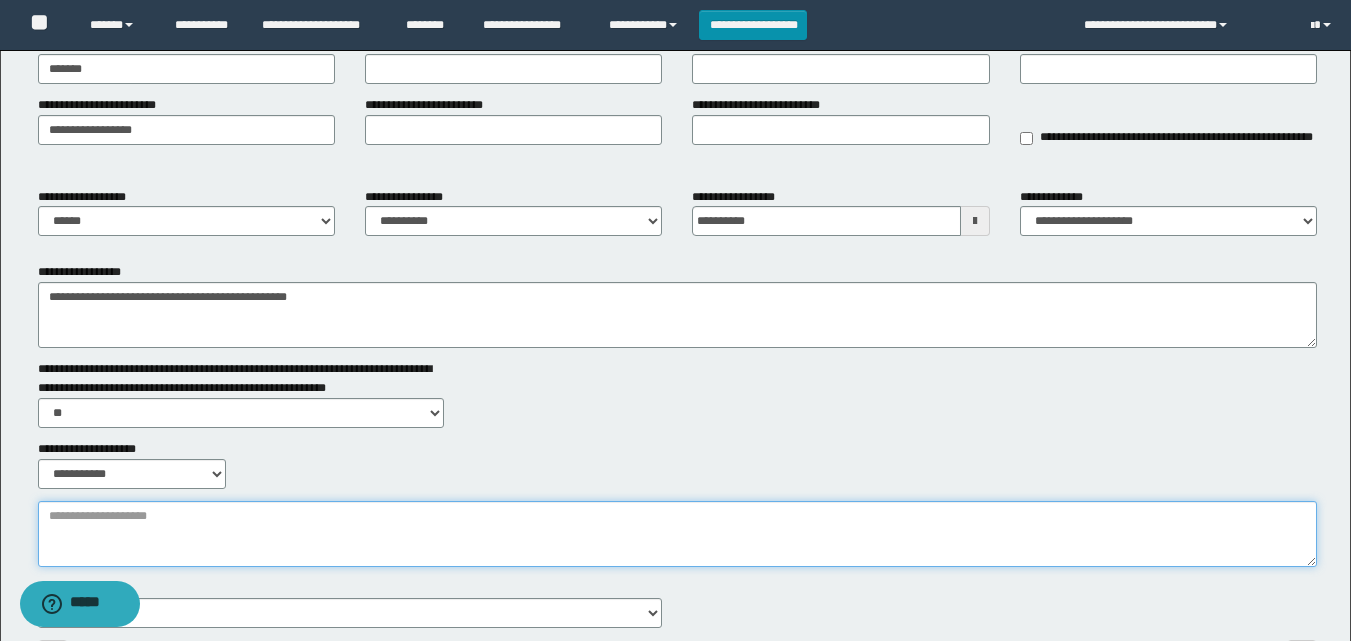 click on "**********" at bounding box center [677, 534] 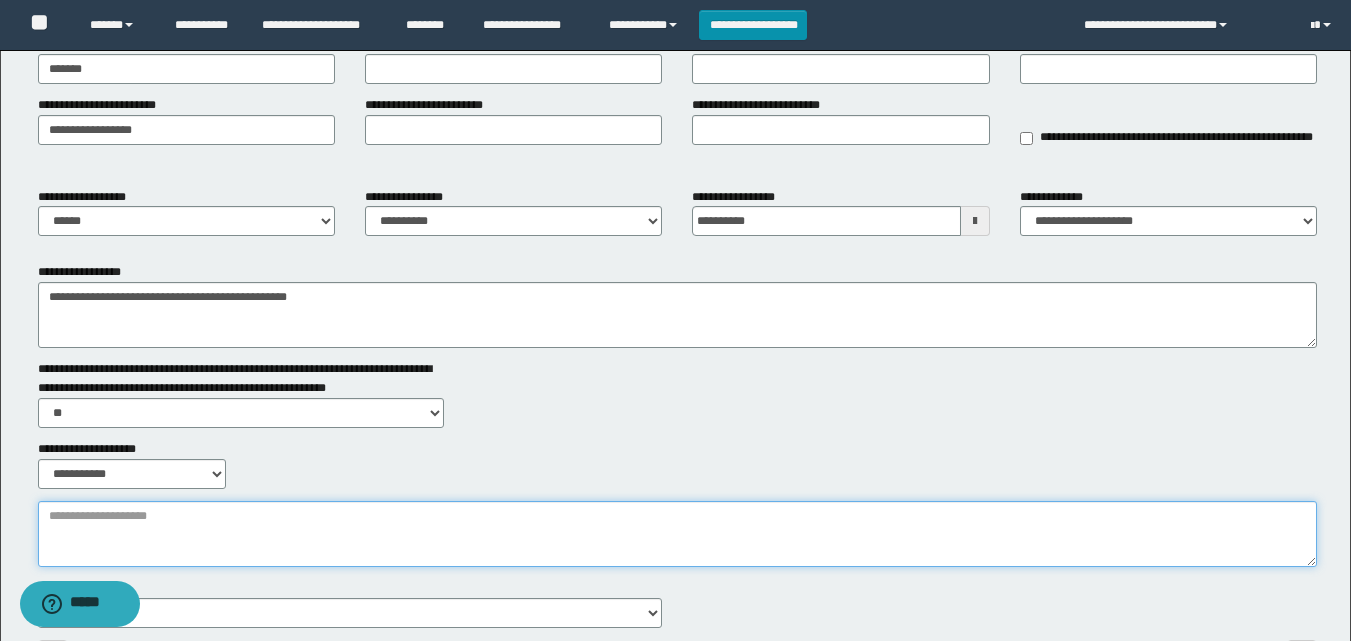 paste on "**********" 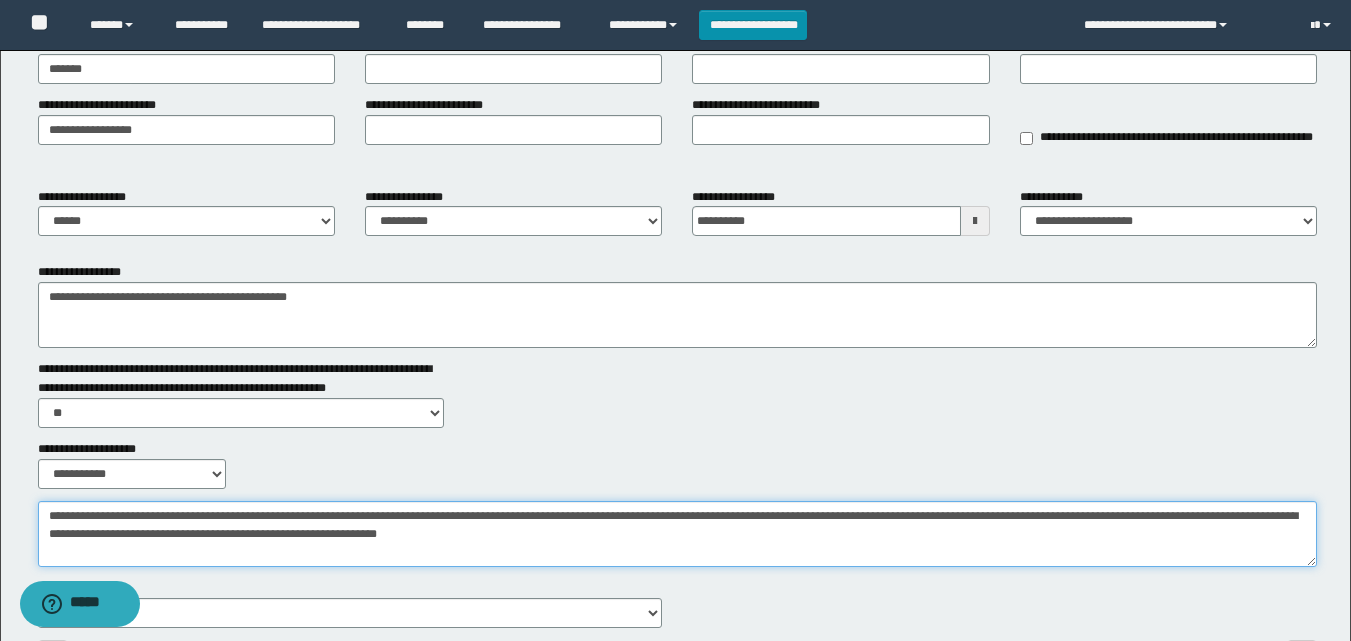 type on "**********" 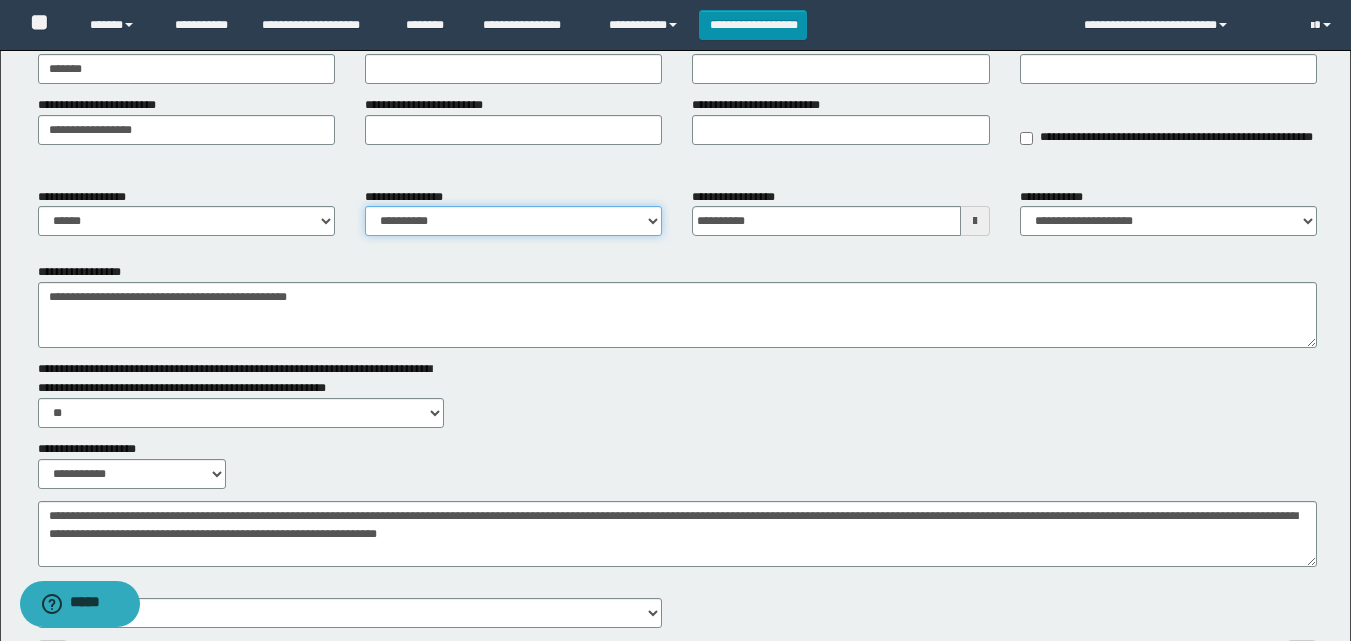 click on "**********" at bounding box center (513, 221) 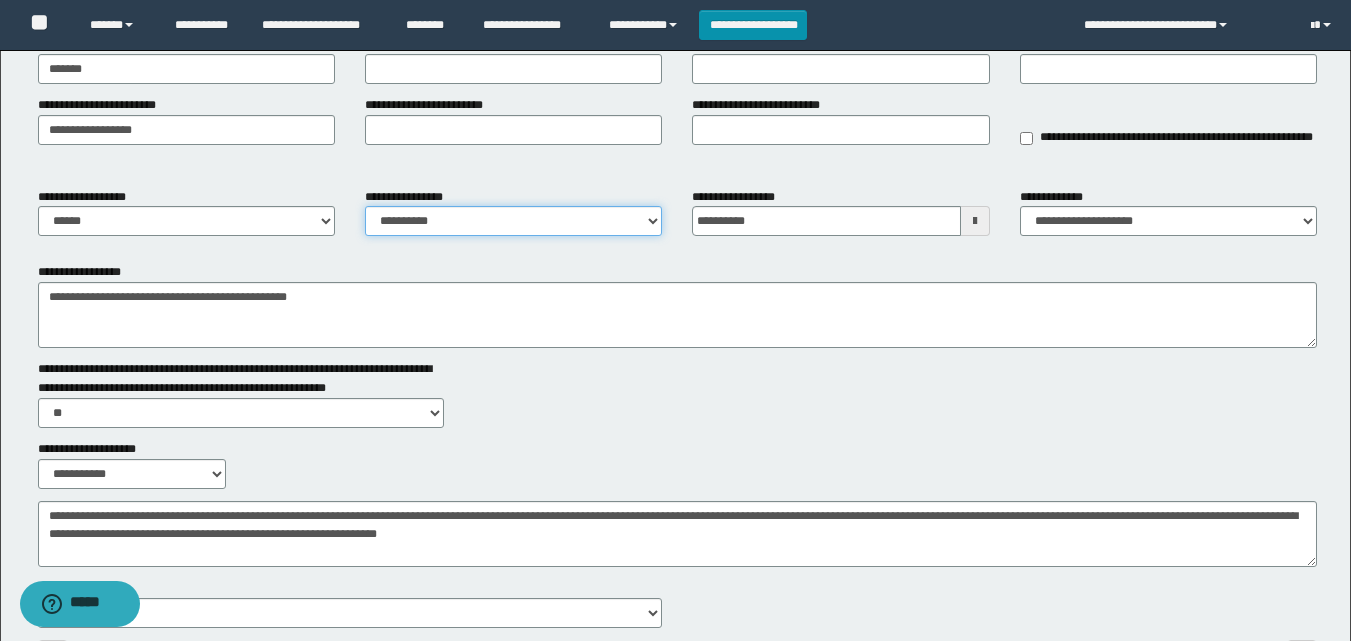 select on "****" 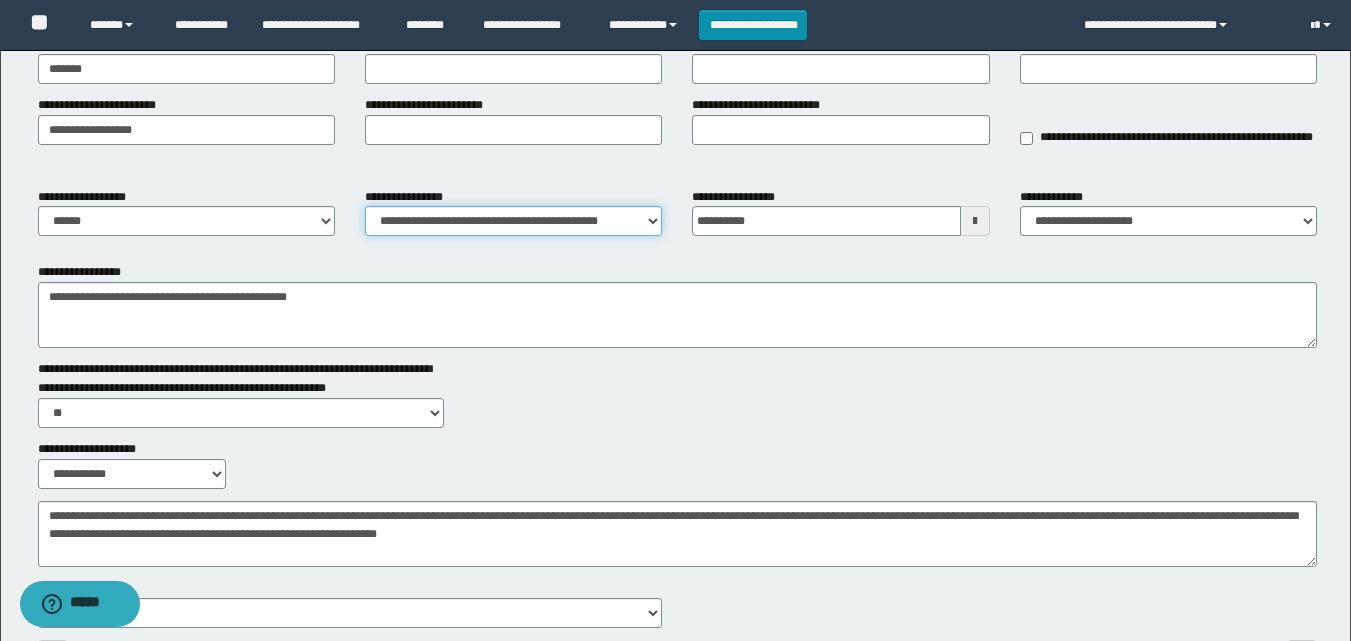 scroll, scrollTop: 0, scrollLeft: 0, axis: both 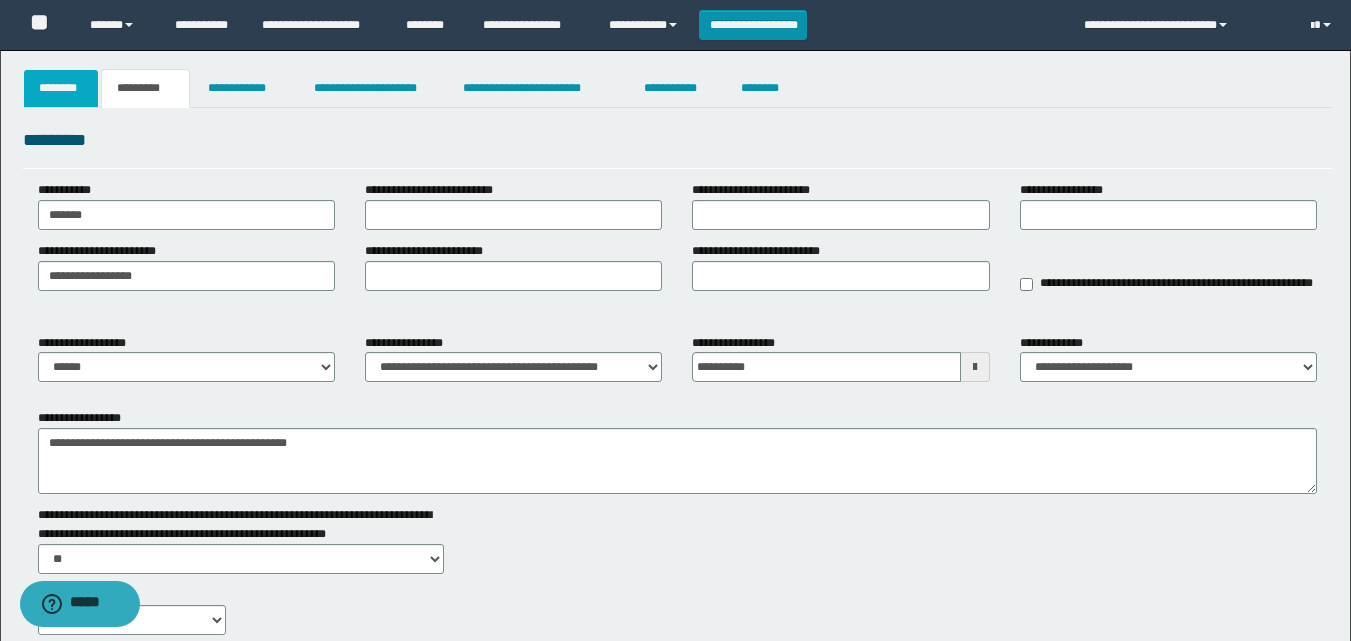 click on "********" at bounding box center [61, 88] 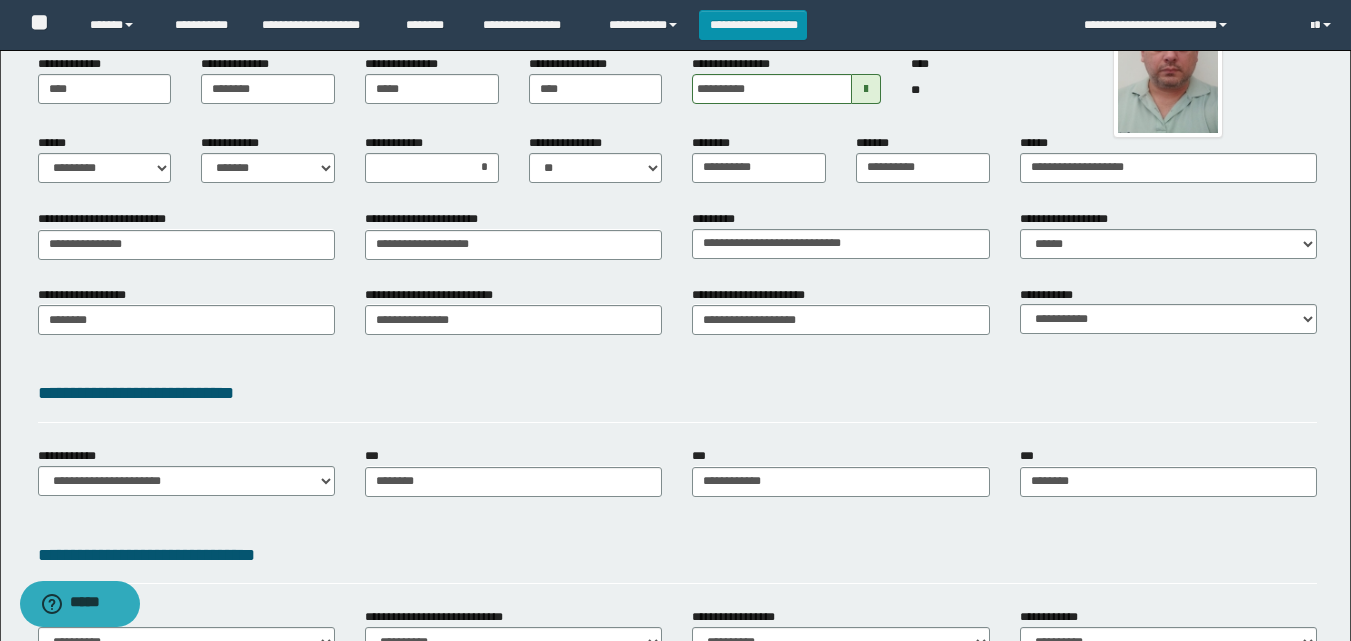 scroll, scrollTop: 192, scrollLeft: 0, axis: vertical 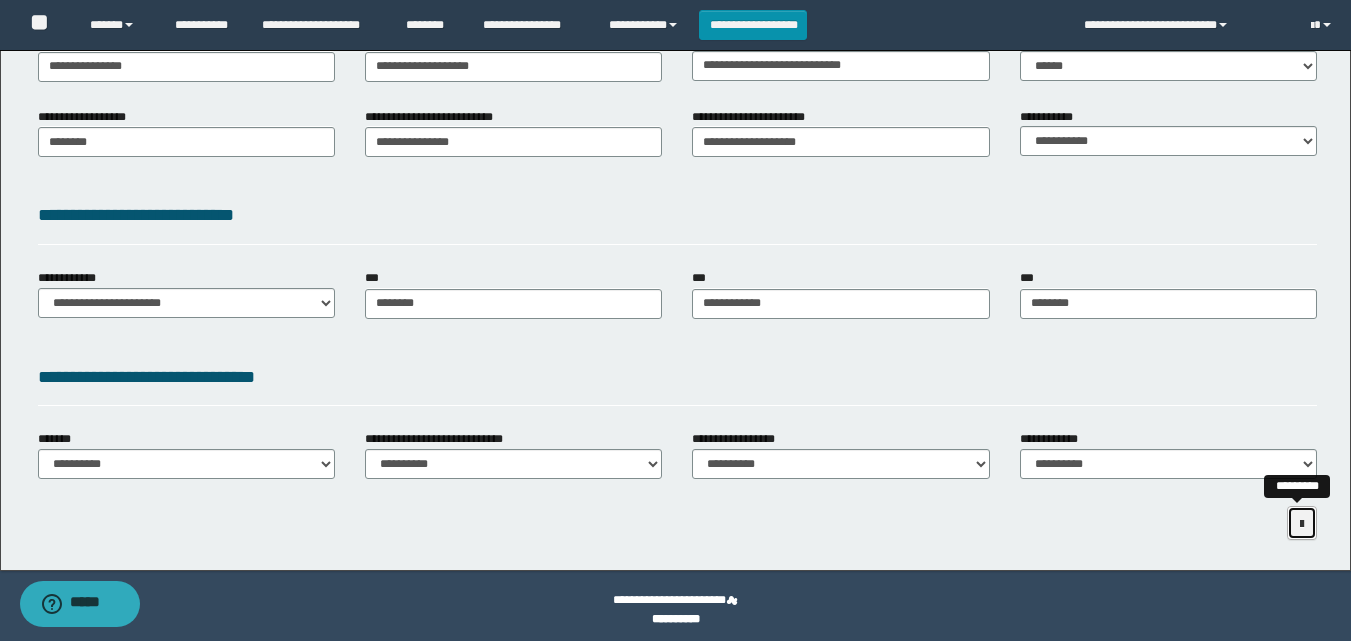 click at bounding box center [1302, 523] 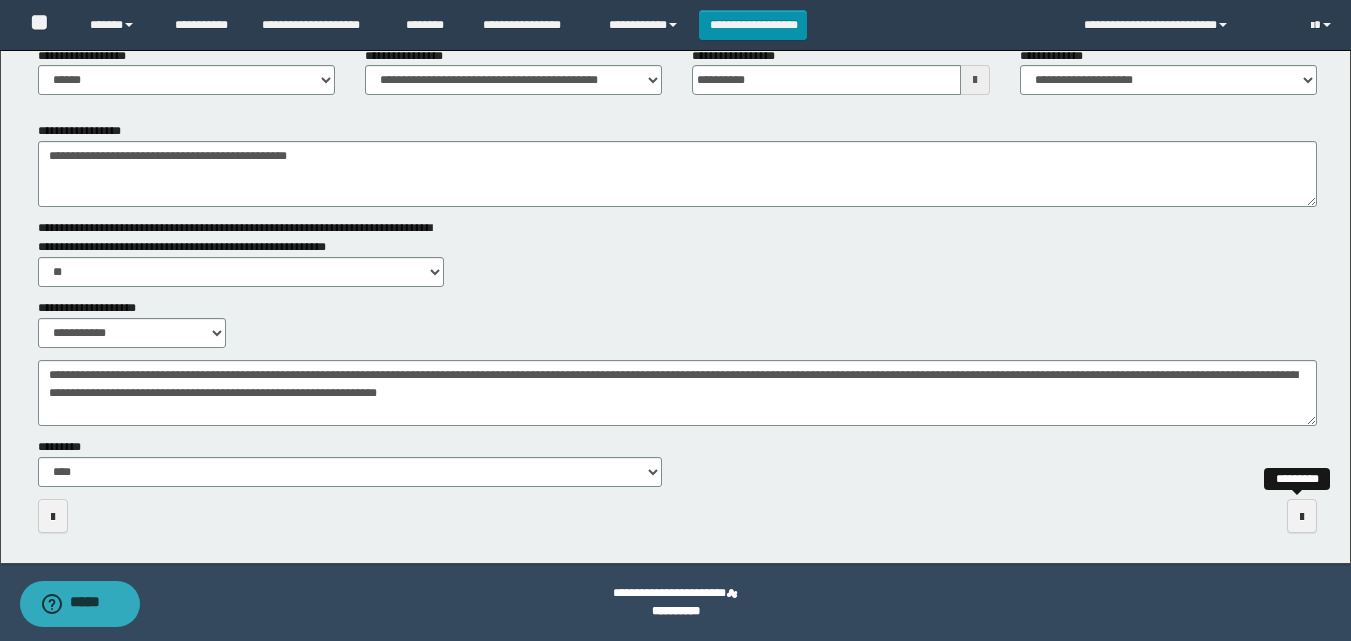 scroll, scrollTop: 287, scrollLeft: 0, axis: vertical 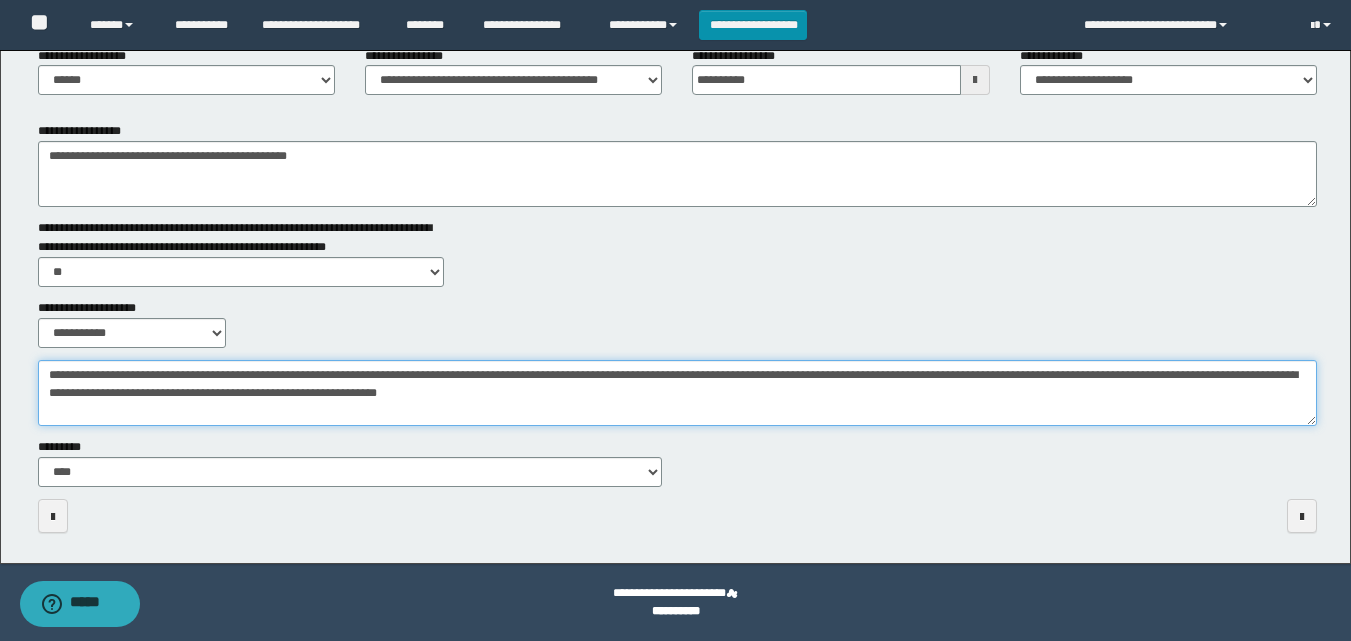 click on "**********" at bounding box center [677, 393] 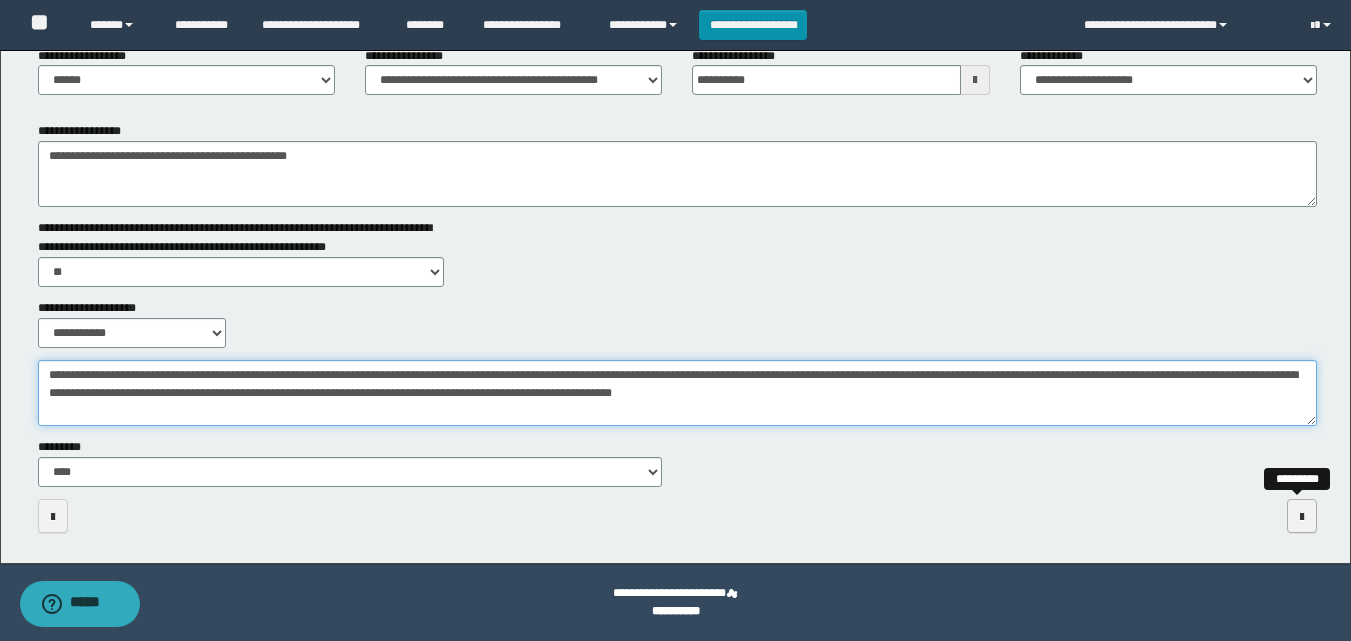 type on "**********" 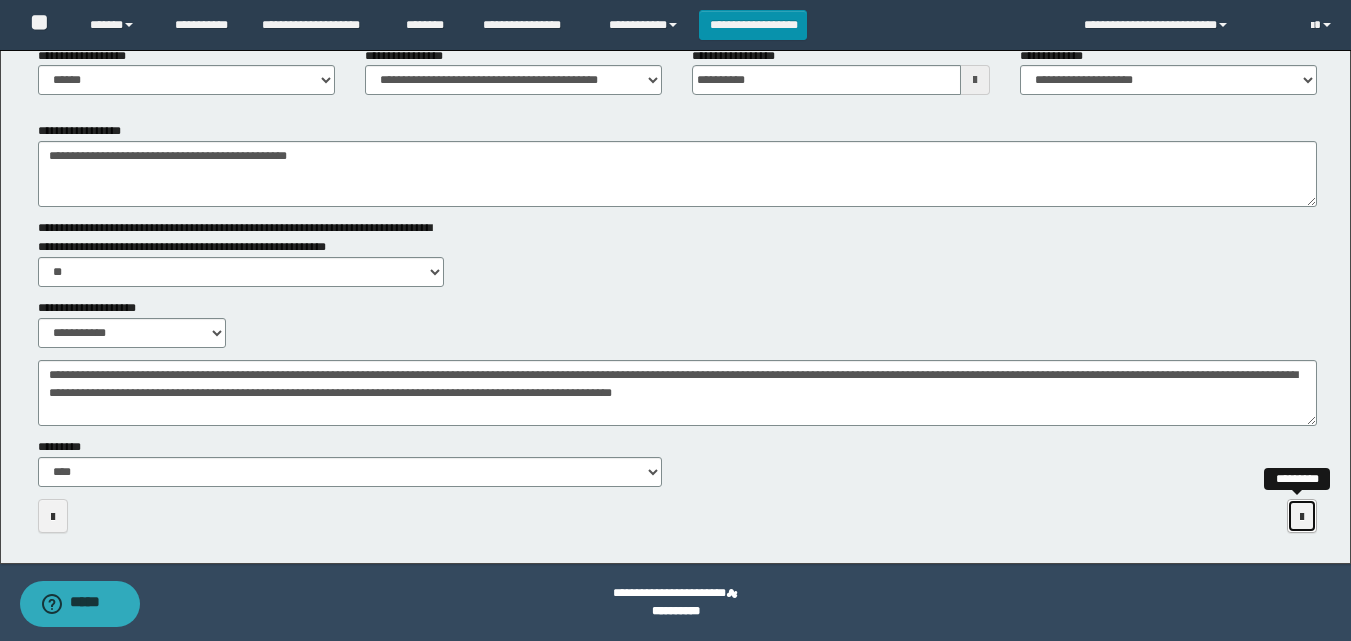 click at bounding box center [1302, 517] 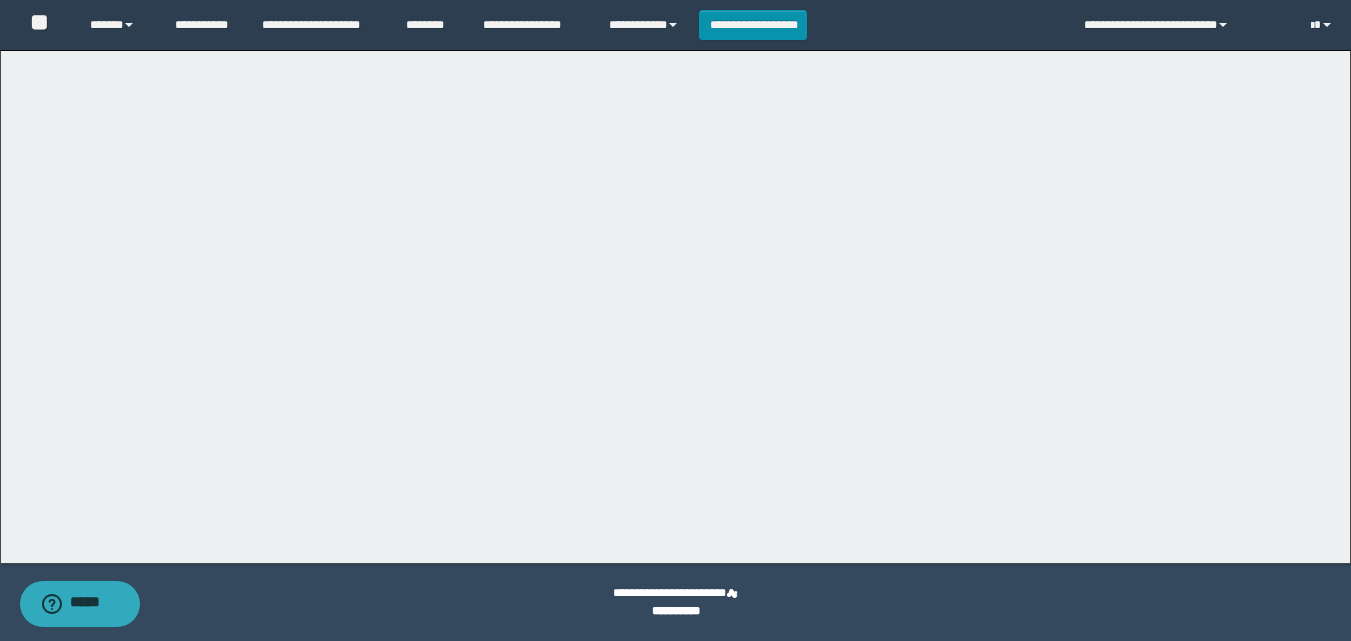 scroll, scrollTop: 281, scrollLeft: 0, axis: vertical 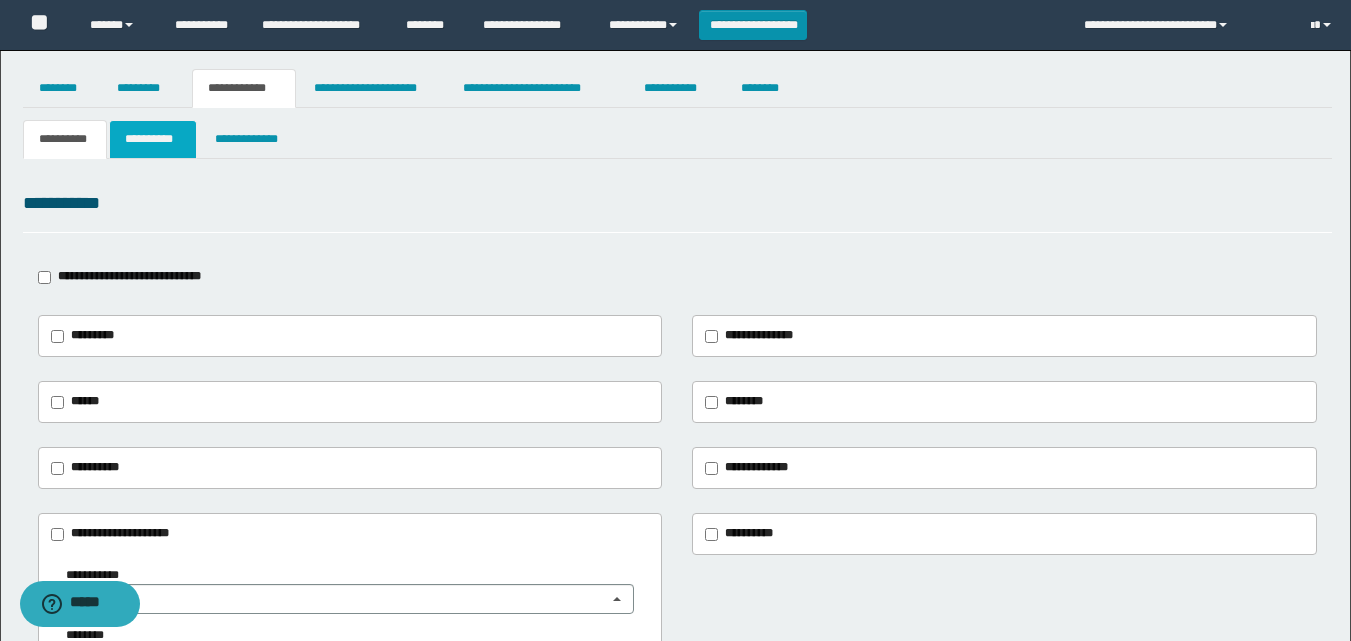 click on "**********" at bounding box center (153, 139) 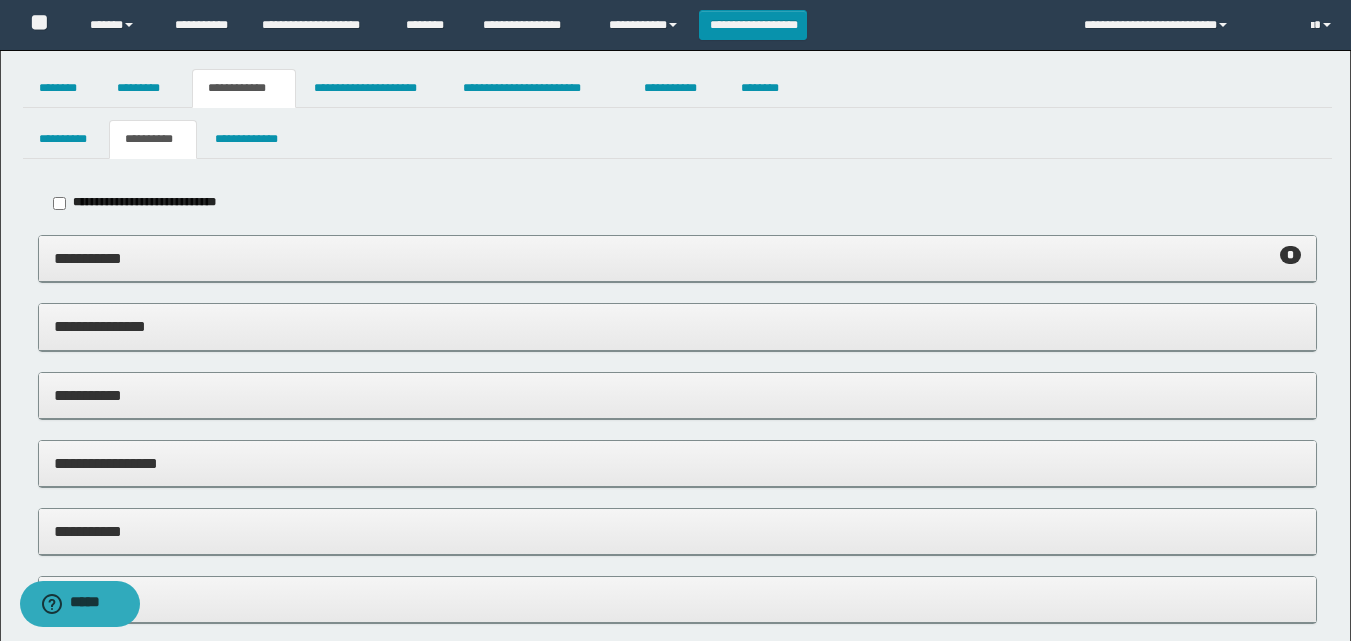 click on "**********" at bounding box center (677, 259) 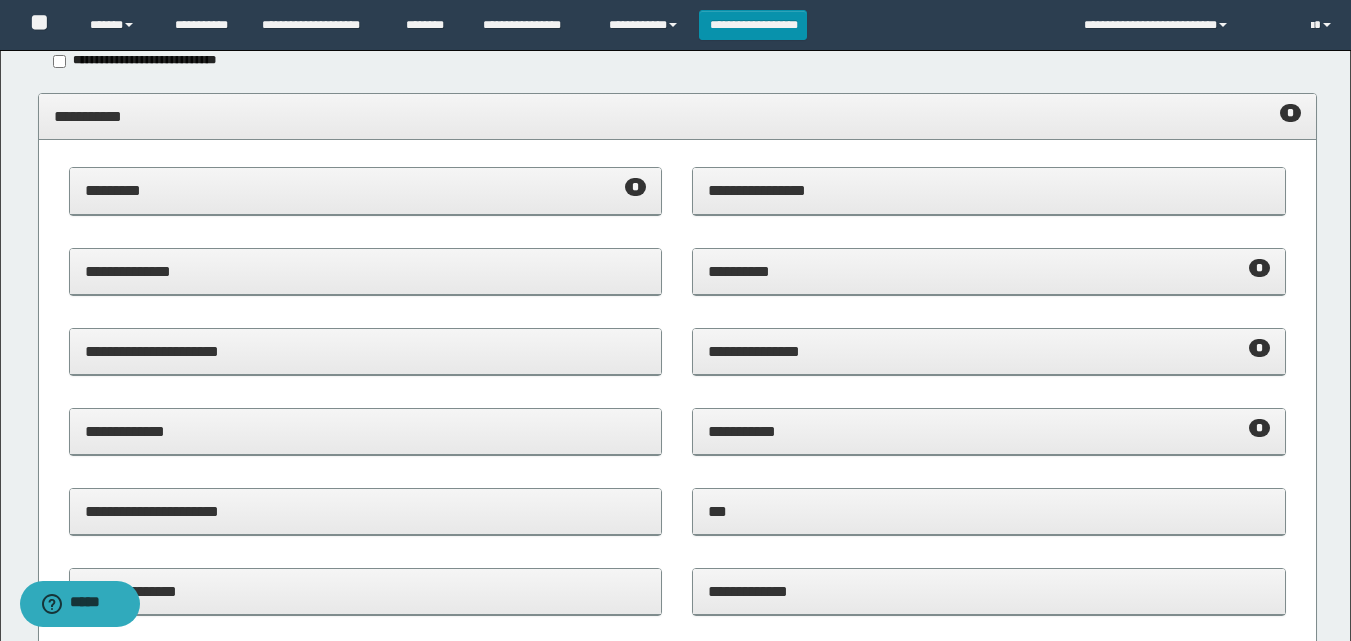 scroll, scrollTop: 145, scrollLeft: 0, axis: vertical 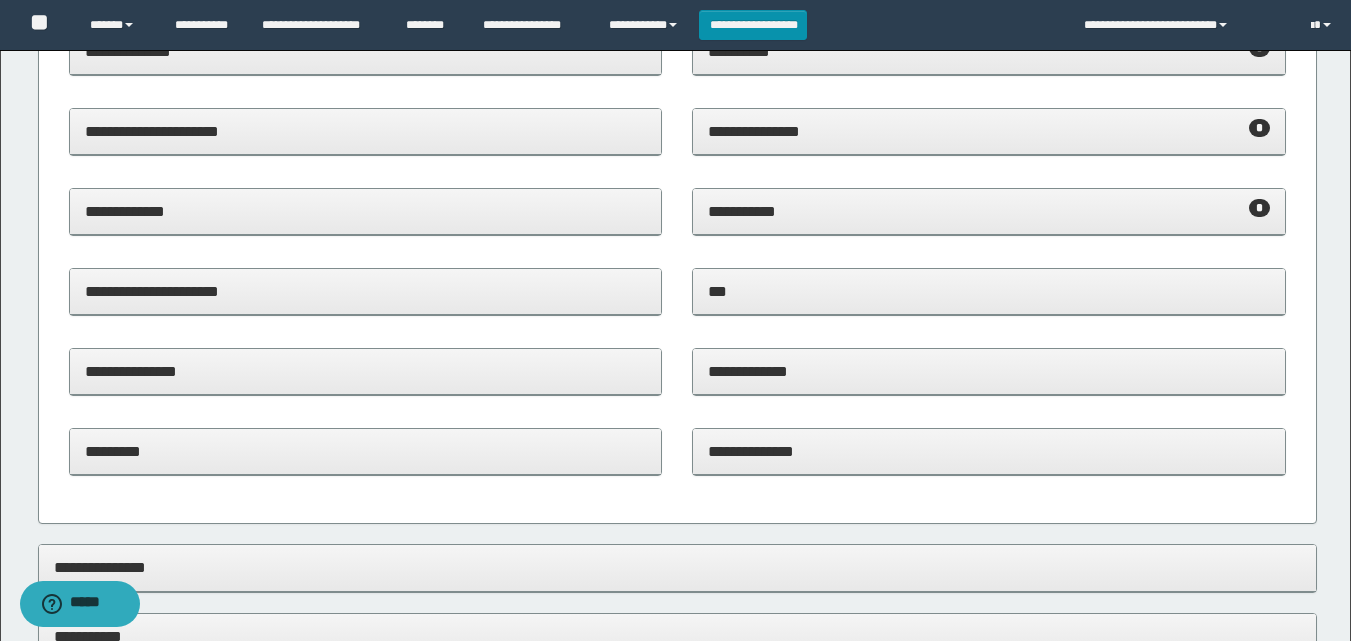 click on "**********" at bounding box center (989, 451) 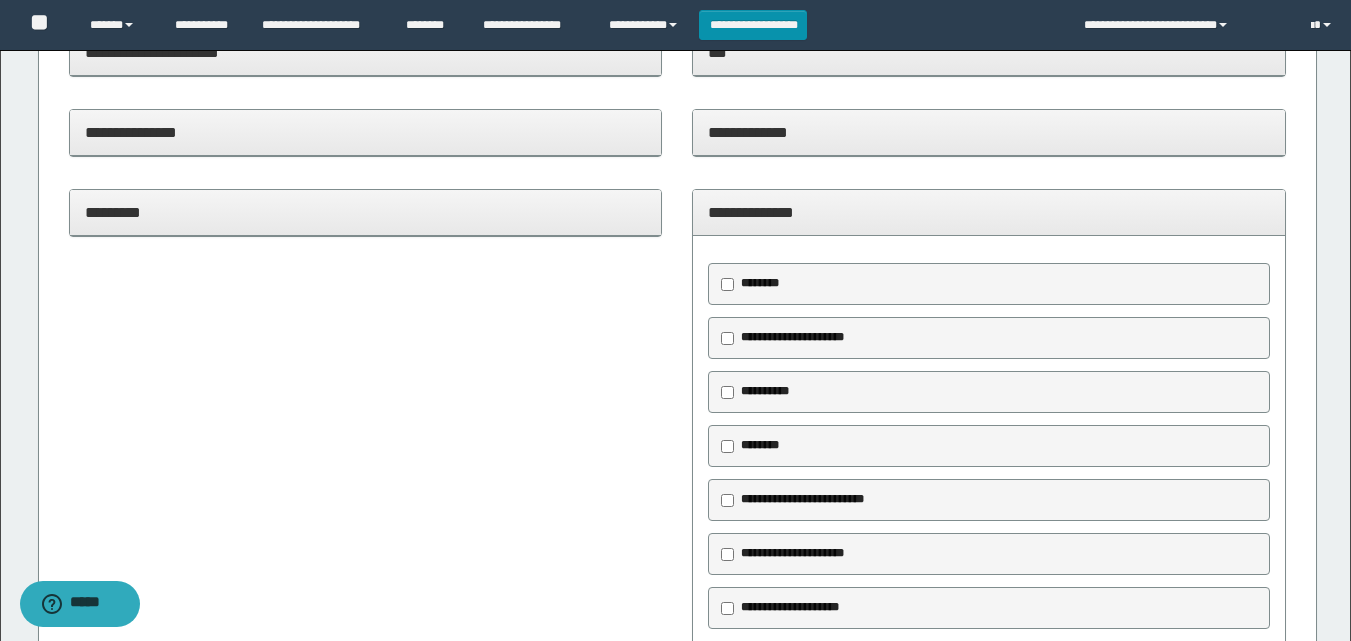 scroll, scrollTop: 614, scrollLeft: 0, axis: vertical 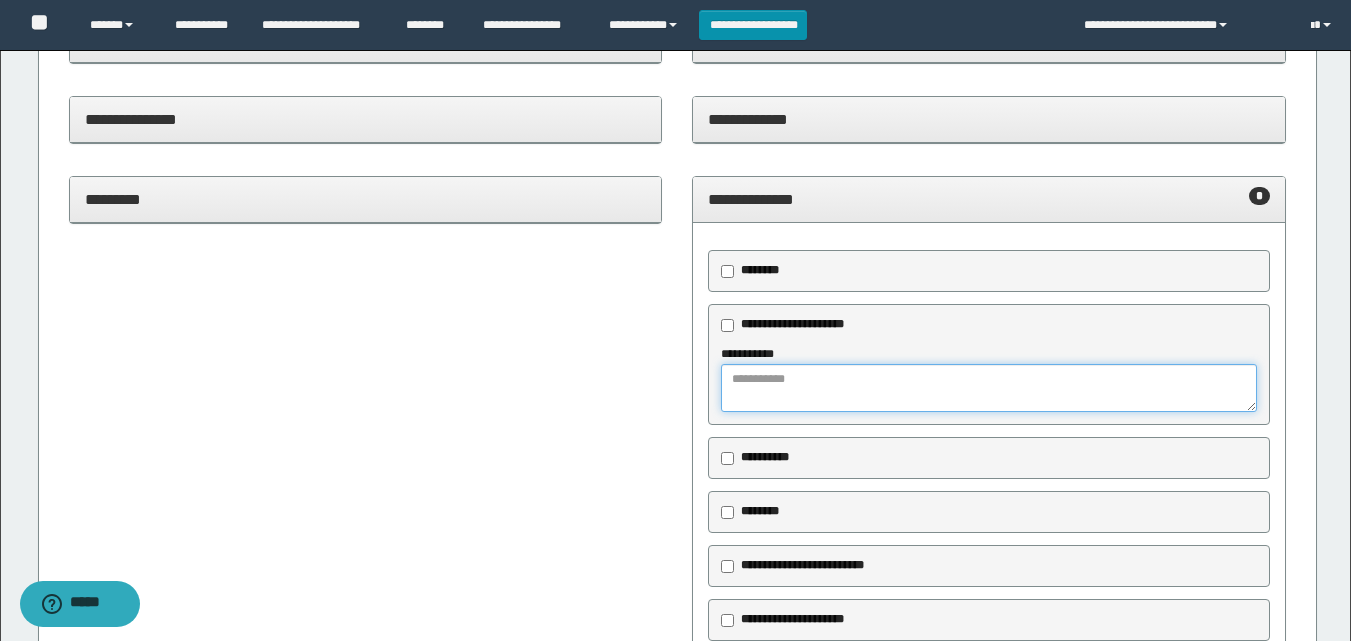 click at bounding box center [989, 388] 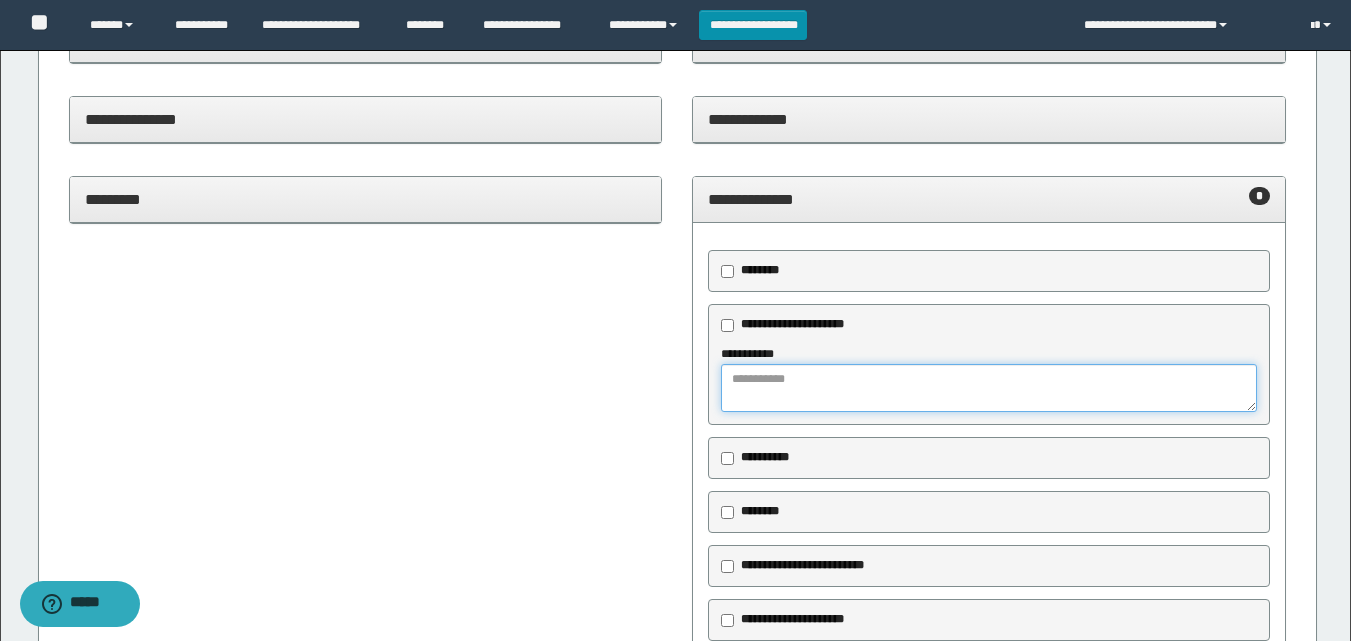 scroll, scrollTop: 54, scrollLeft: 0, axis: vertical 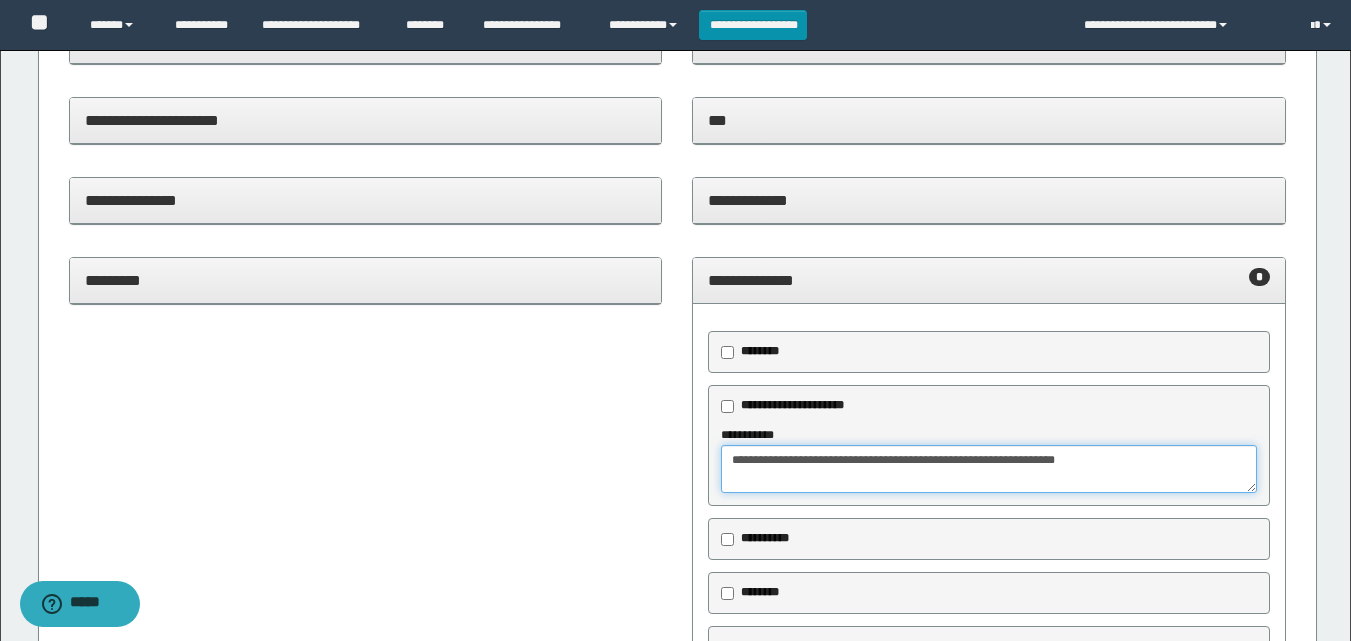 type on "**********" 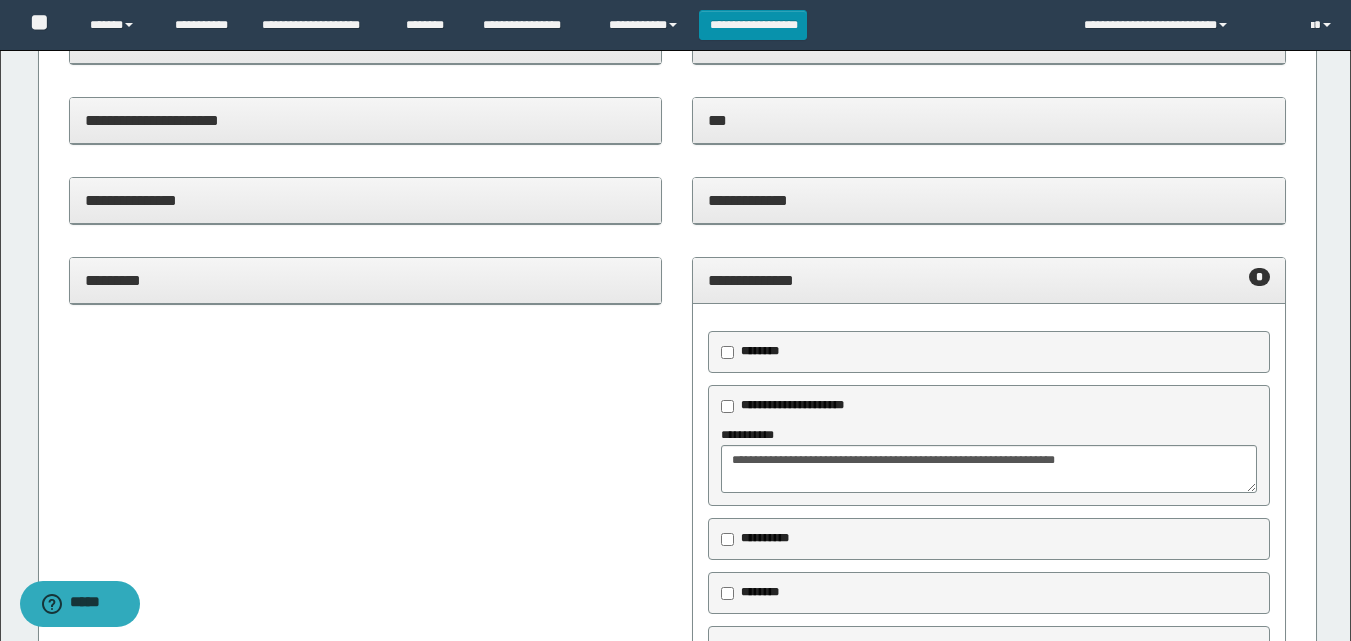 click on "**********" at bounding box center [989, 280] 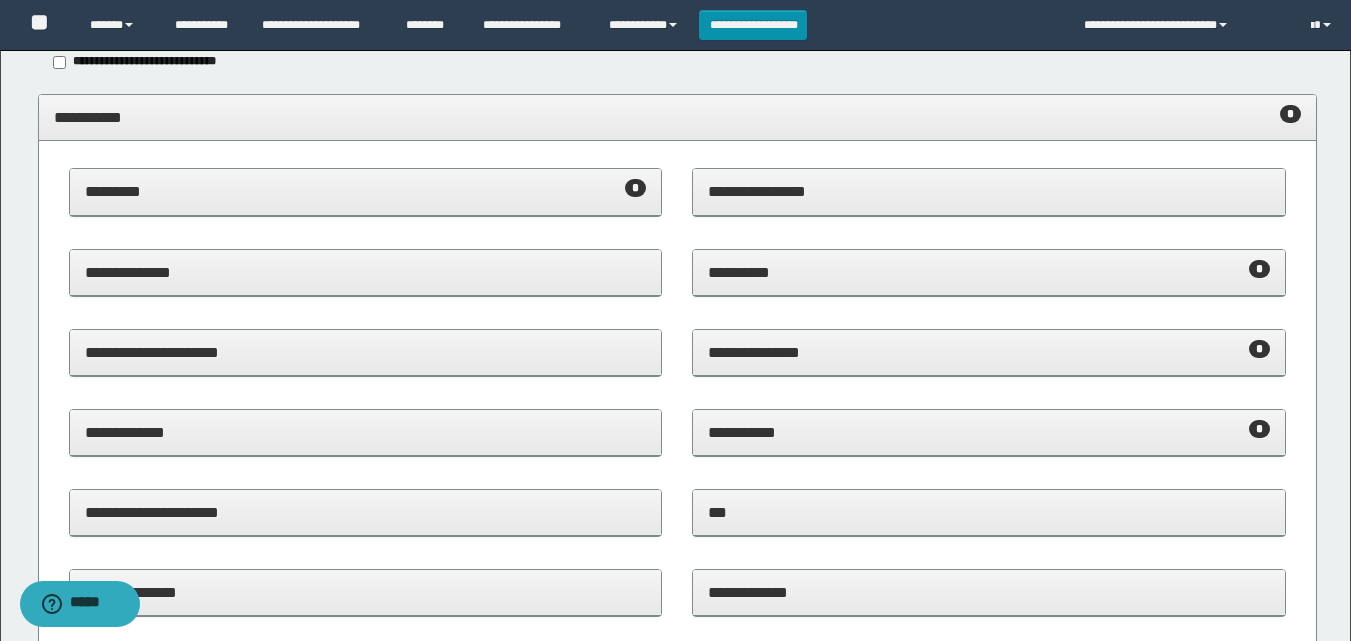 scroll, scrollTop: 138, scrollLeft: 0, axis: vertical 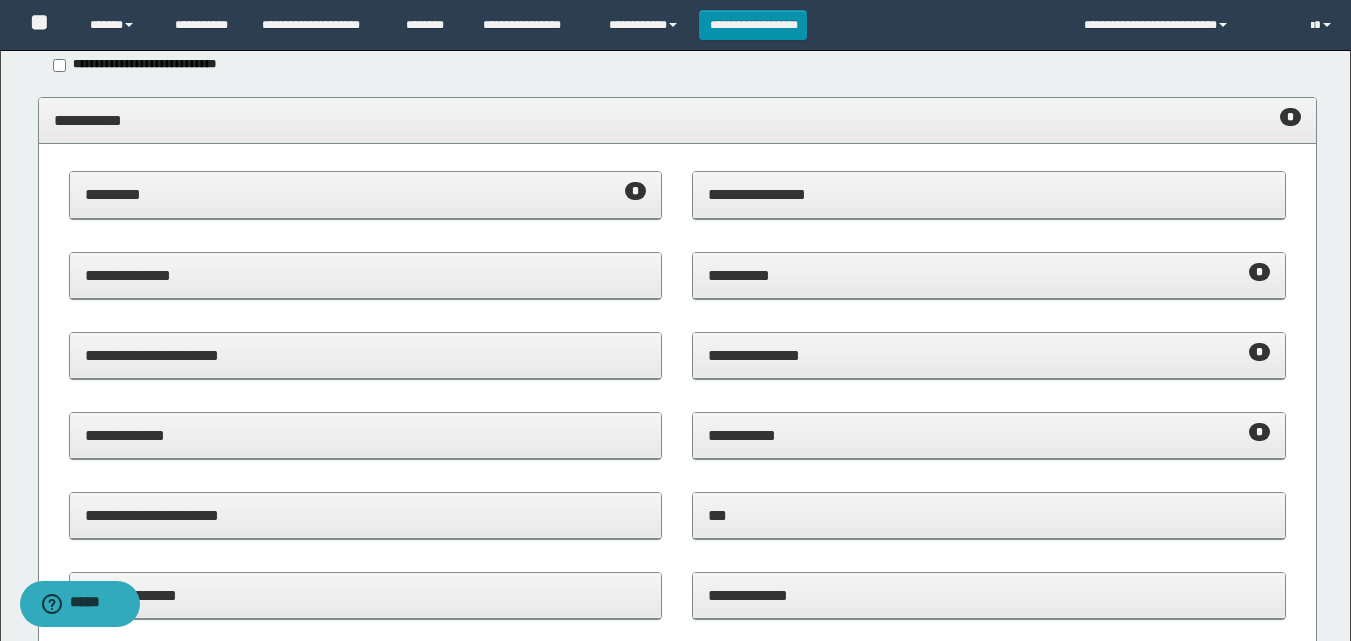 click on "**********" at bounding box center (677, 120) 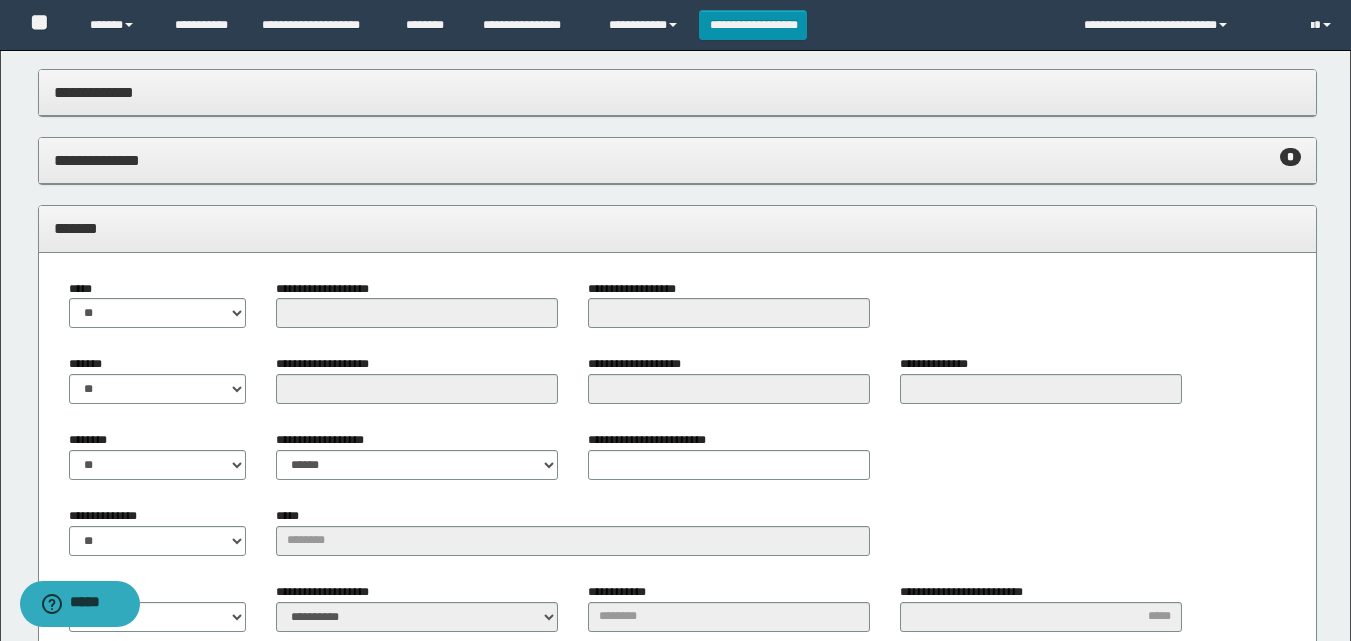 scroll, scrollTop: 577, scrollLeft: 0, axis: vertical 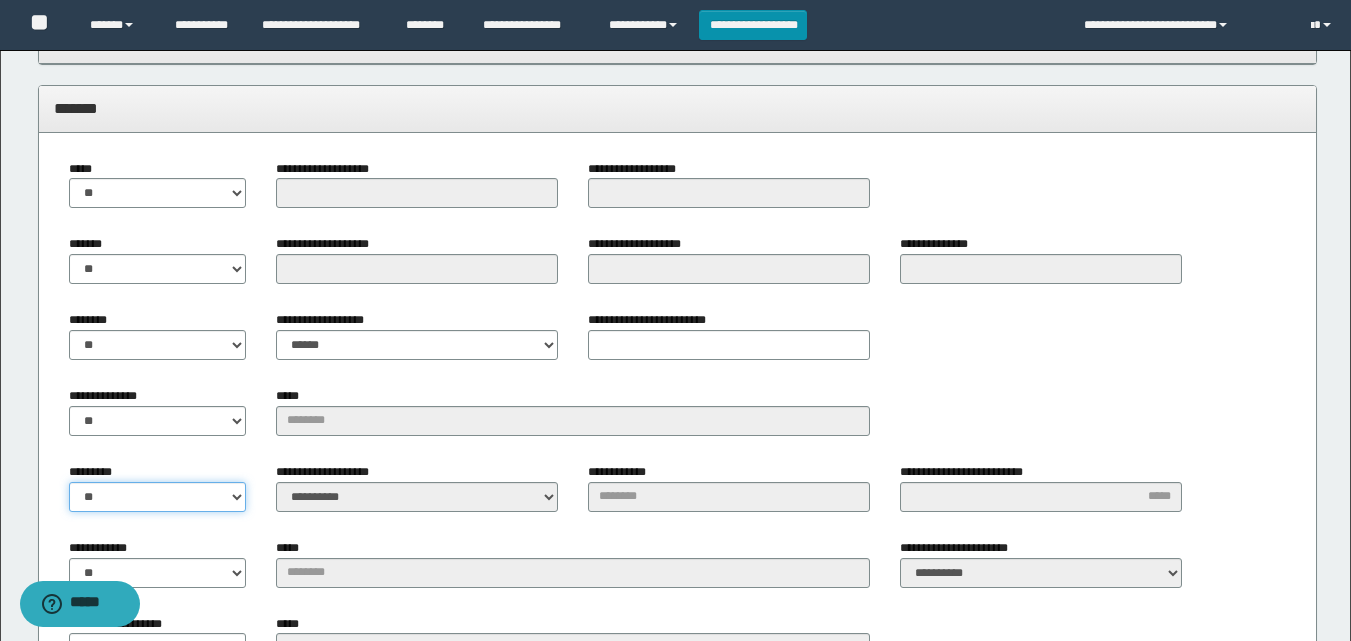 click on "**
**" at bounding box center (158, 497) 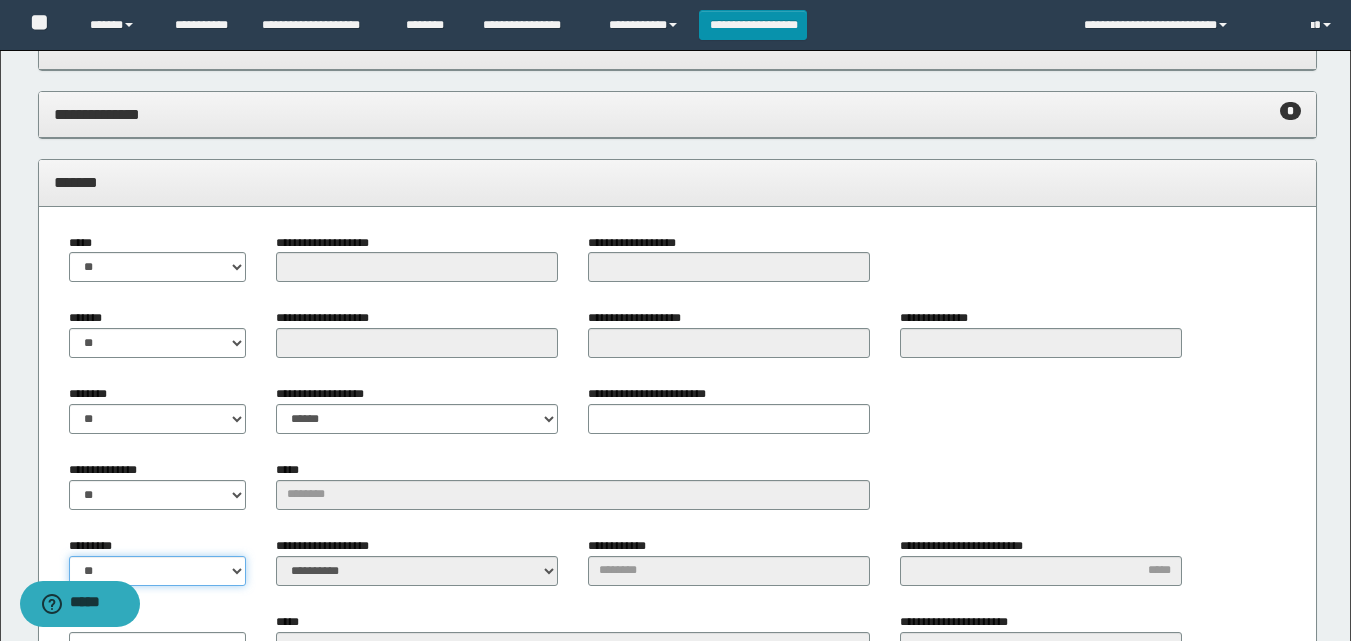 scroll, scrollTop: 618, scrollLeft: 0, axis: vertical 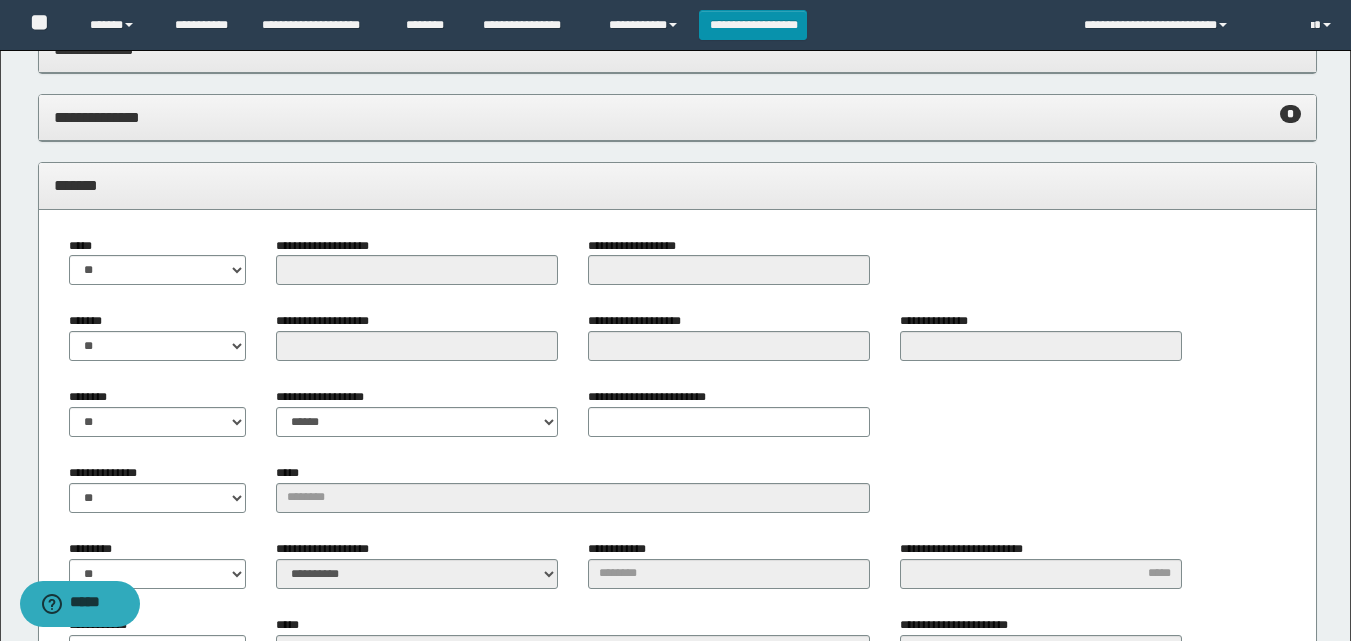 click on "*******" at bounding box center [677, 185] 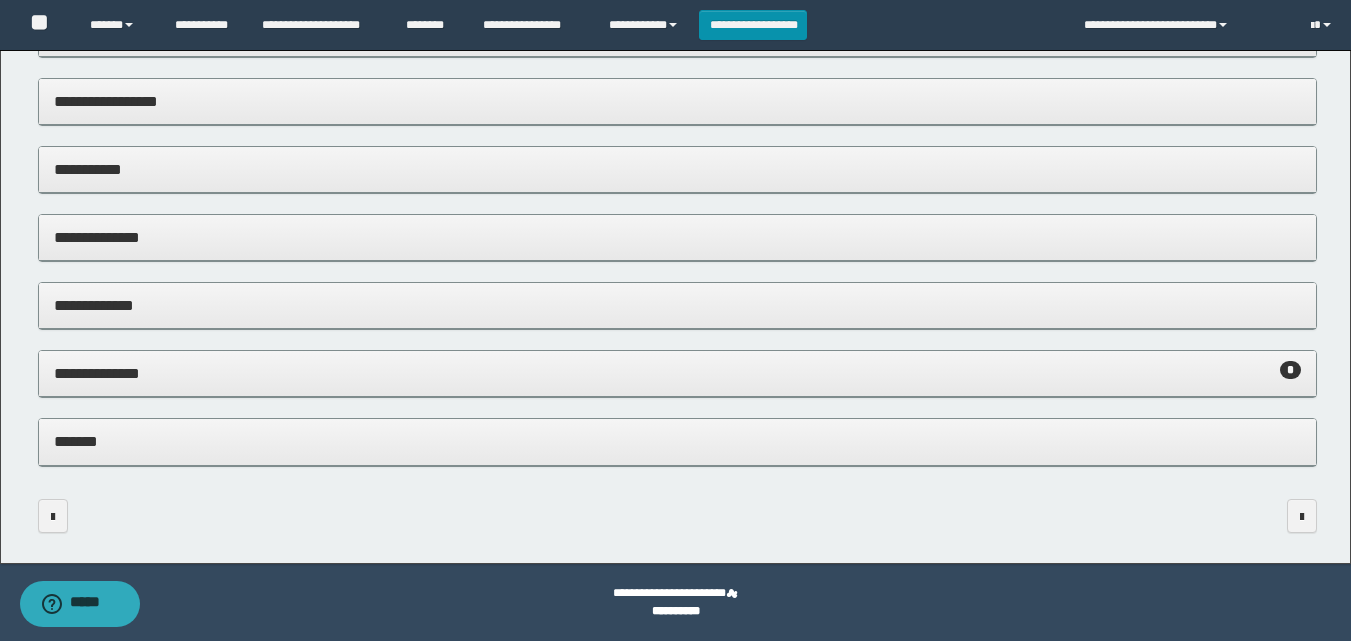 scroll, scrollTop: 362, scrollLeft: 0, axis: vertical 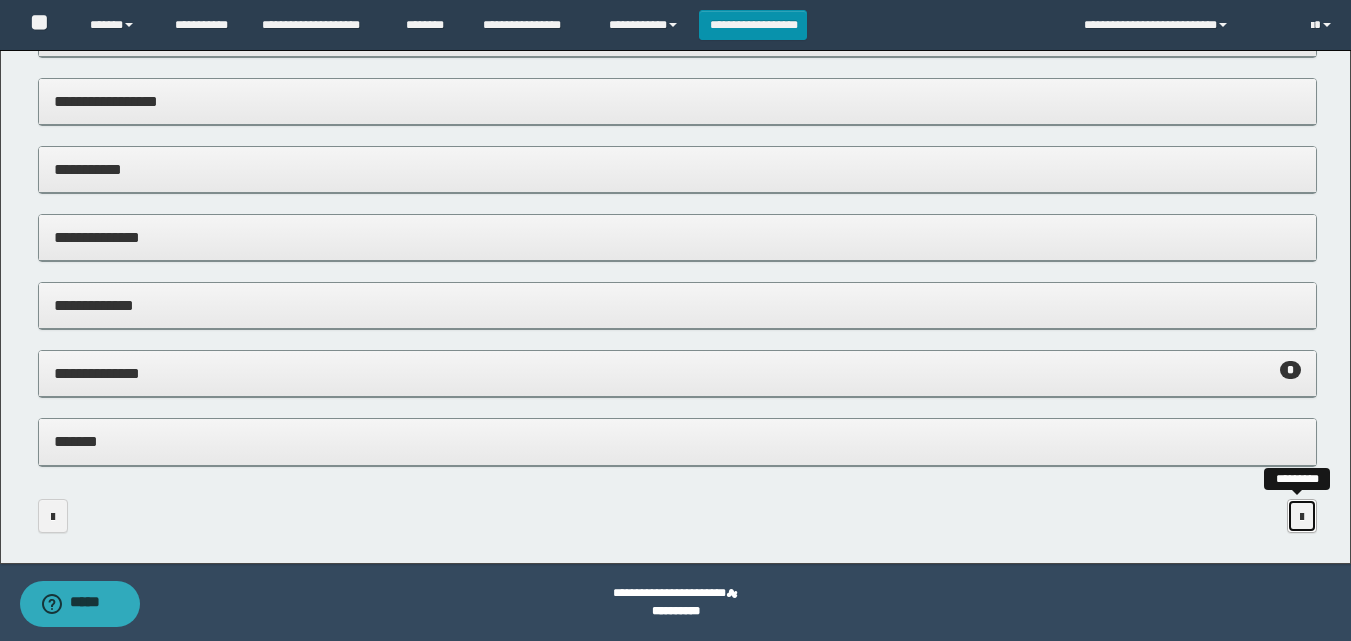 click at bounding box center [1302, 516] 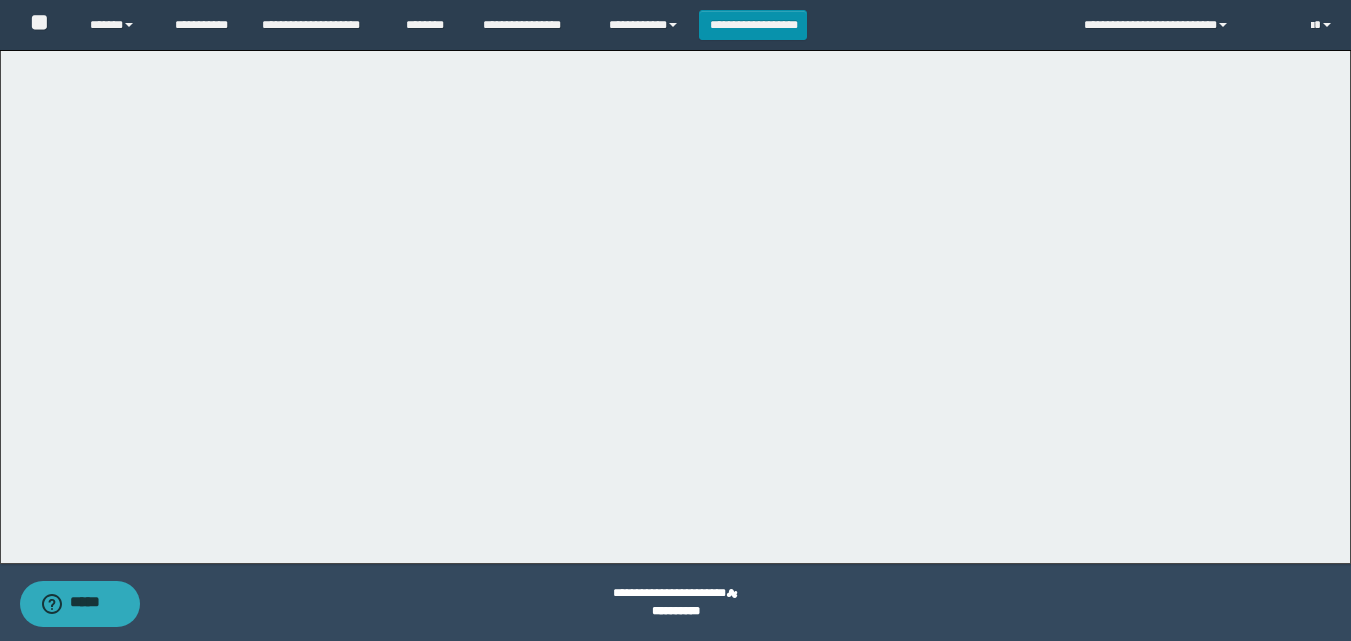 scroll, scrollTop: 0, scrollLeft: 0, axis: both 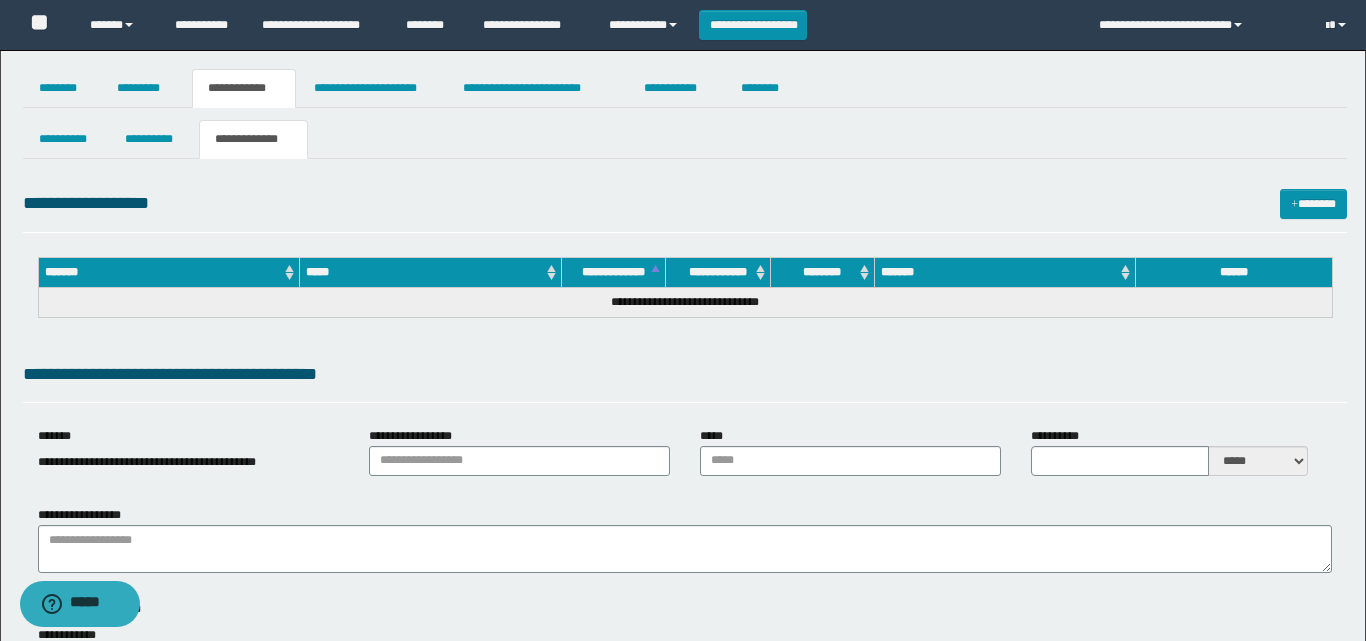 type on "**********" 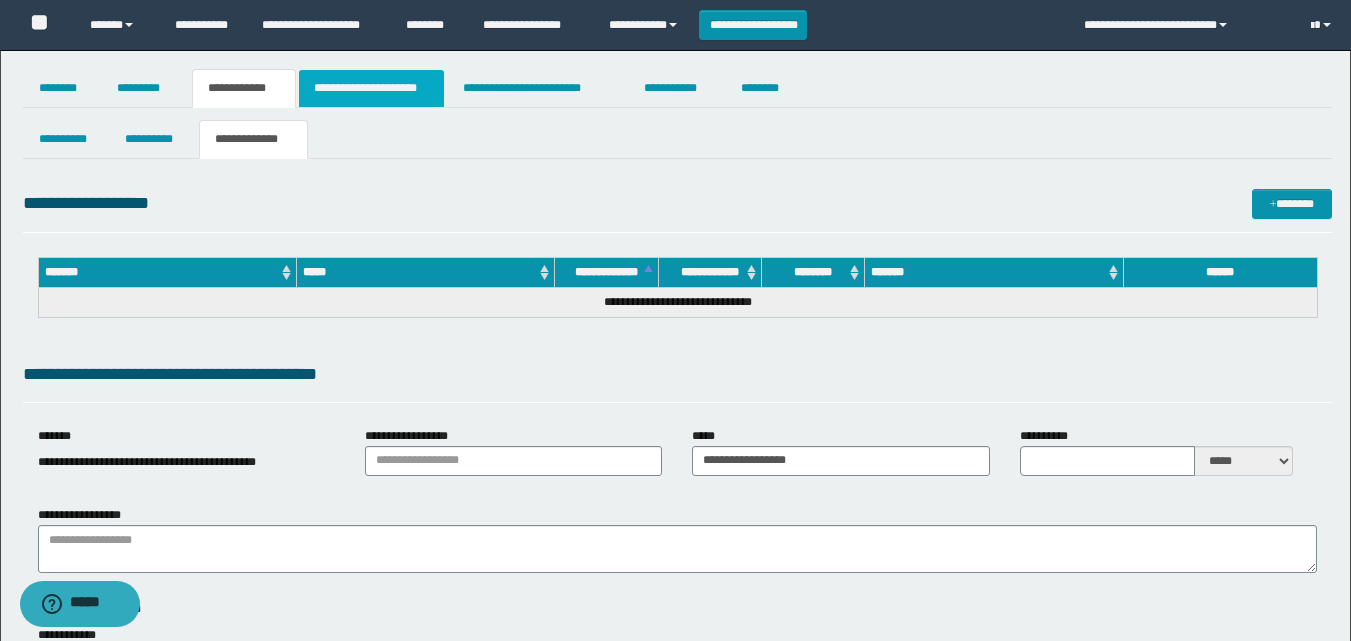 click on "**********" at bounding box center [371, 88] 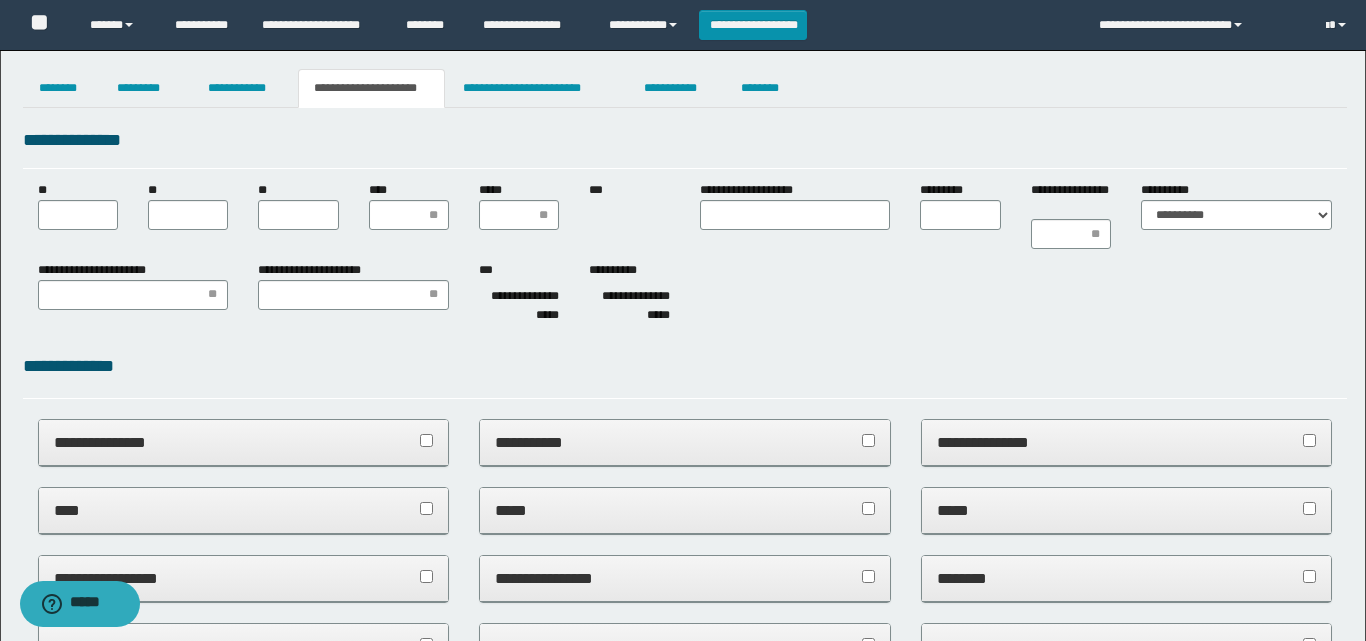 scroll, scrollTop: 0, scrollLeft: 0, axis: both 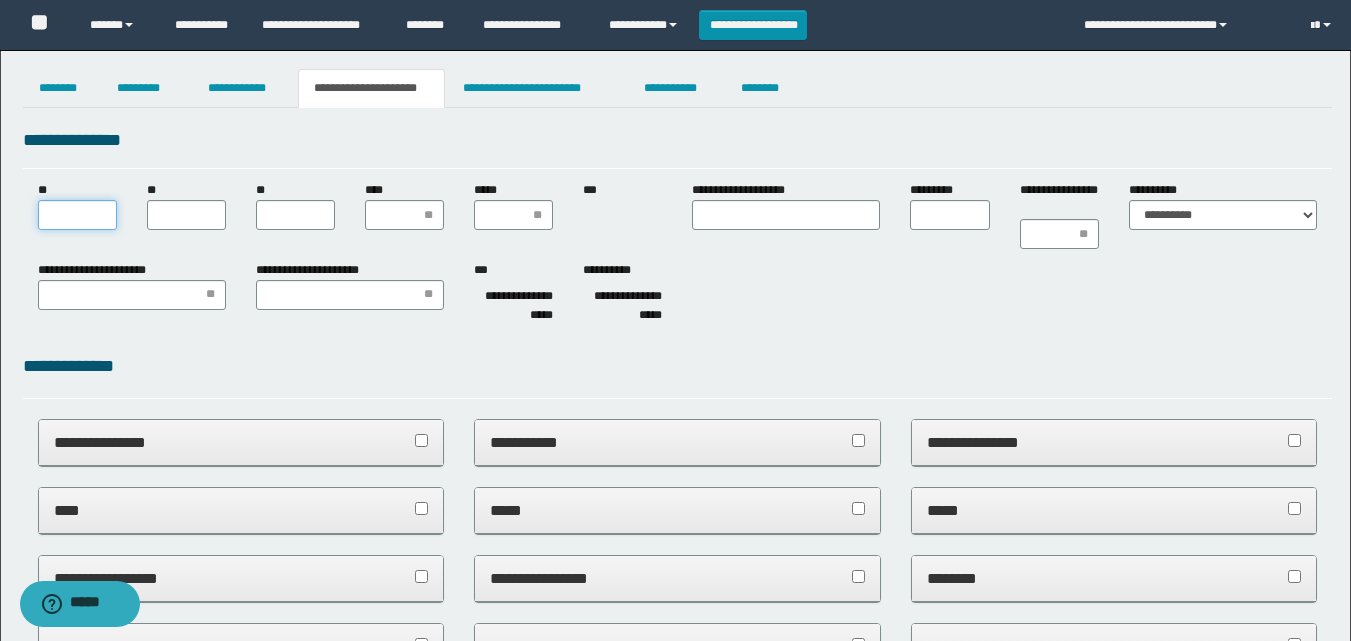 click on "**" at bounding box center [77, 215] 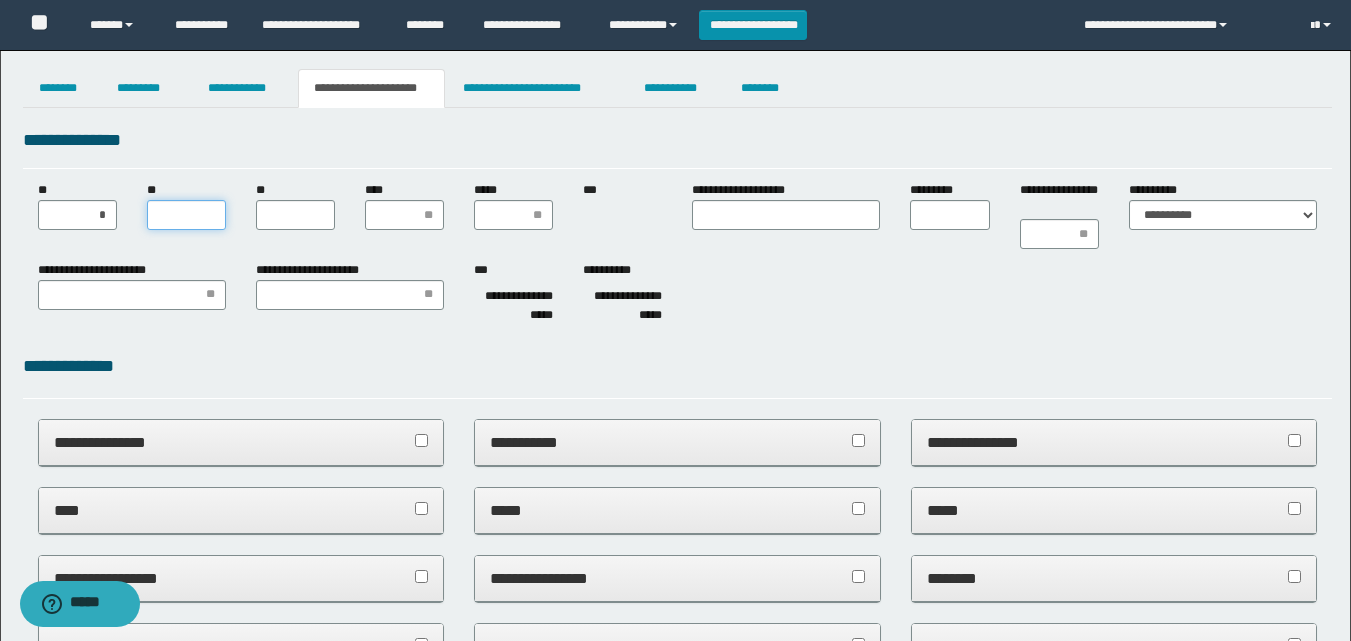 type on "*" 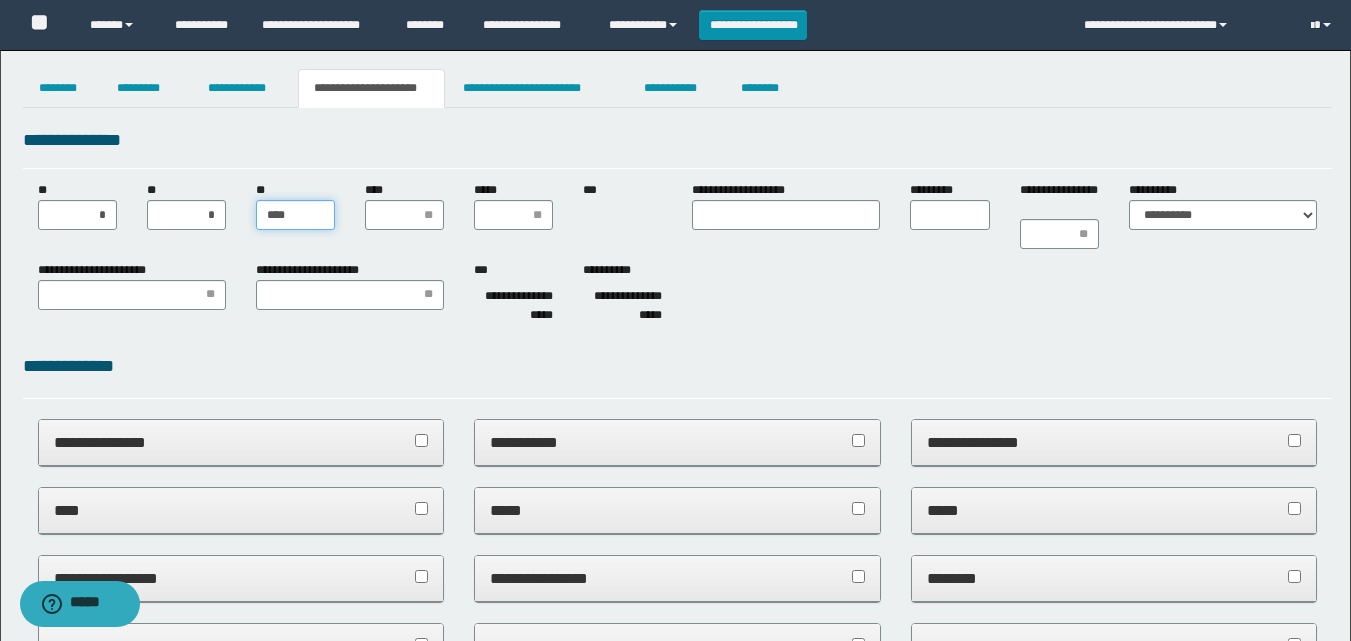 type on "*****" 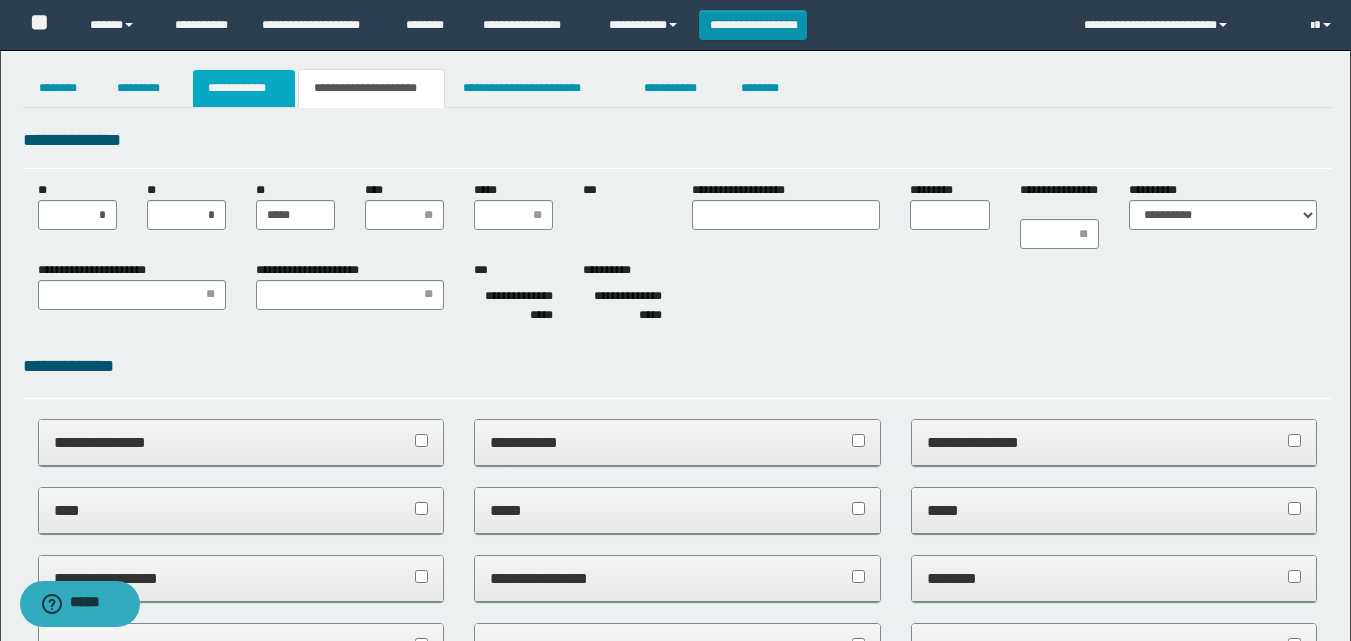 click on "**********" at bounding box center [244, 88] 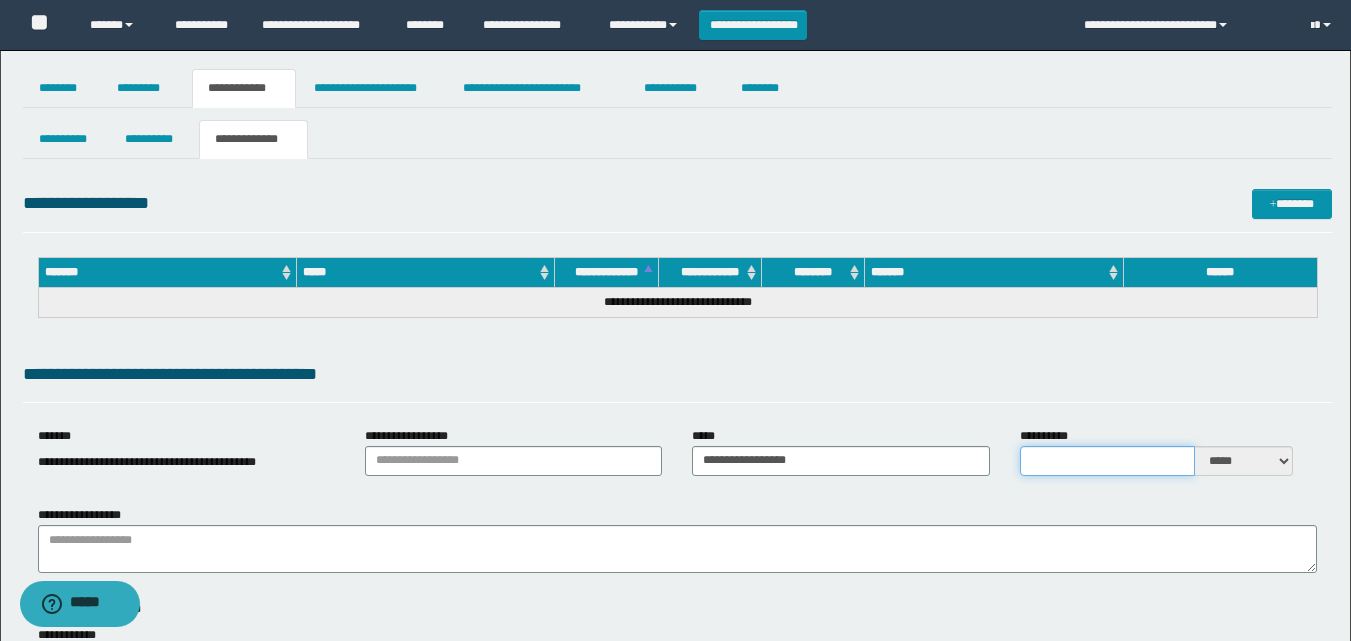click on "**********" at bounding box center [1107, 461] 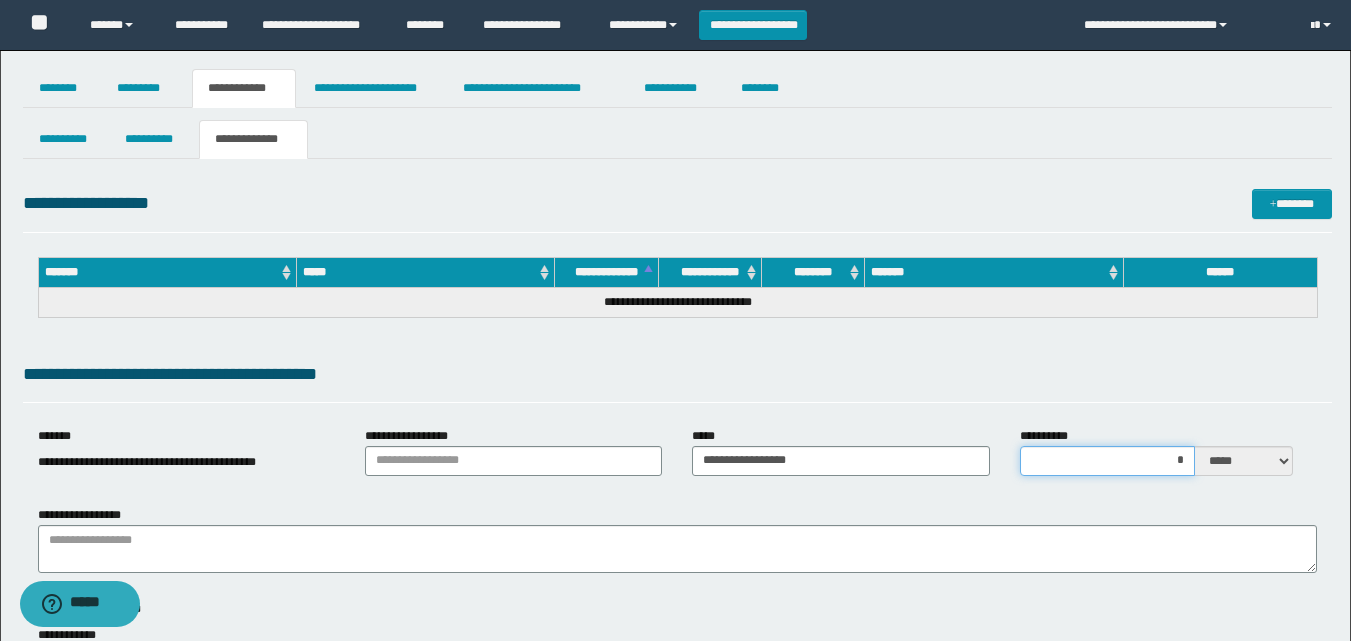 type on "**" 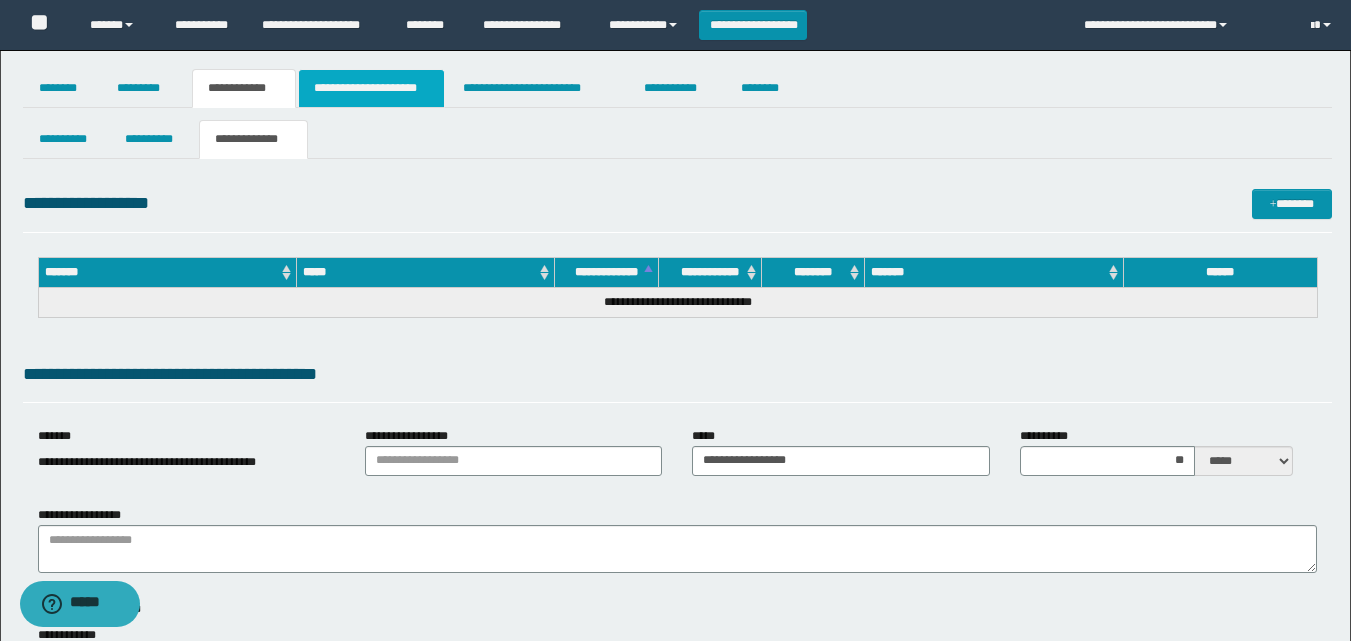 click on "**********" at bounding box center (371, 88) 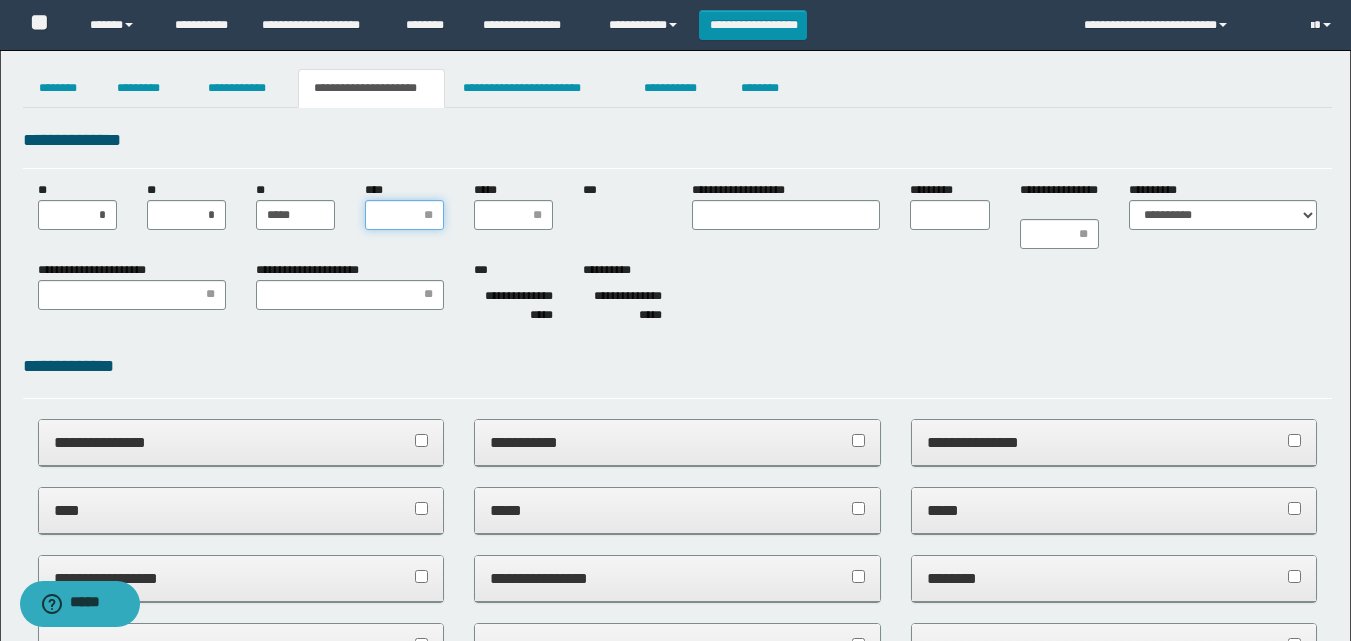 click on "****" at bounding box center (404, 215) 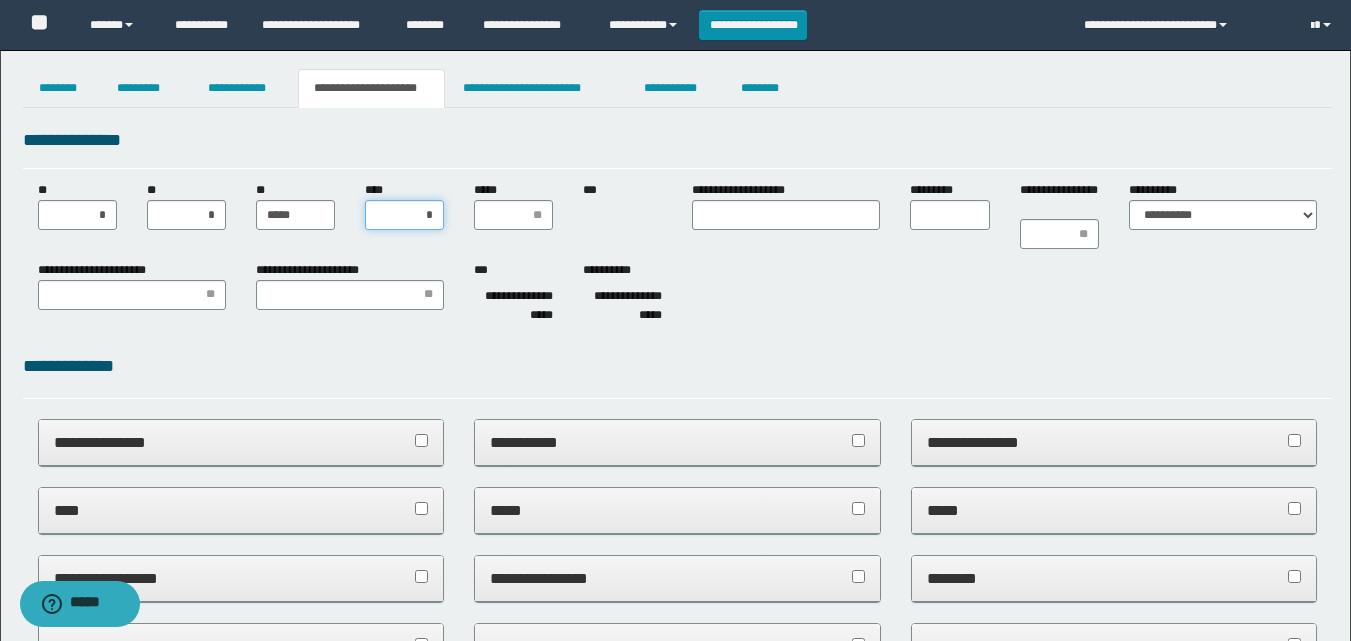 type on "**" 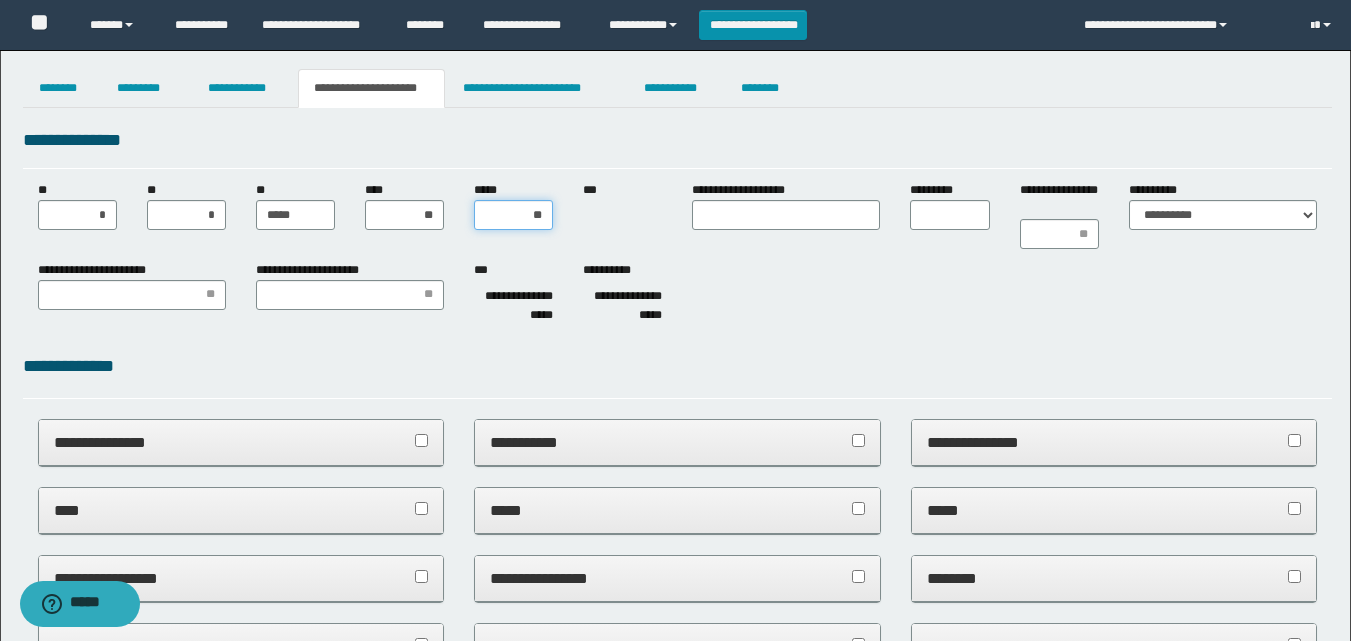 type on "***" 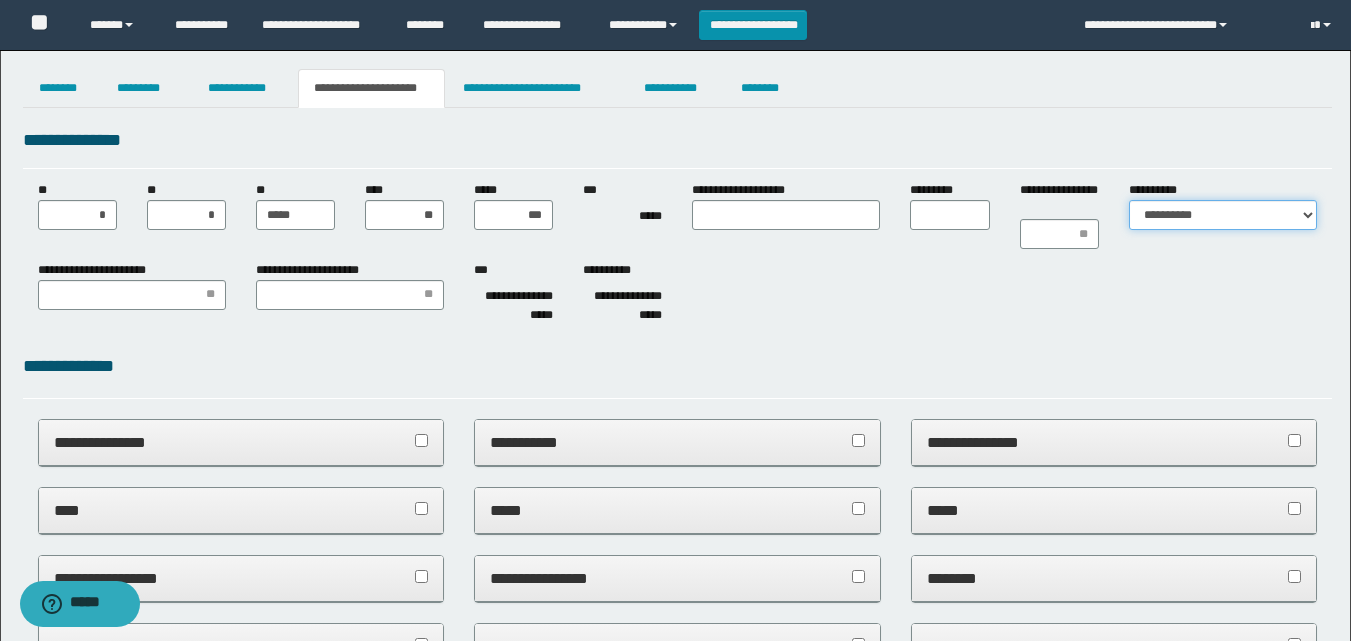 click on "**********" at bounding box center (1223, 215) 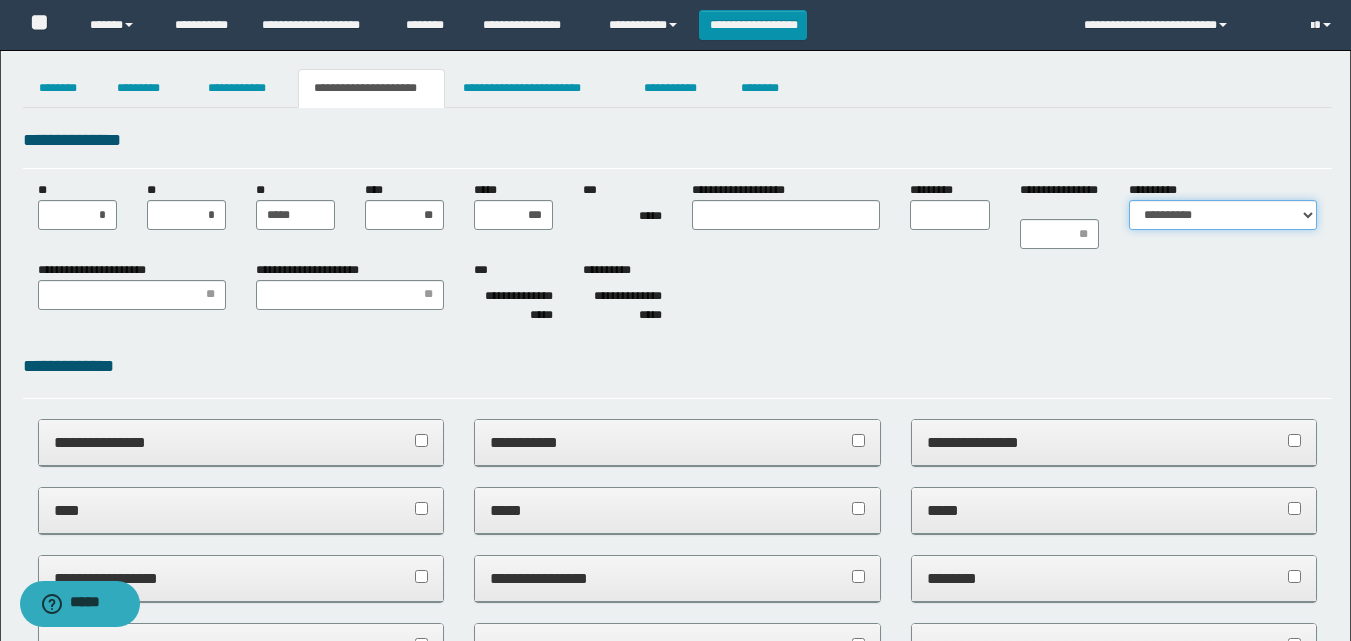 select on "*" 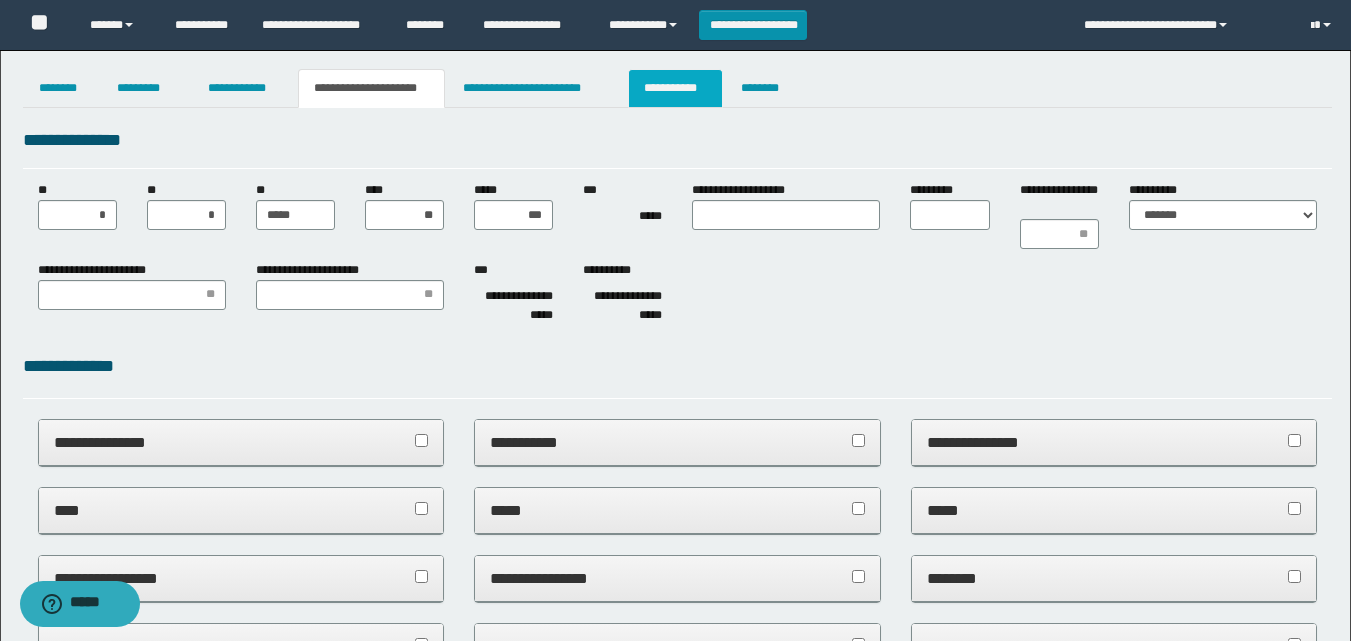 click on "**********" at bounding box center (675, 88) 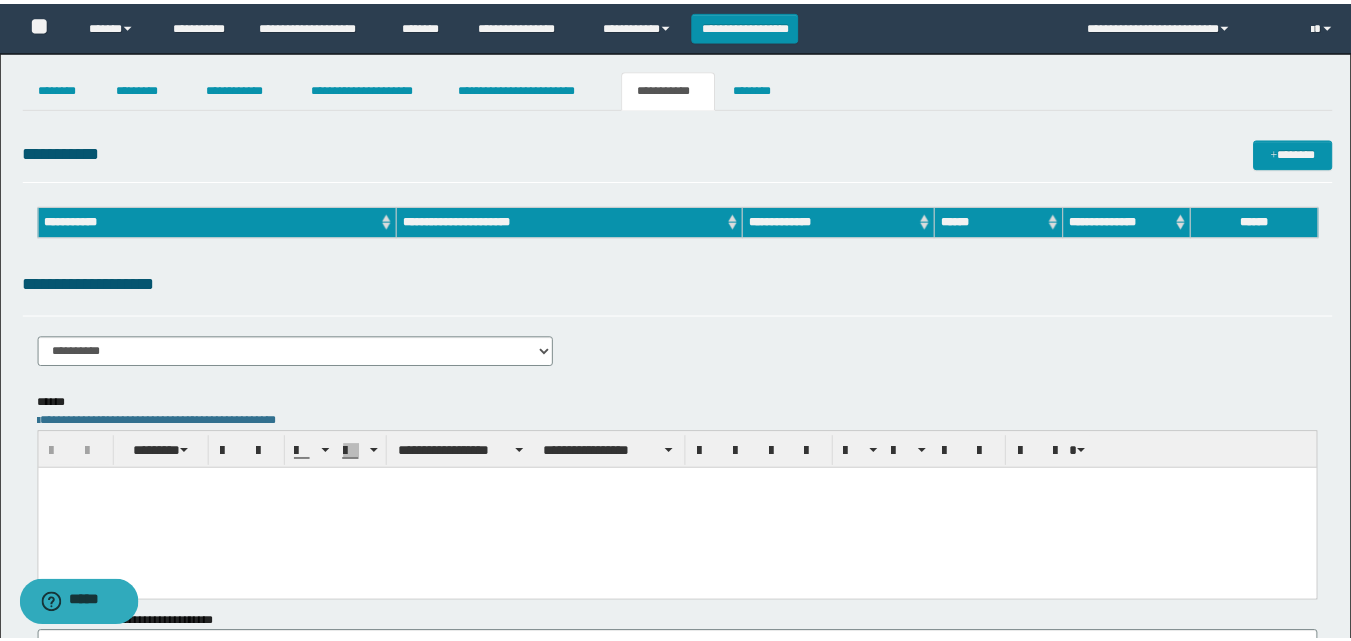 scroll, scrollTop: 0, scrollLeft: 0, axis: both 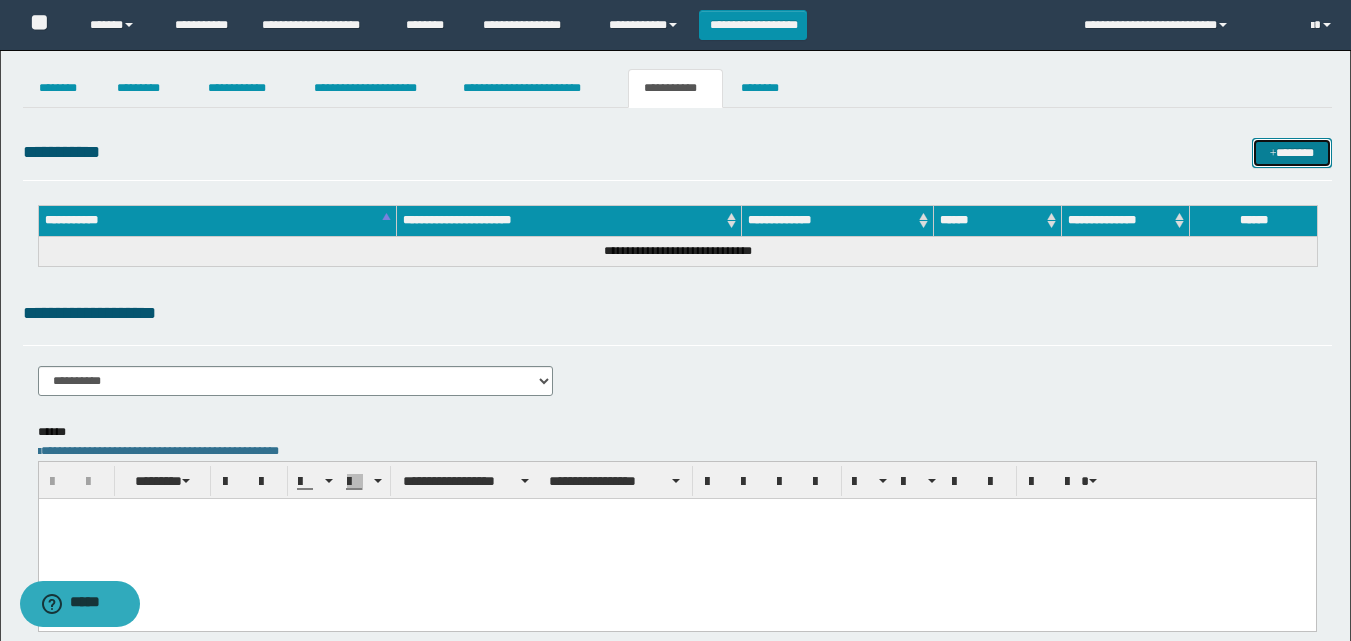 click on "*******" at bounding box center [1292, 153] 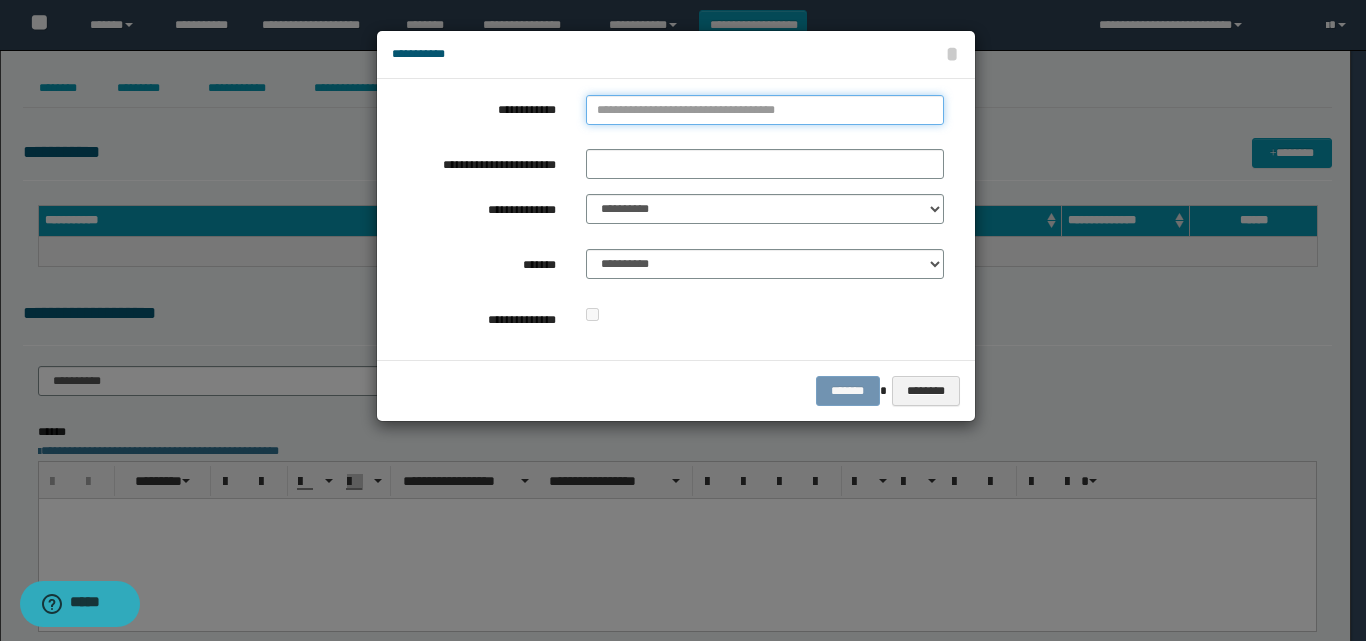 click on "**********" at bounding box center (765, 110) 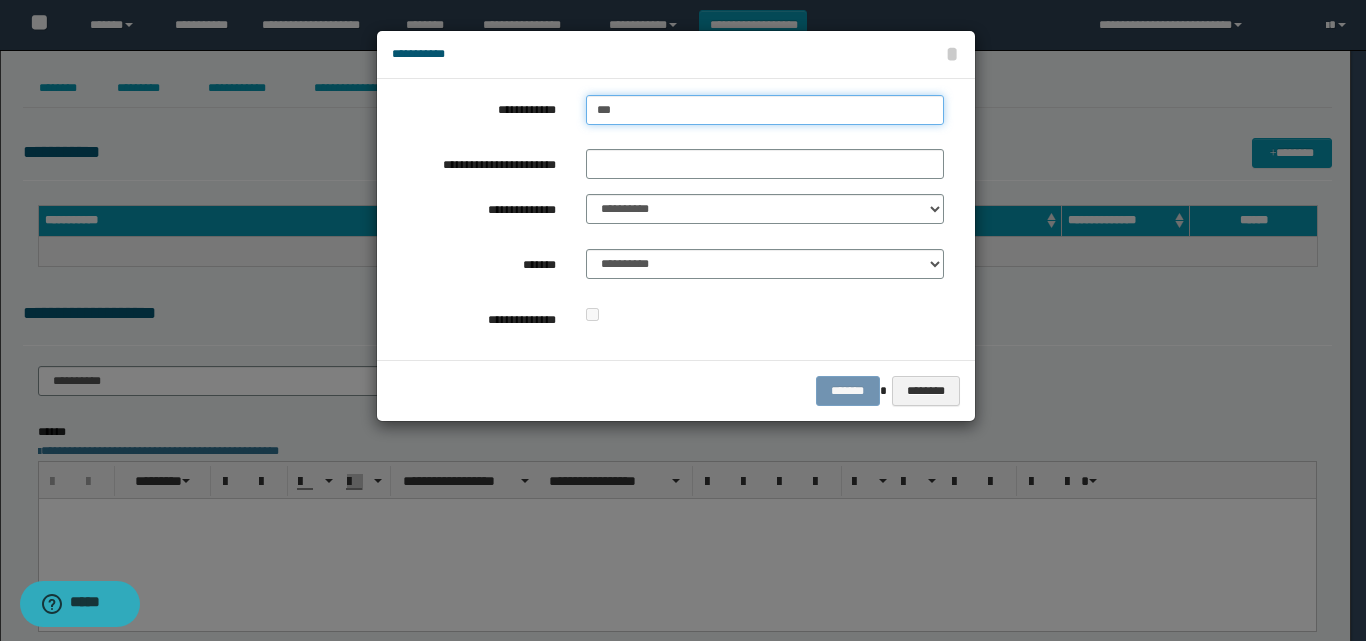 type on "****" 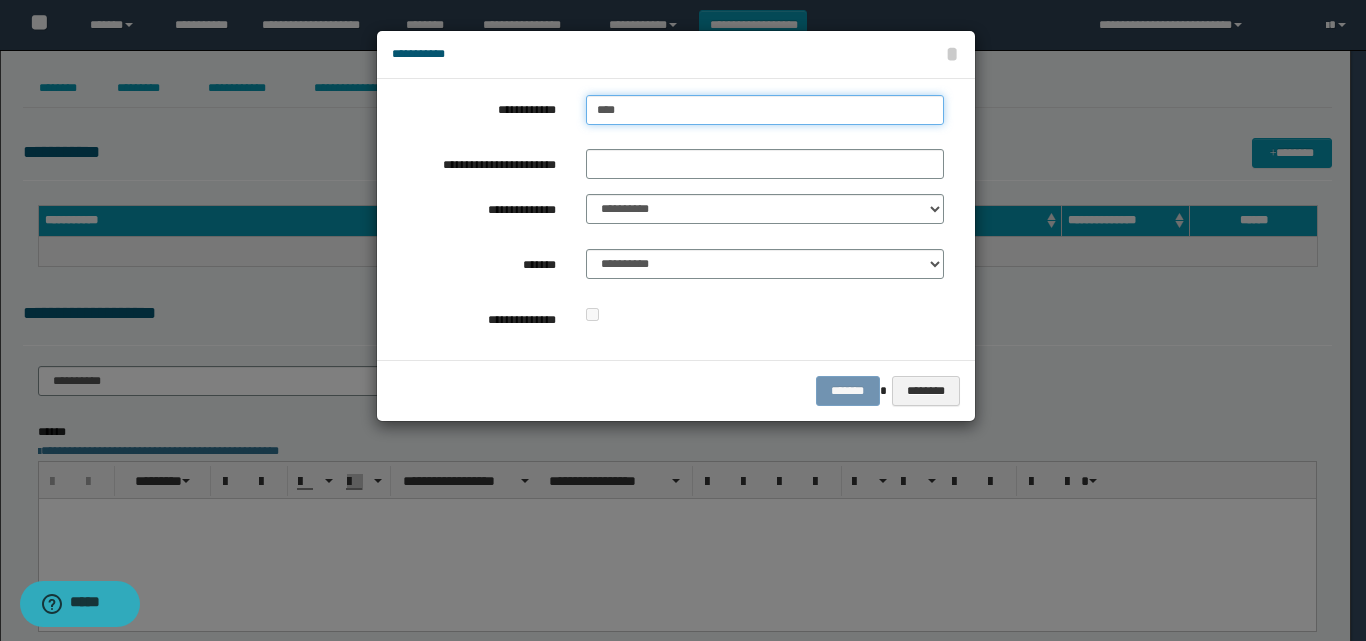 type on "****" 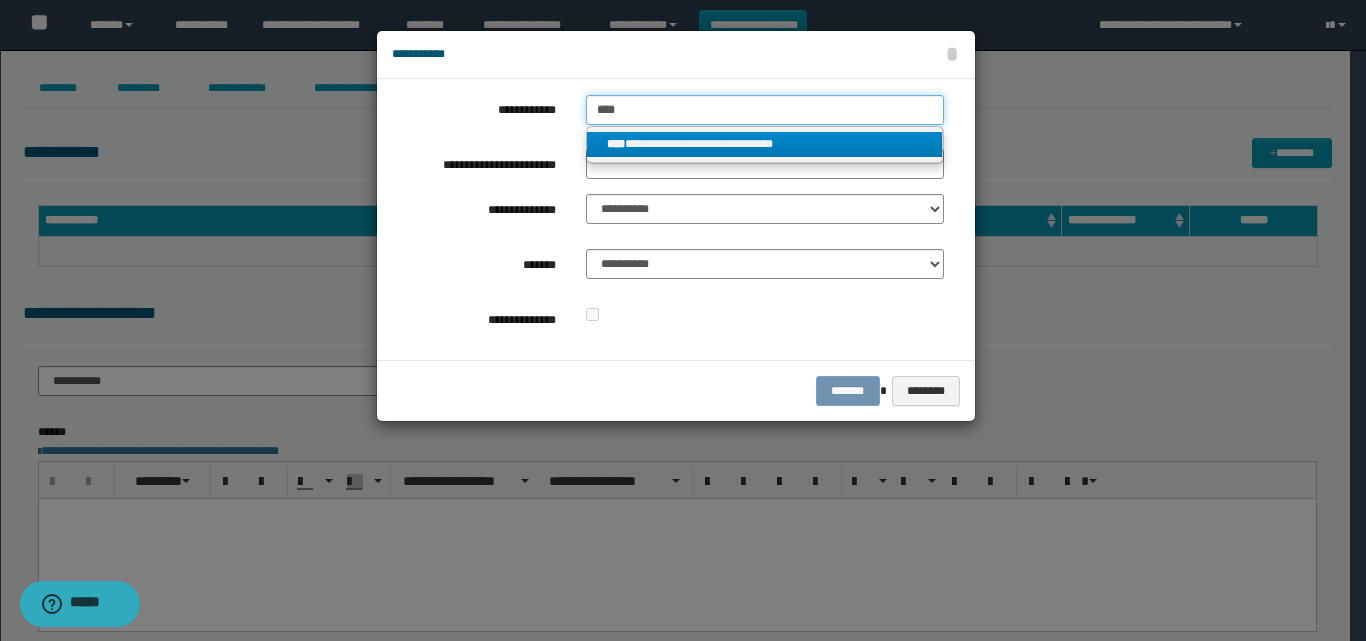 type on "****" 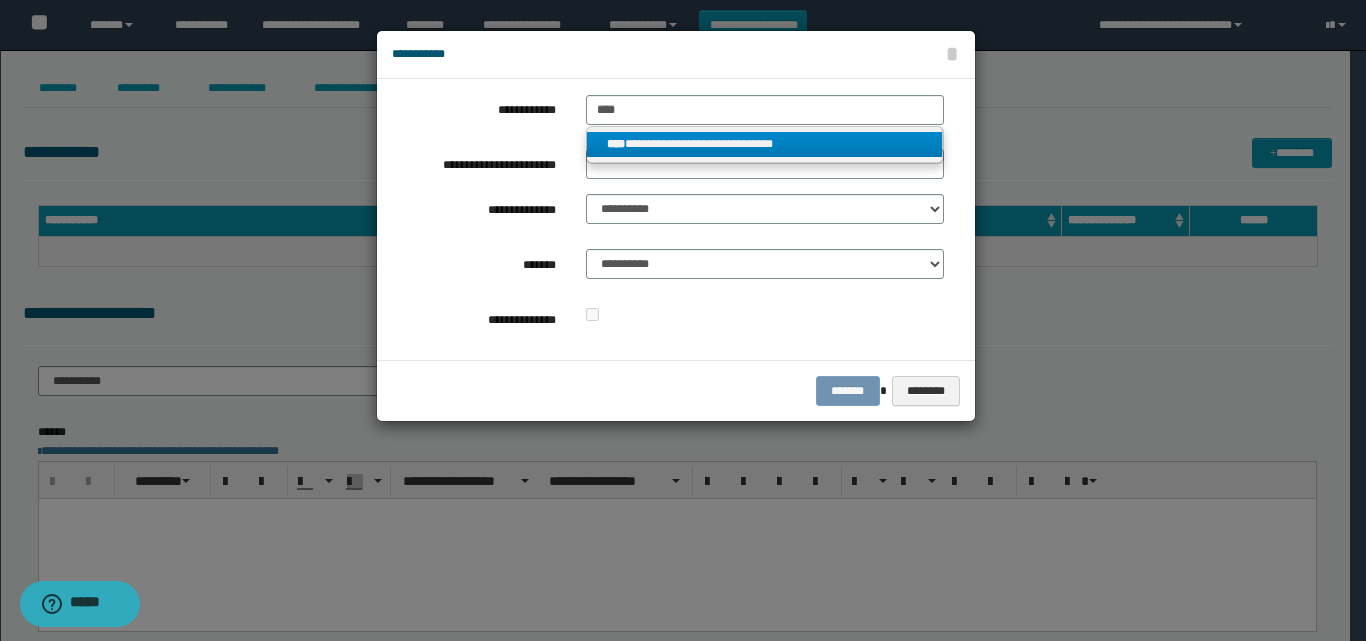 click on "**********" at bounding box center (765, 144) 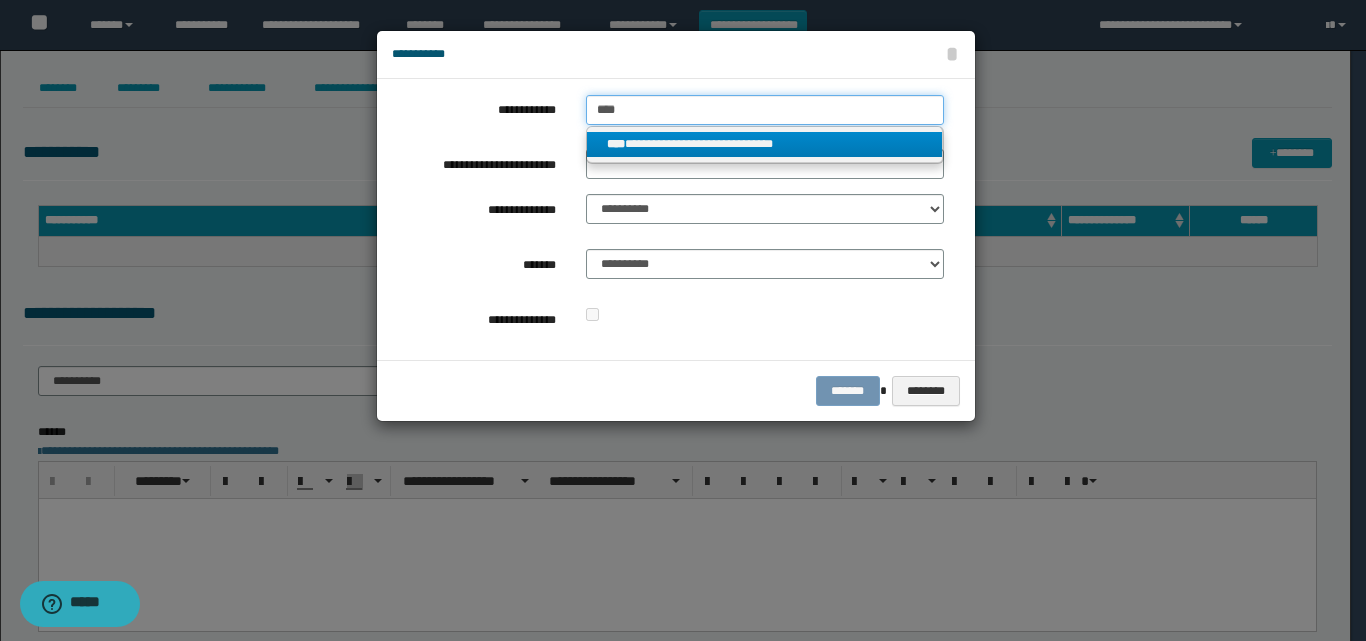 type 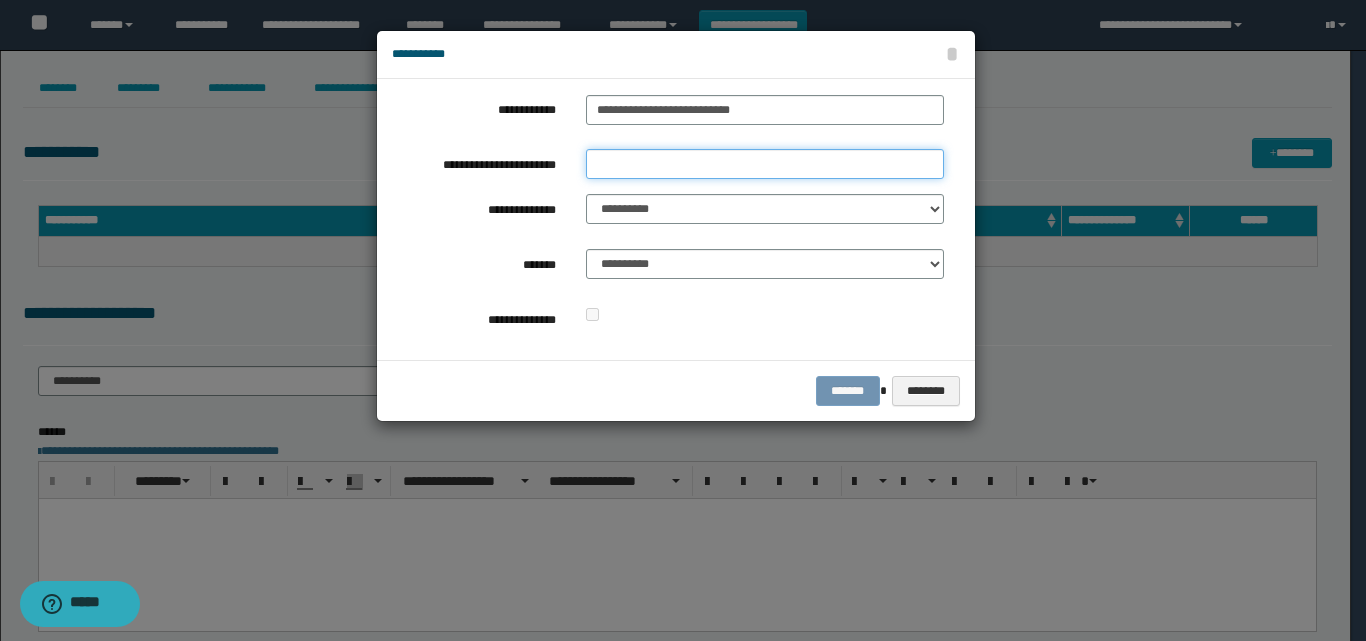 click on "**********" at bounding box center [765, 164] 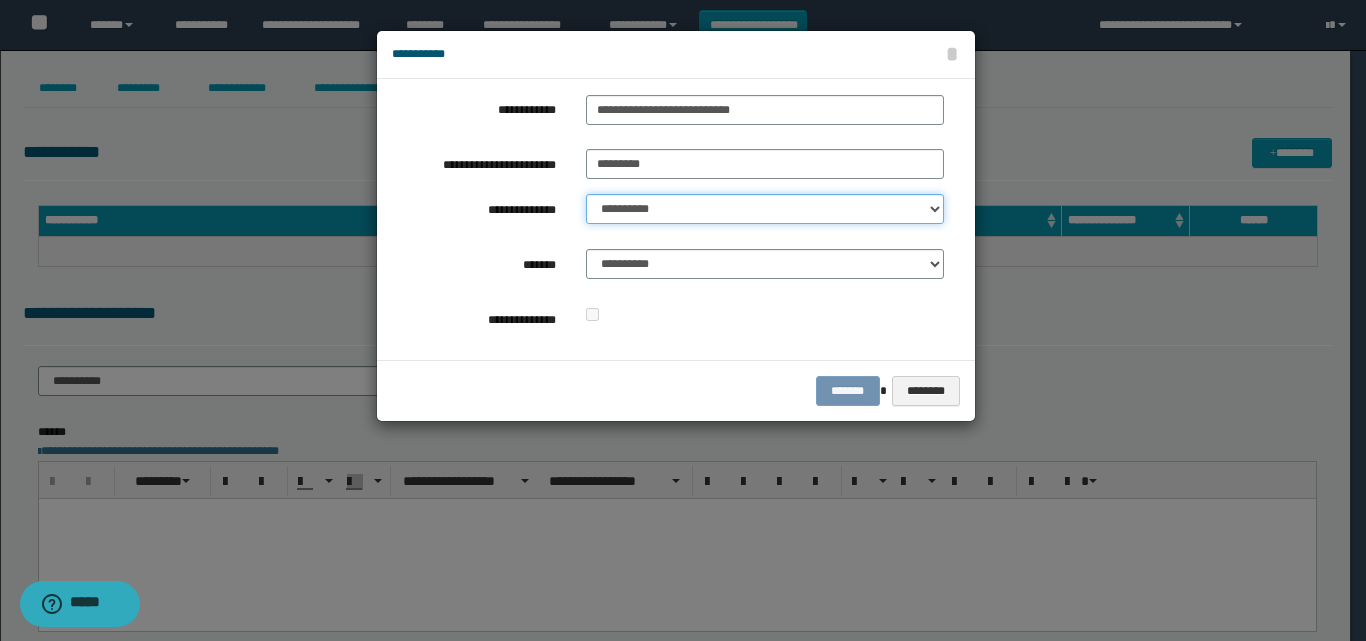 click on "**********" at bounding box center [765, 209] 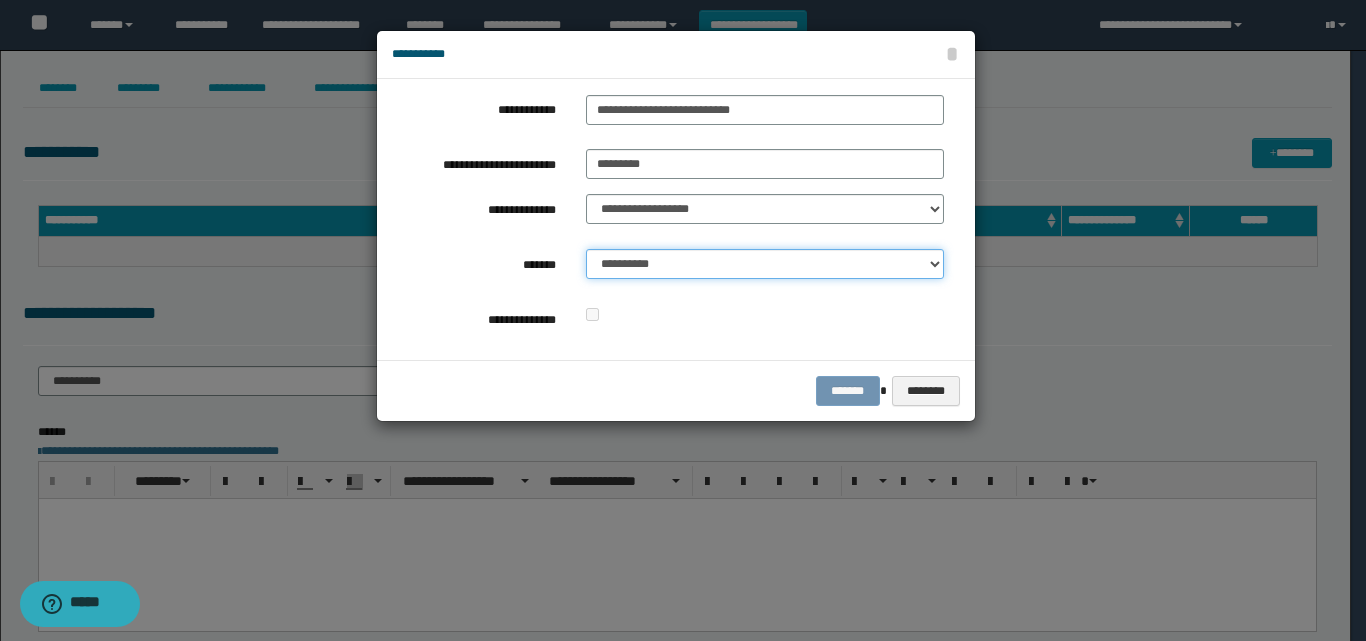 click on "**********" at bounding box center (765, 264) 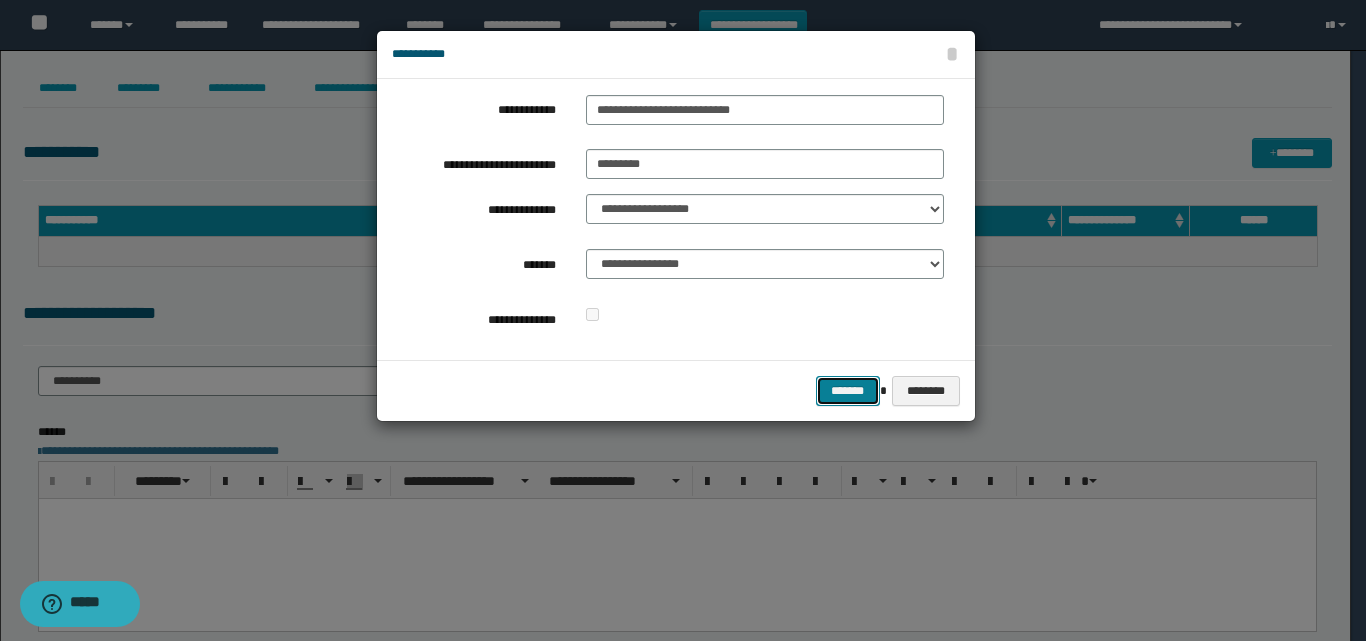 click on "*******" at bounding box center (848, 391) 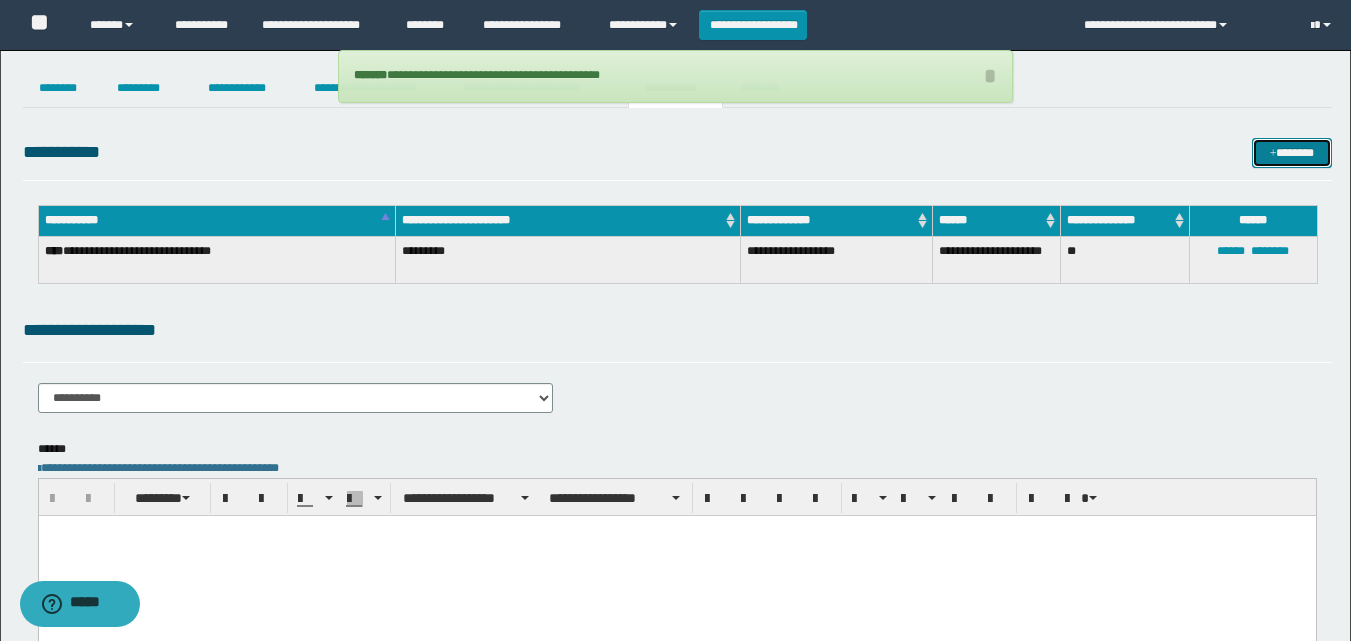 click on "*******" at bounding box center (1292, 153) 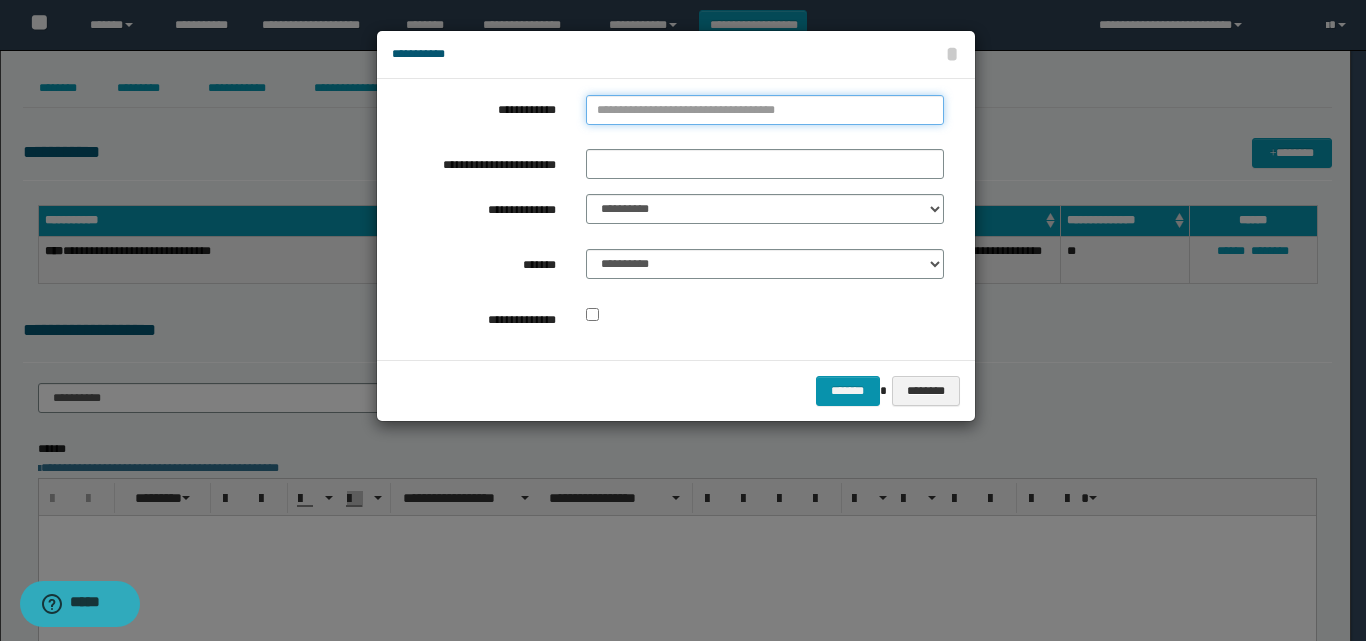 type on "**********" 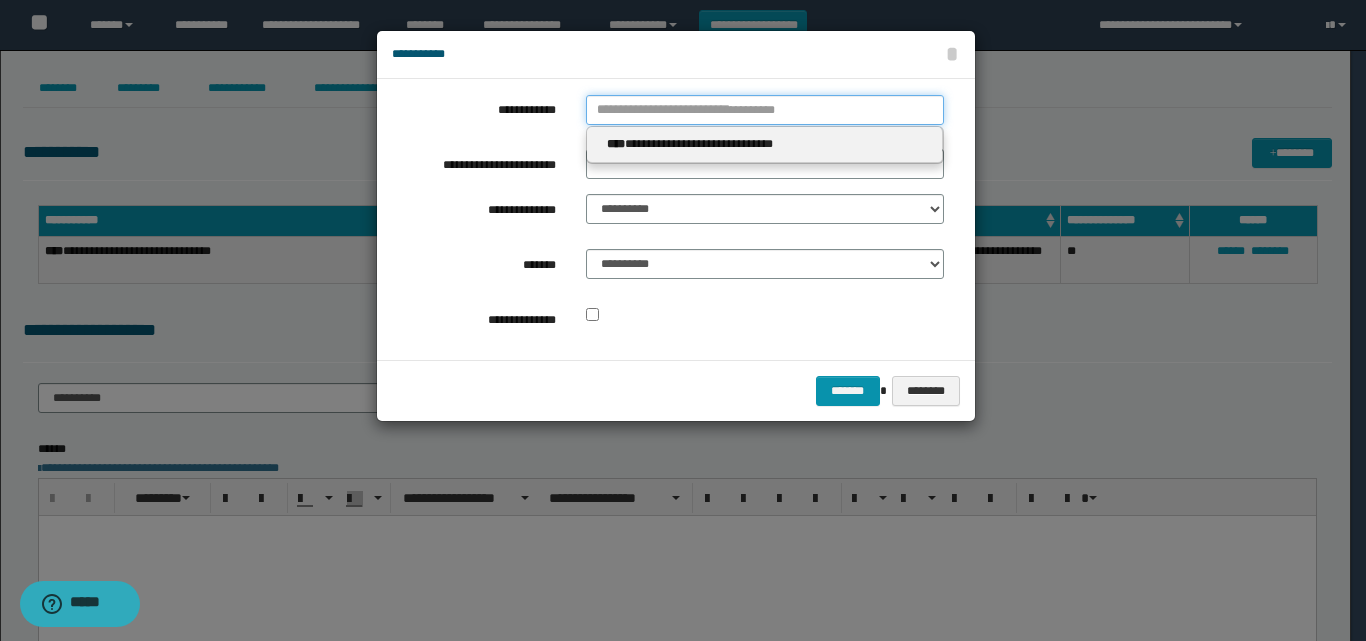 click on "**********" at bounding box center (765, 110) 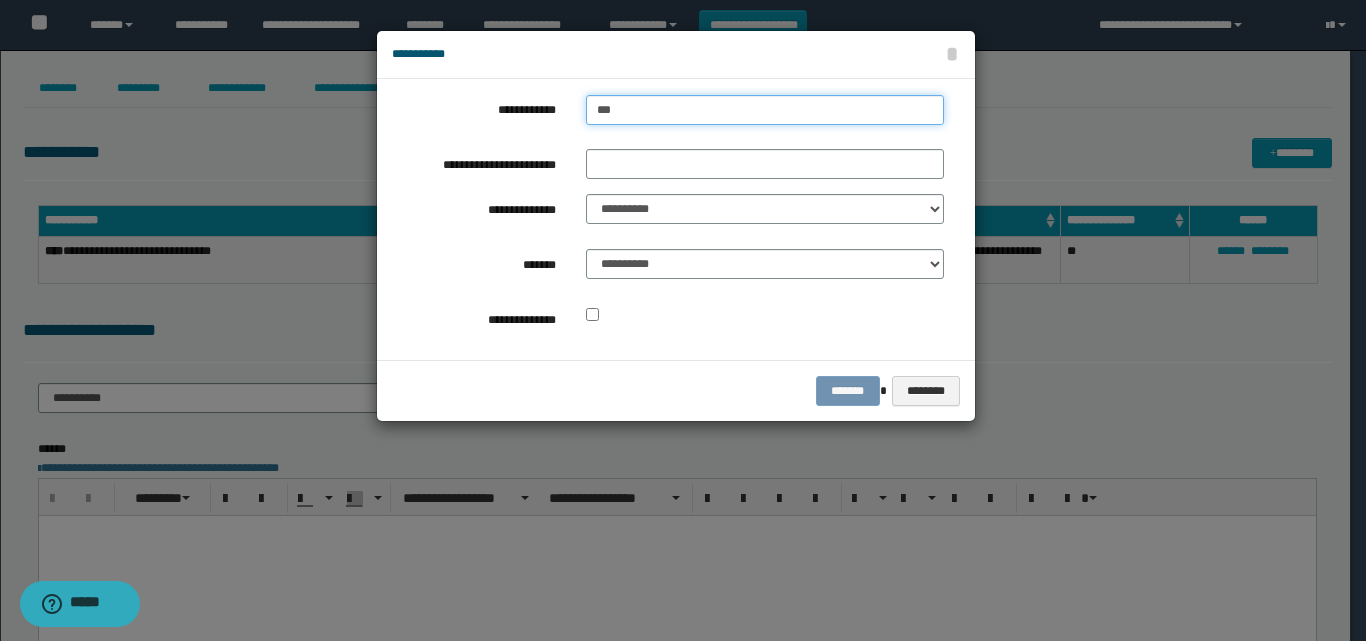 type on "****" 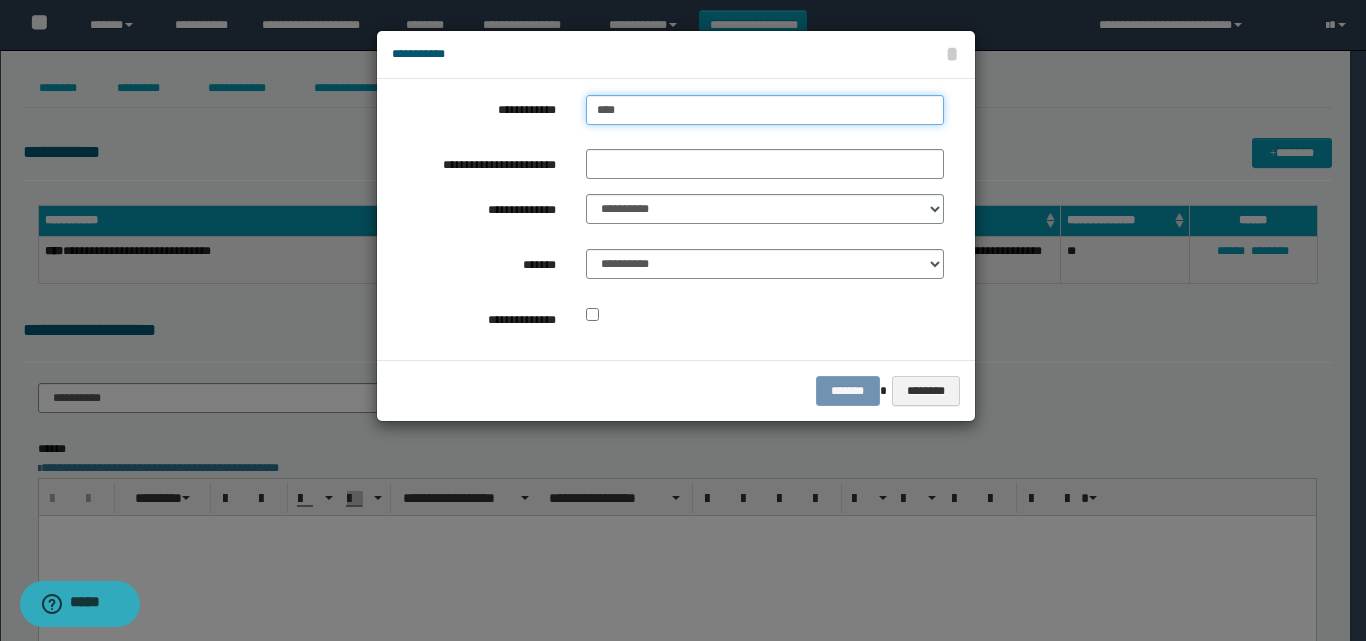 type on "****" 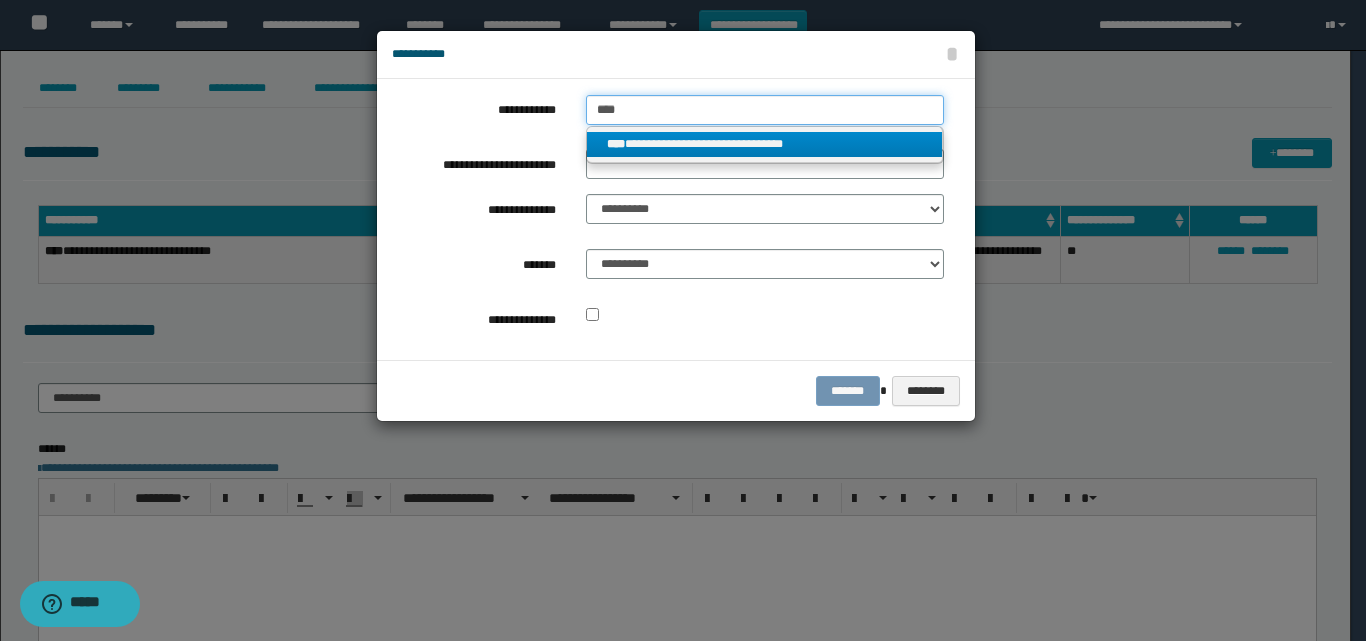 type on "****" 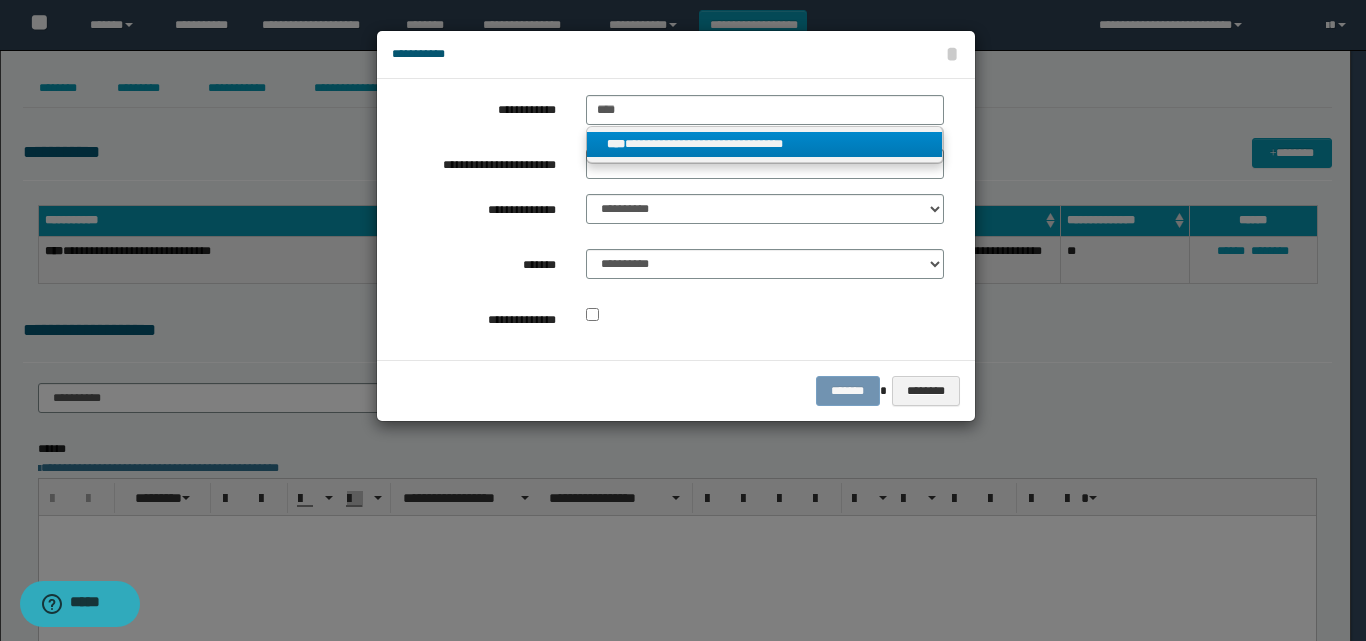 click on "**********" at bounding box center [765, 144] 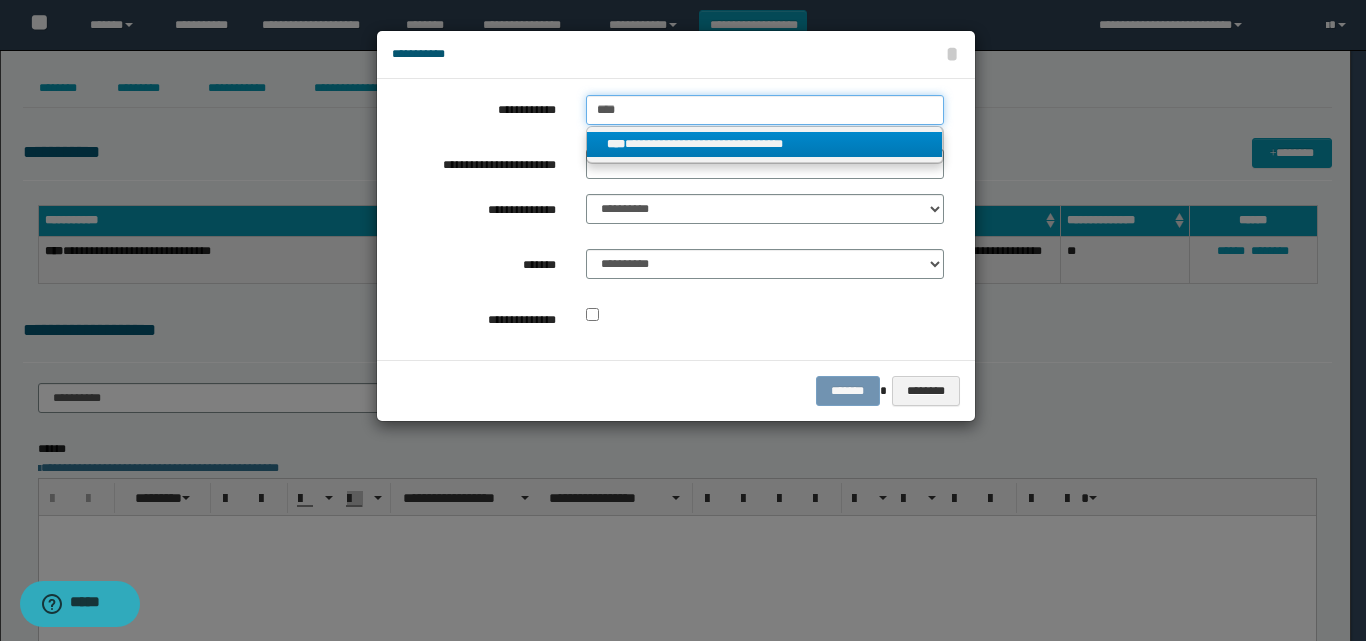 type 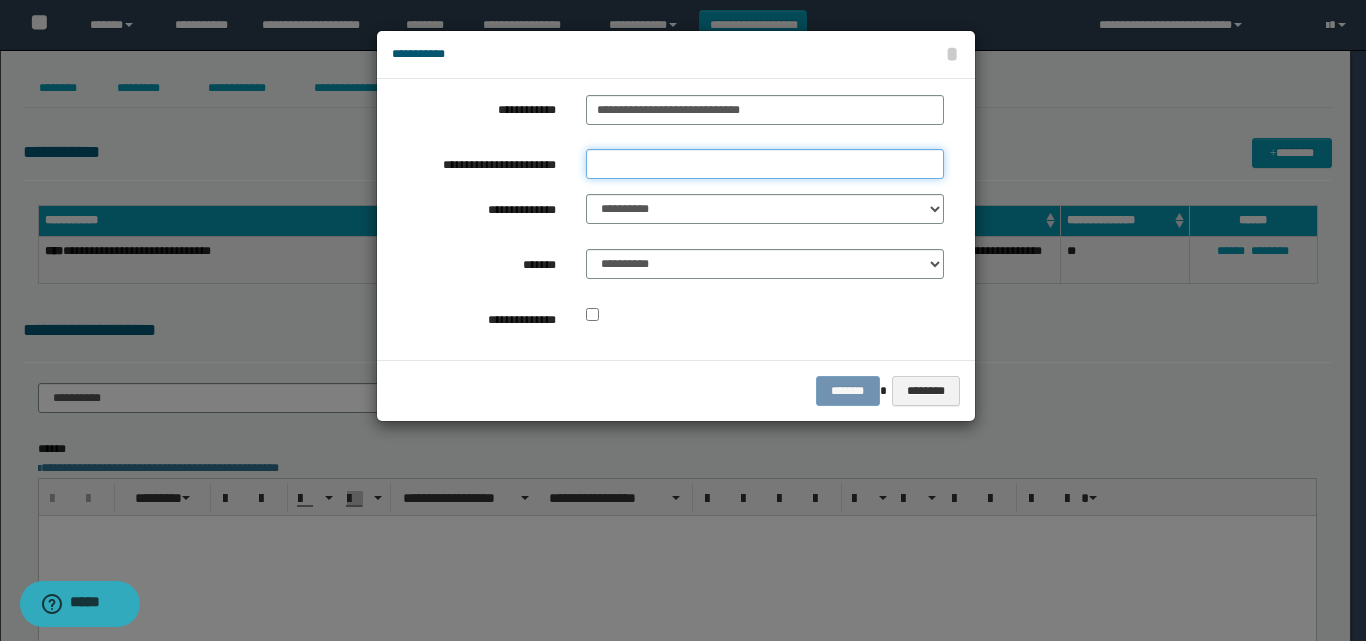 click on "**********" at bounding box center (765, 164) 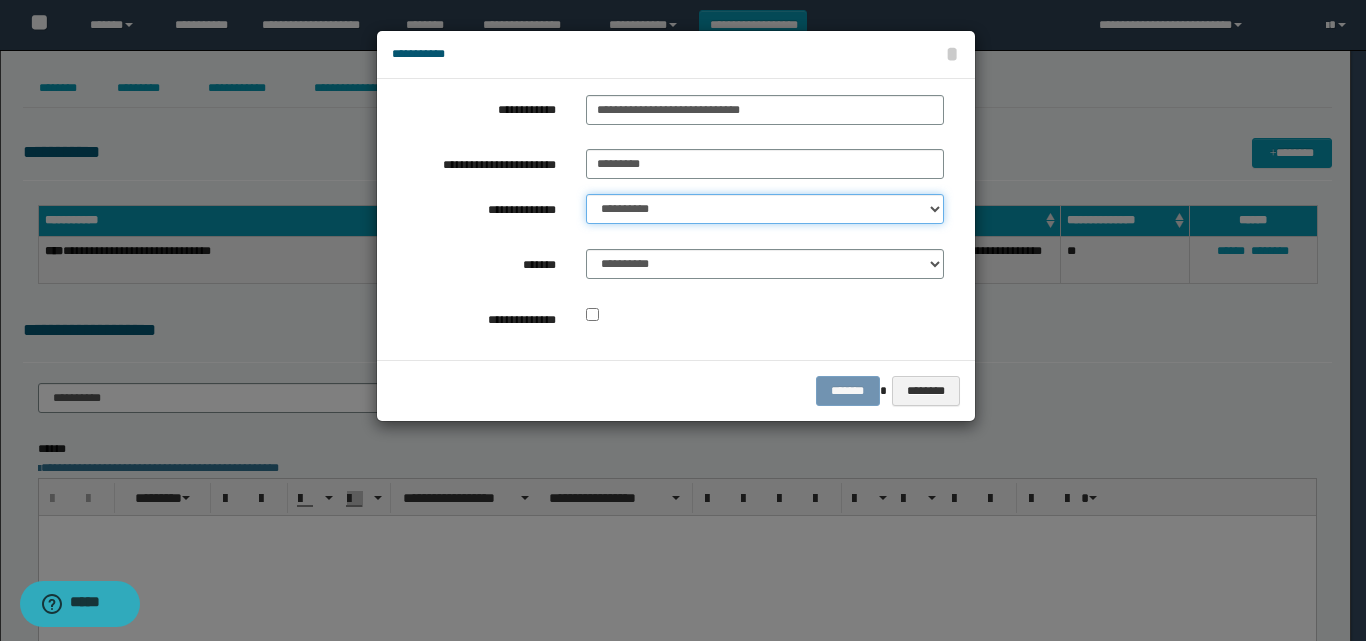 click on "**********" at bounding box center [765, 209] 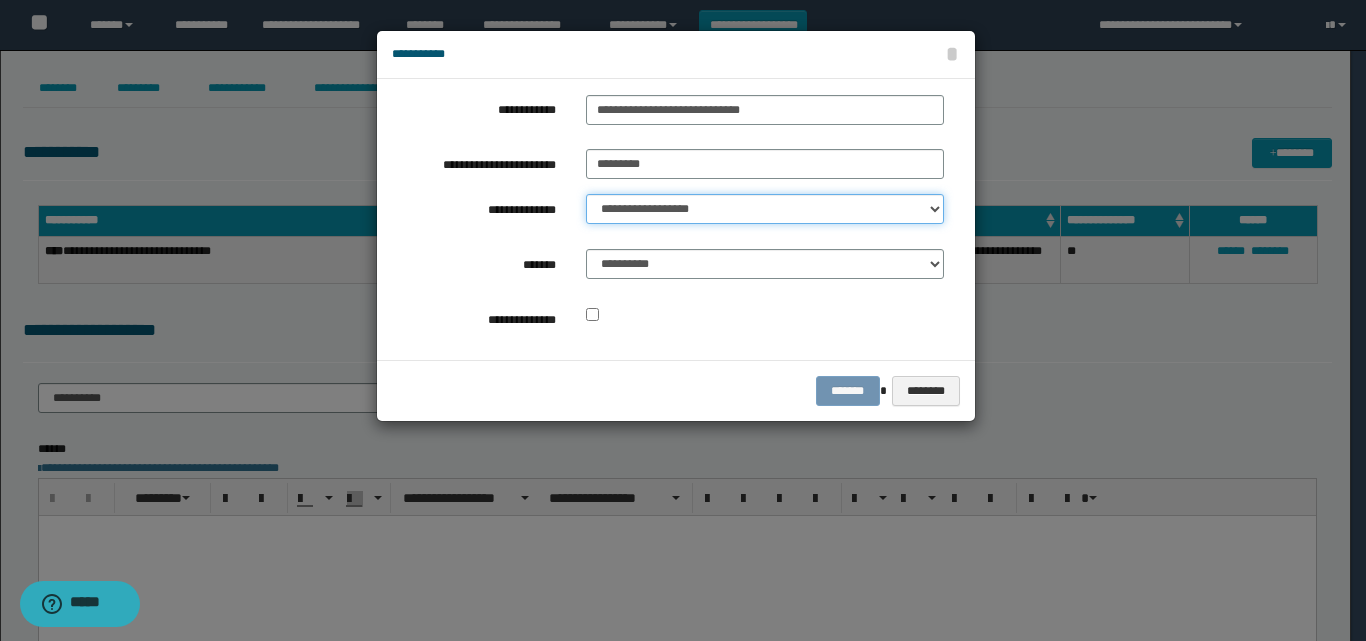 click on "**********" at bounding box center [765, 209] 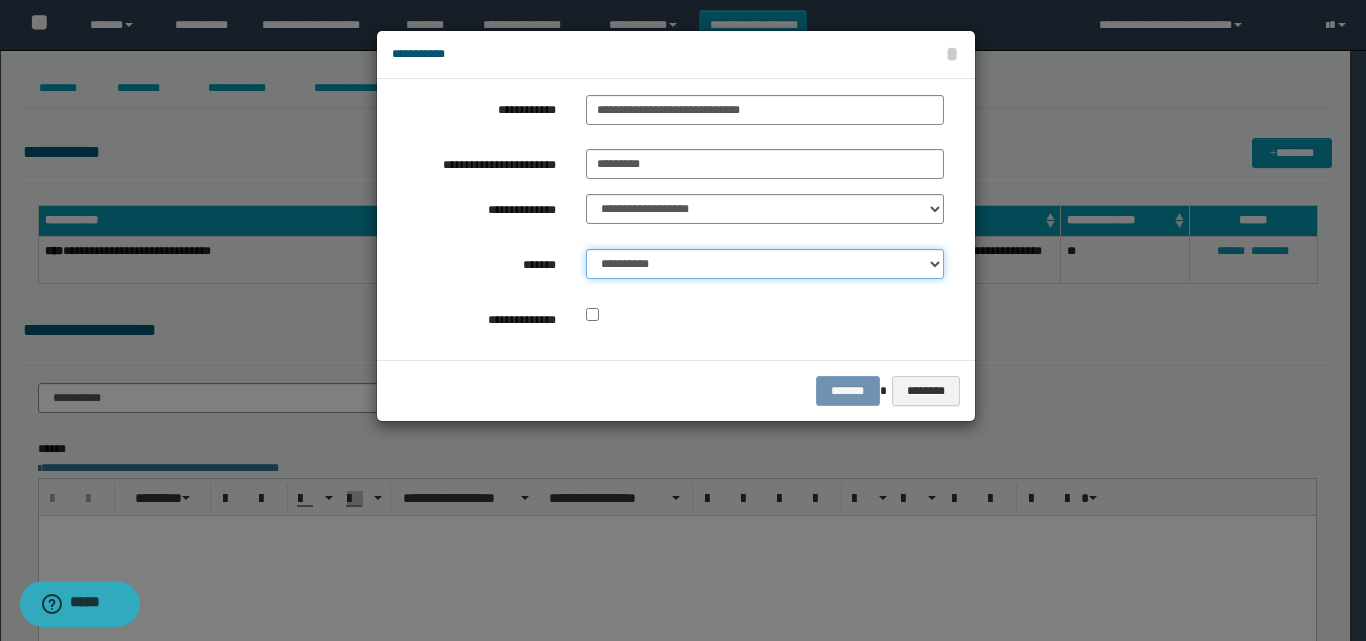 click on "**********" at bounding box center (765, 264) 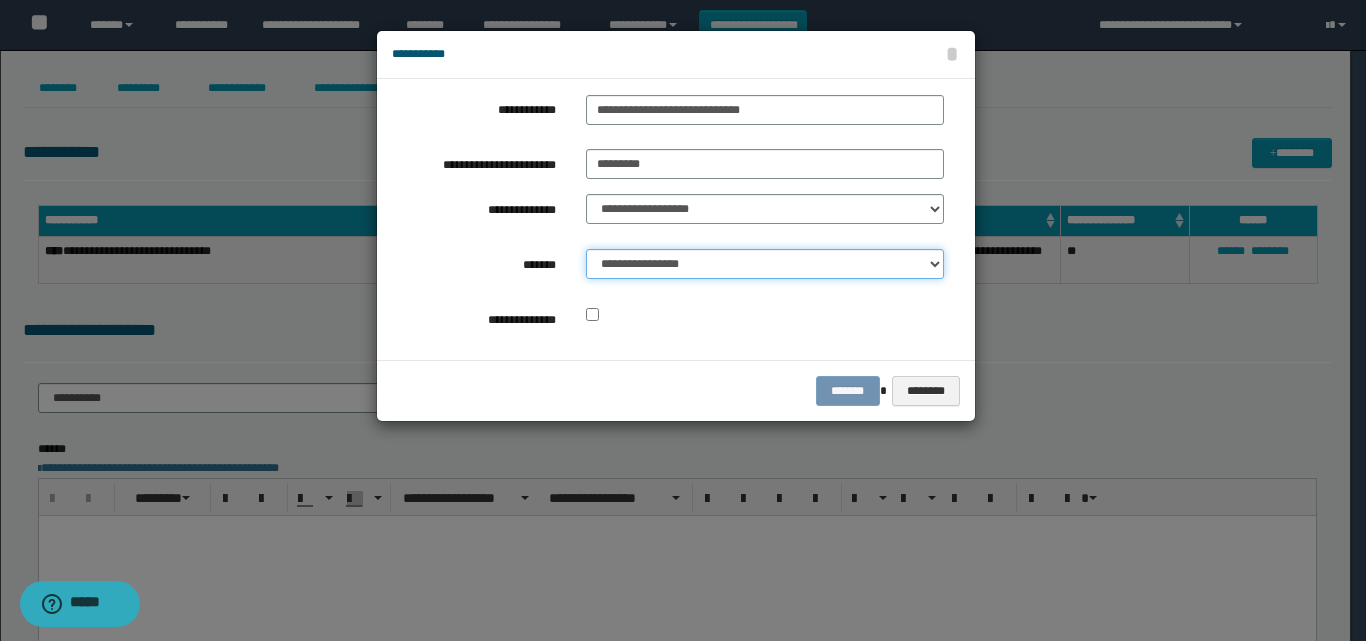 click on "**********" at bounding box center (765, 264) 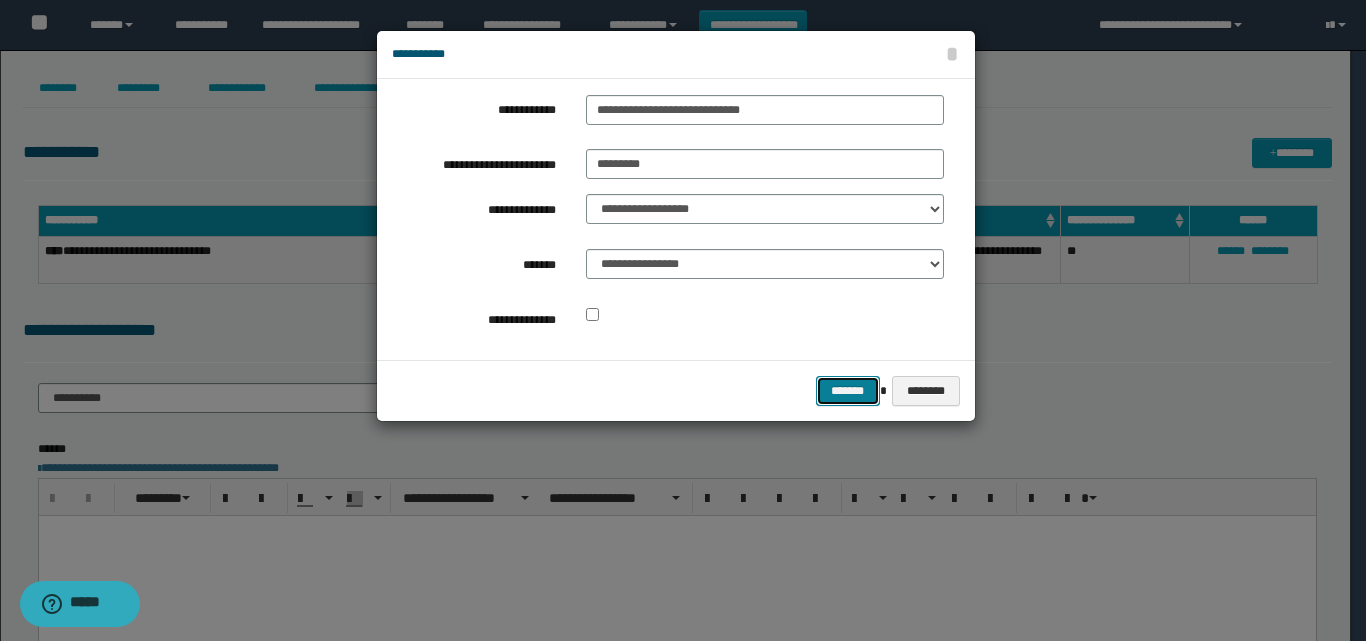 click on "*******" at bounding box center (848, 391) 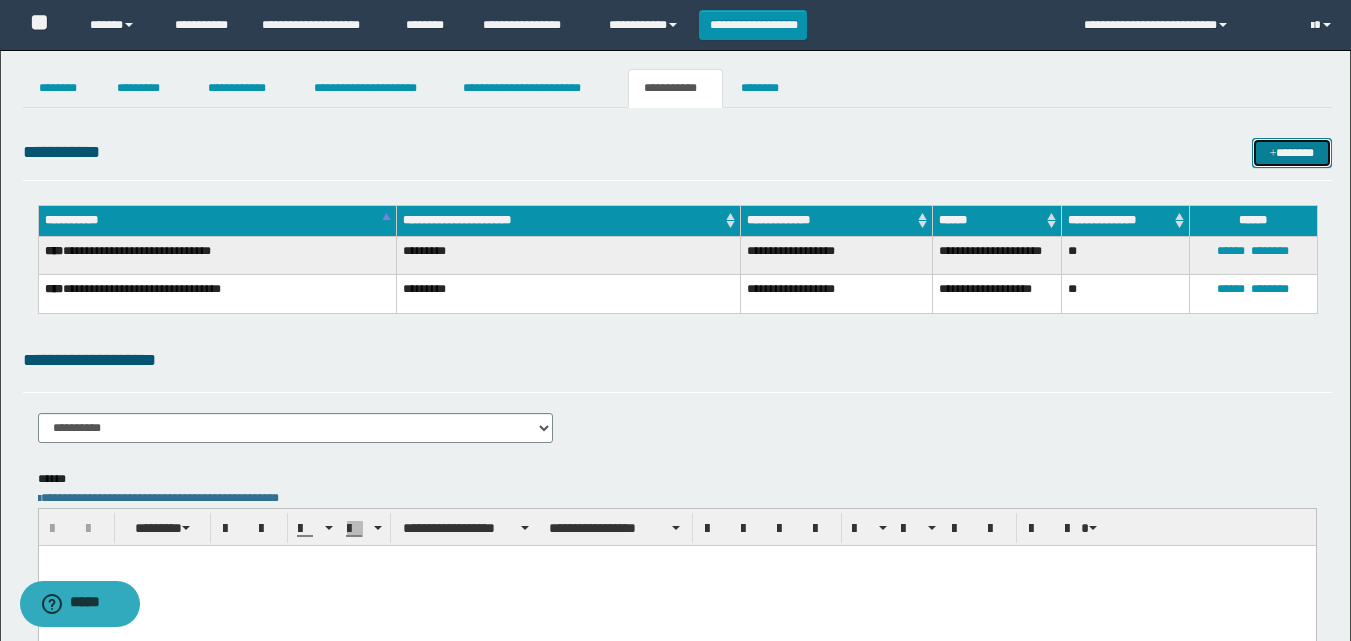 click on "*******" at bounding box center (1292, 153) 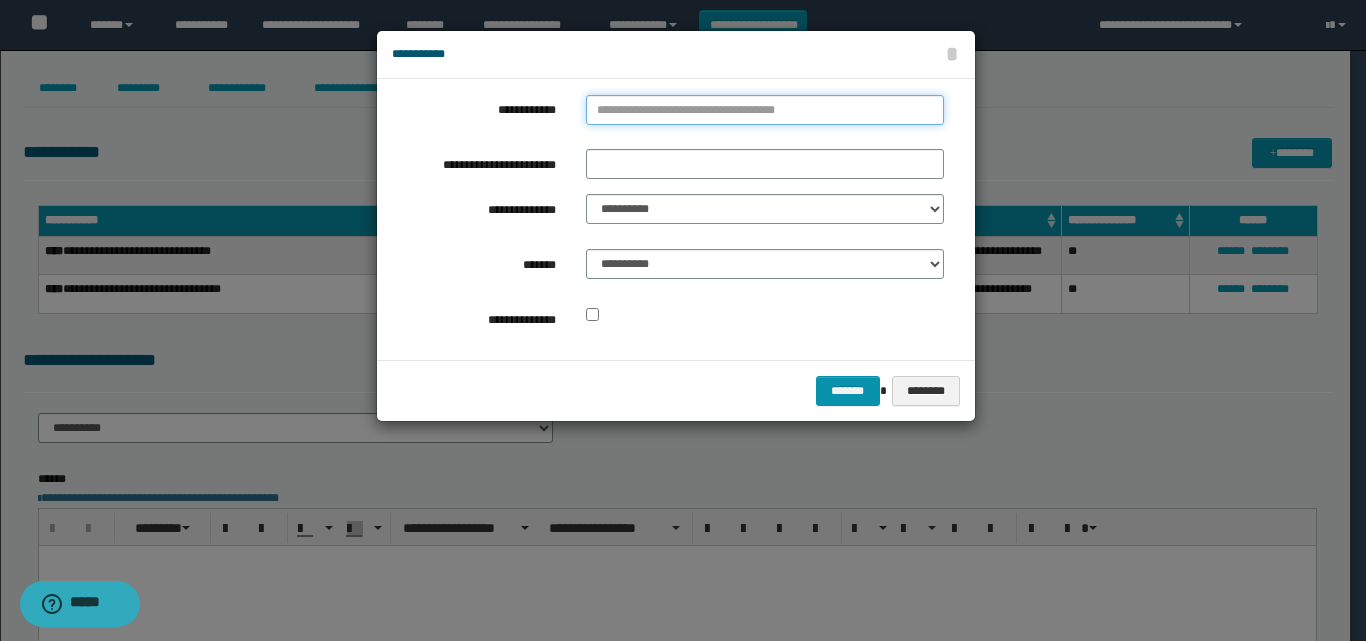 type on "**********" 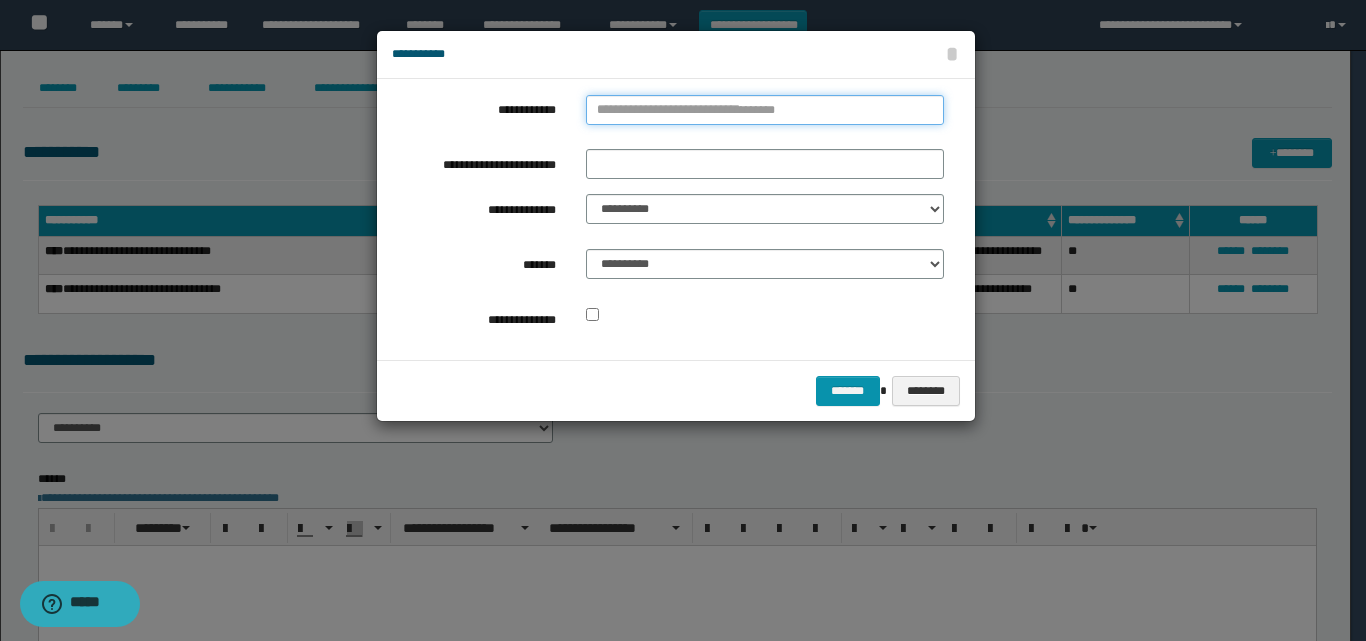 click on "**********" at bounding box center (765, 110) 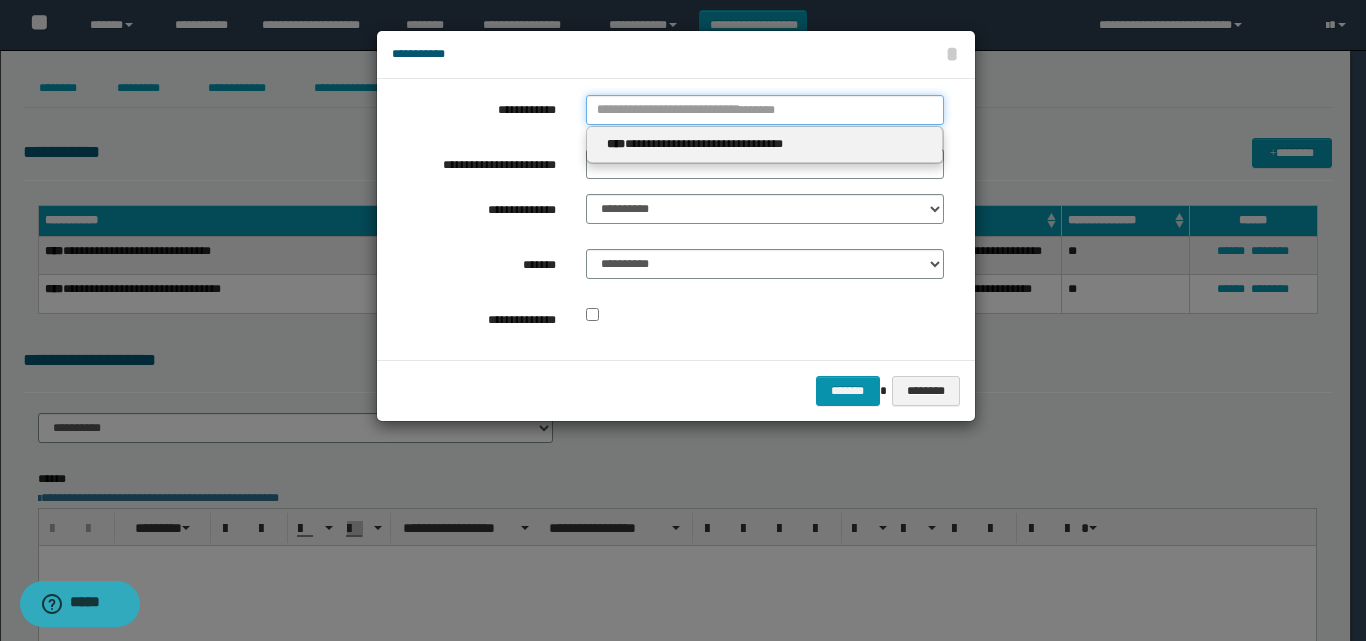 type 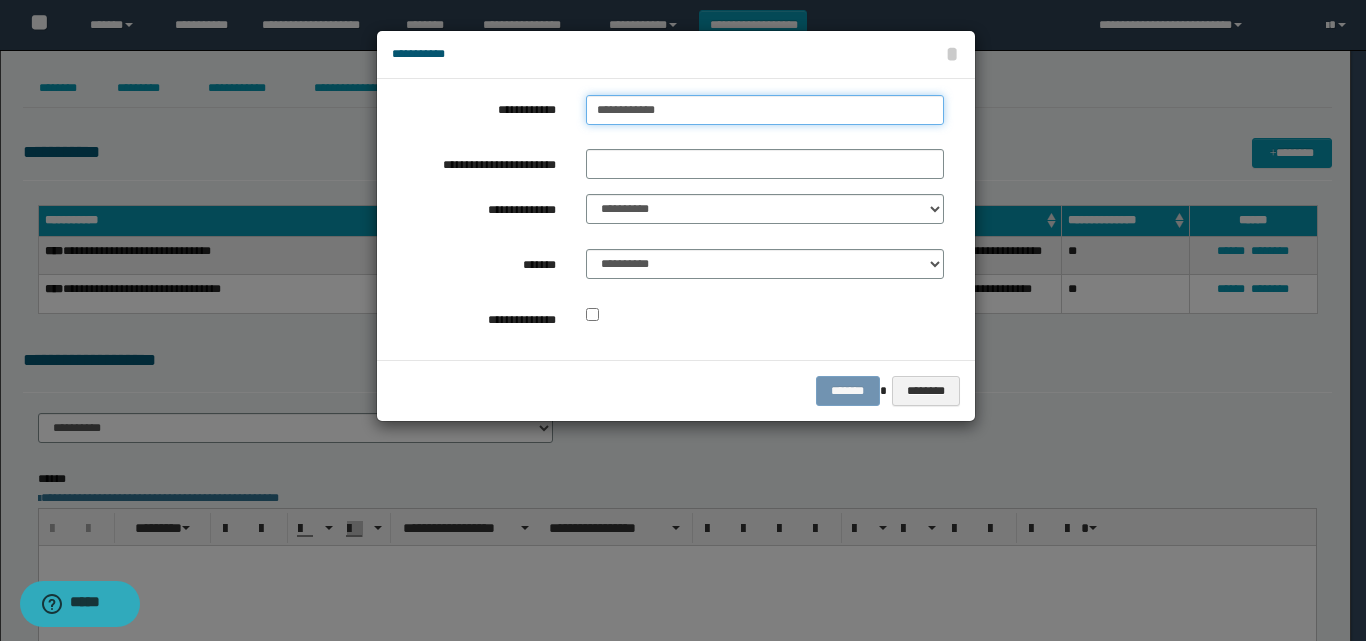 type on "**********" 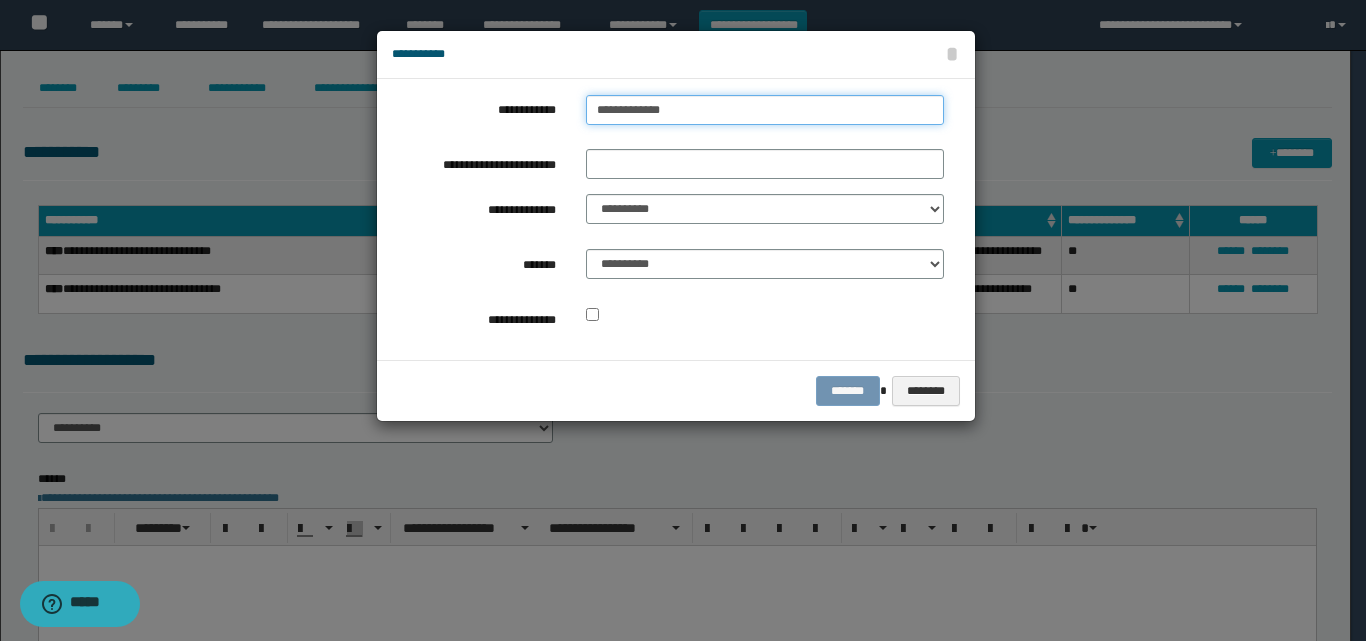 type on "**********" 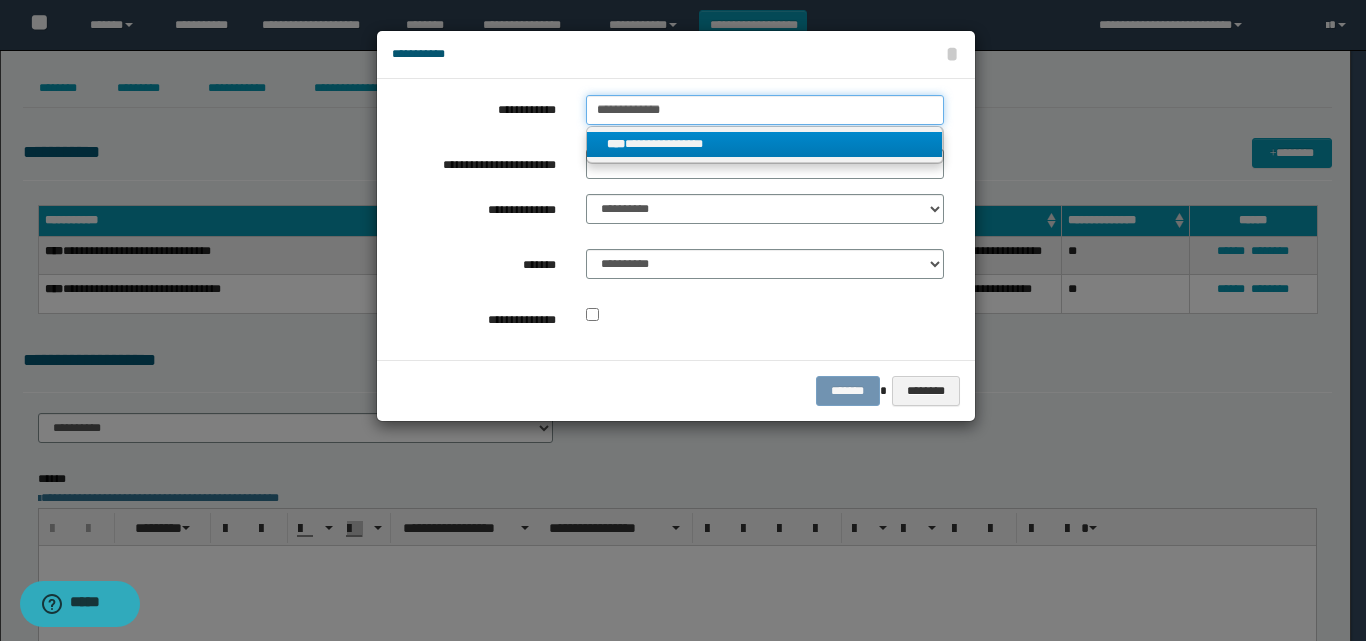 type on "**********" 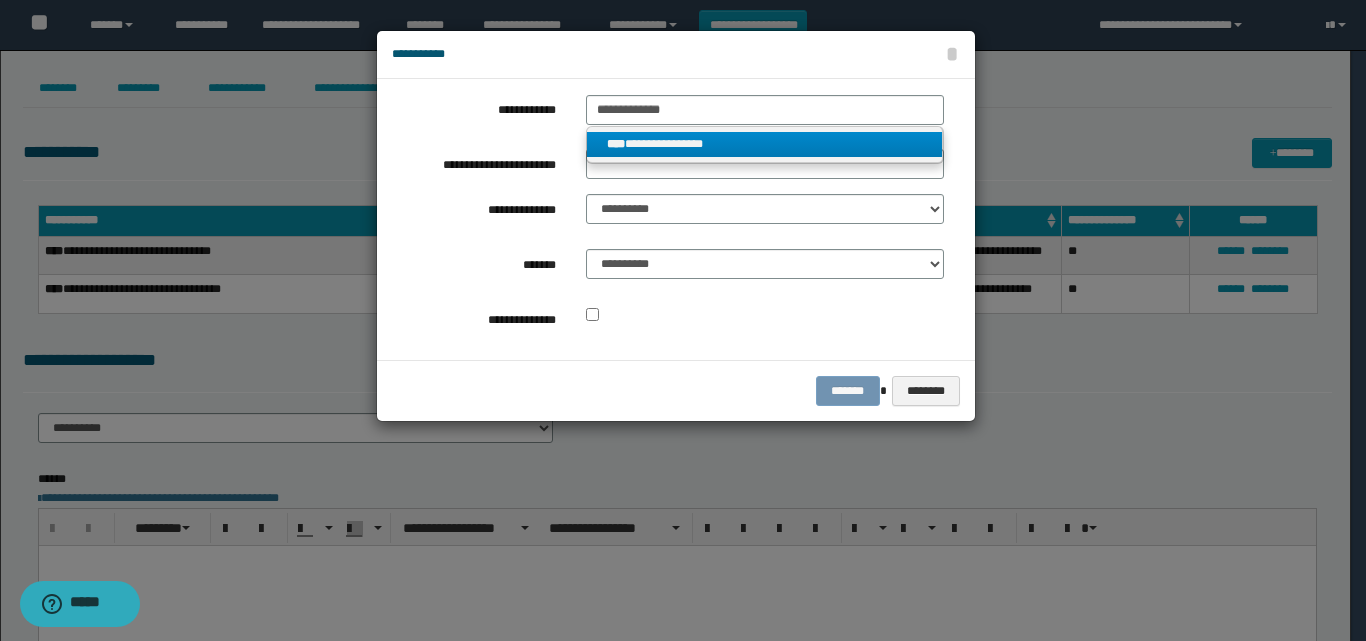 click on "**********" at bounding box center (765, 144) 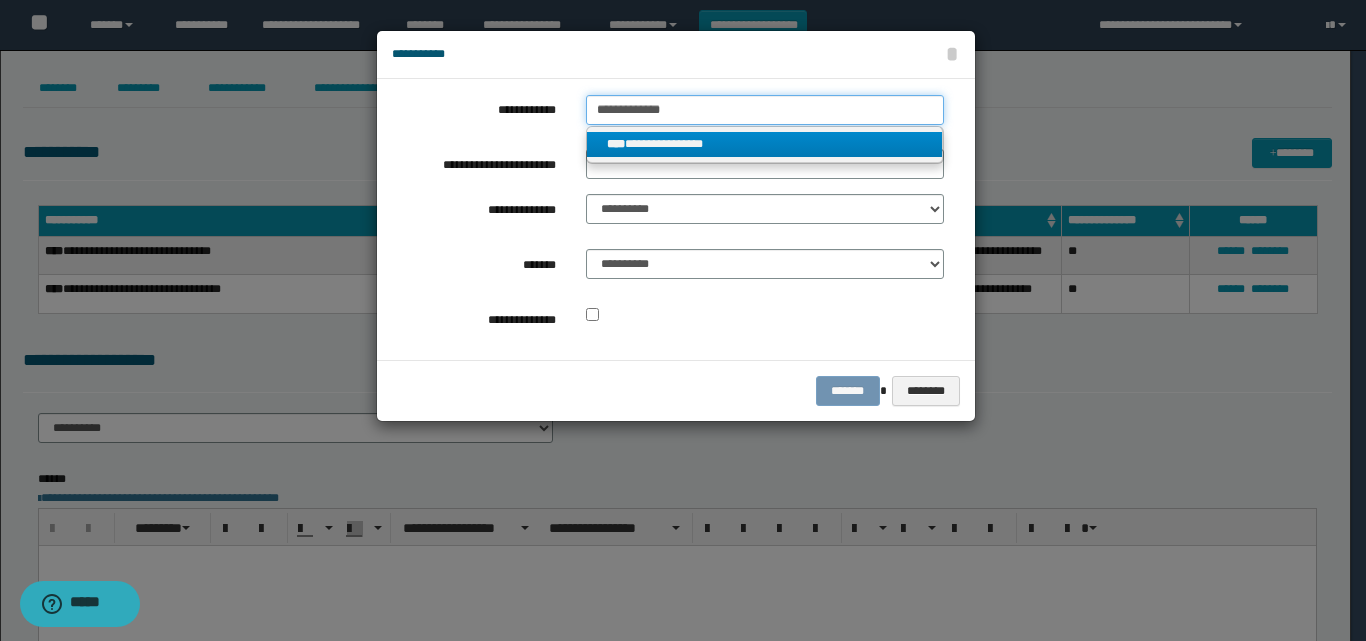 type 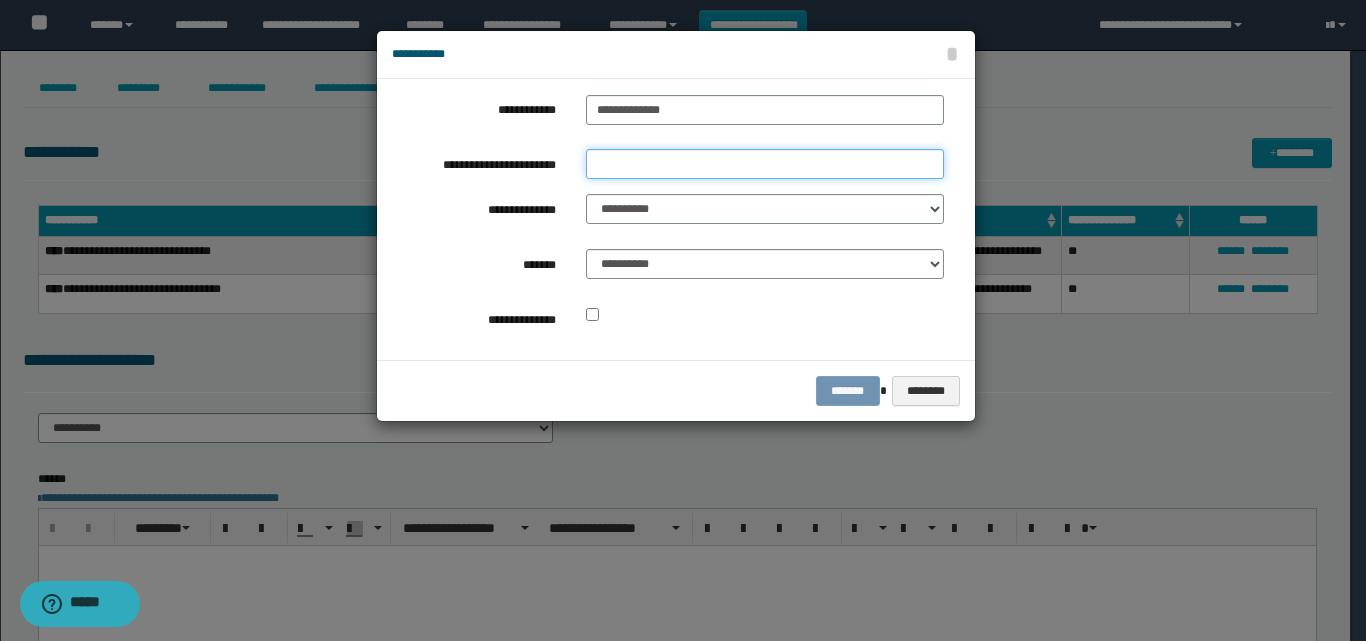 click on "**********" at bounding box center [765, 164] 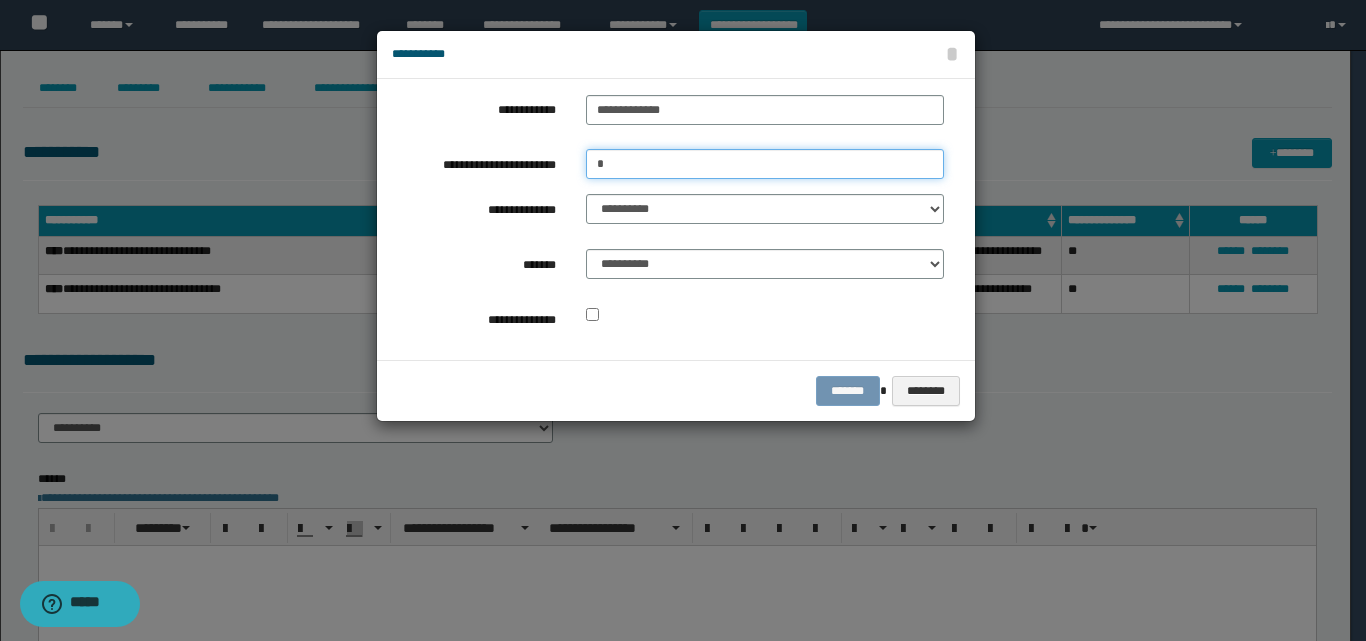 type on "**********" 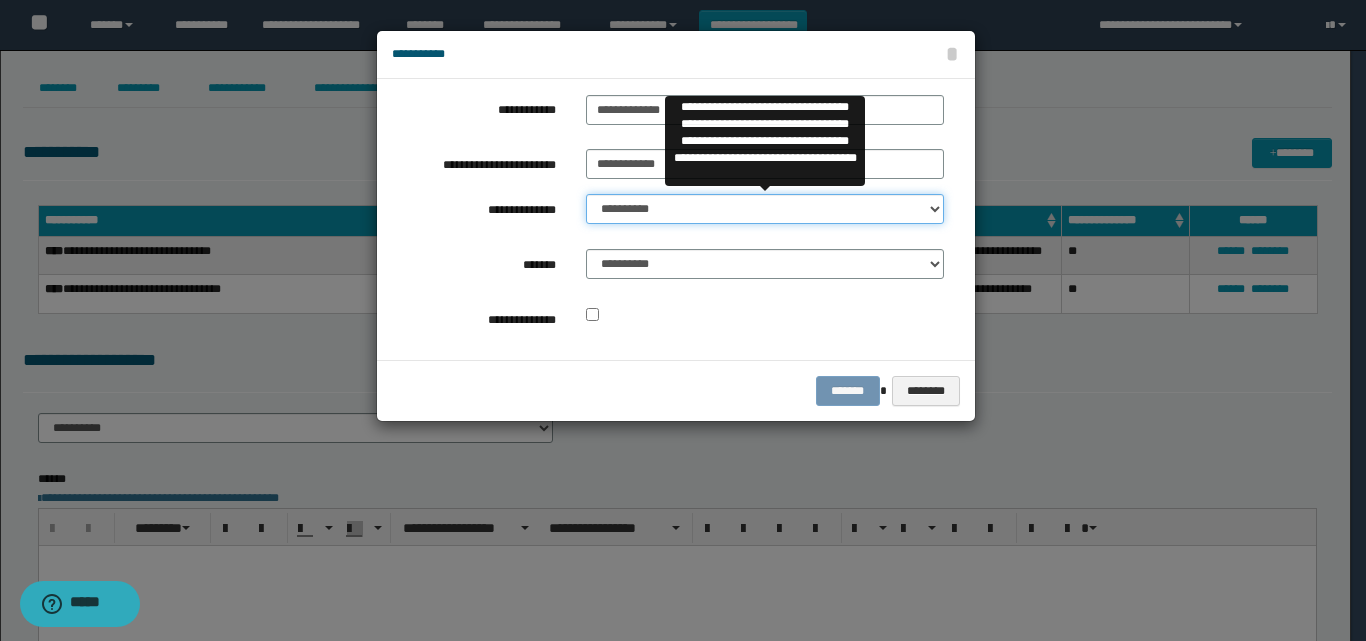 click on "**********" at bounding box center (765, 209) 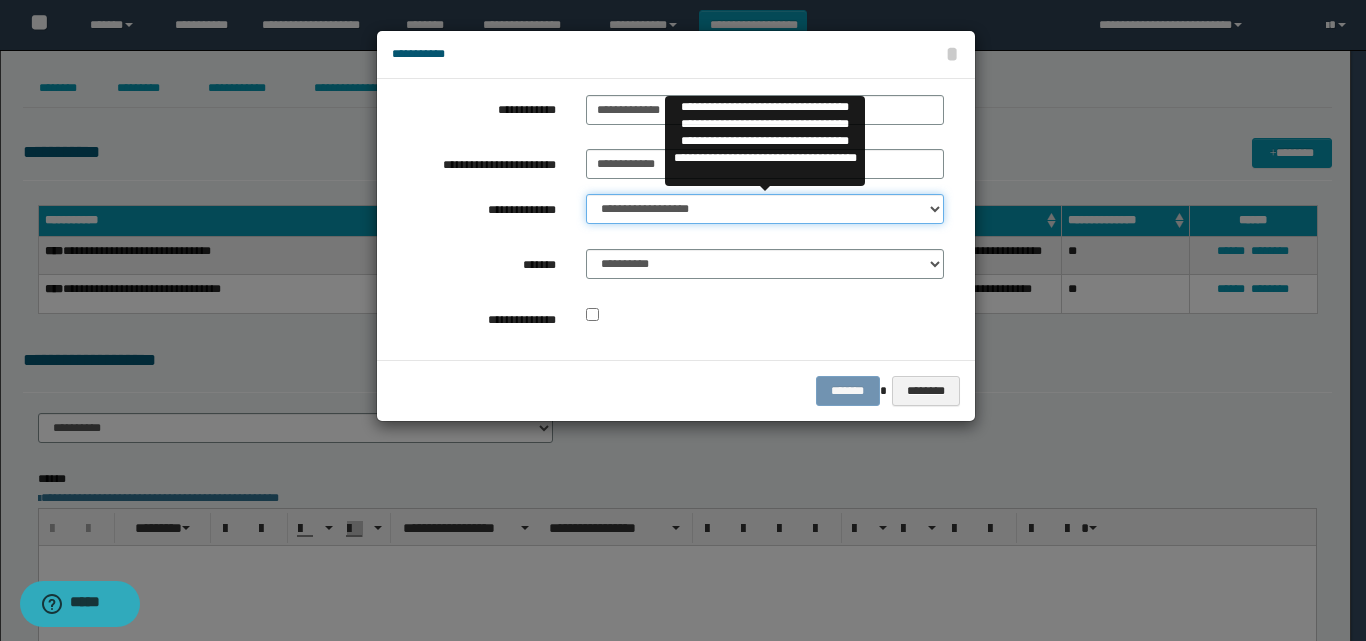 click on "**********" at bounding box center (765, 209) 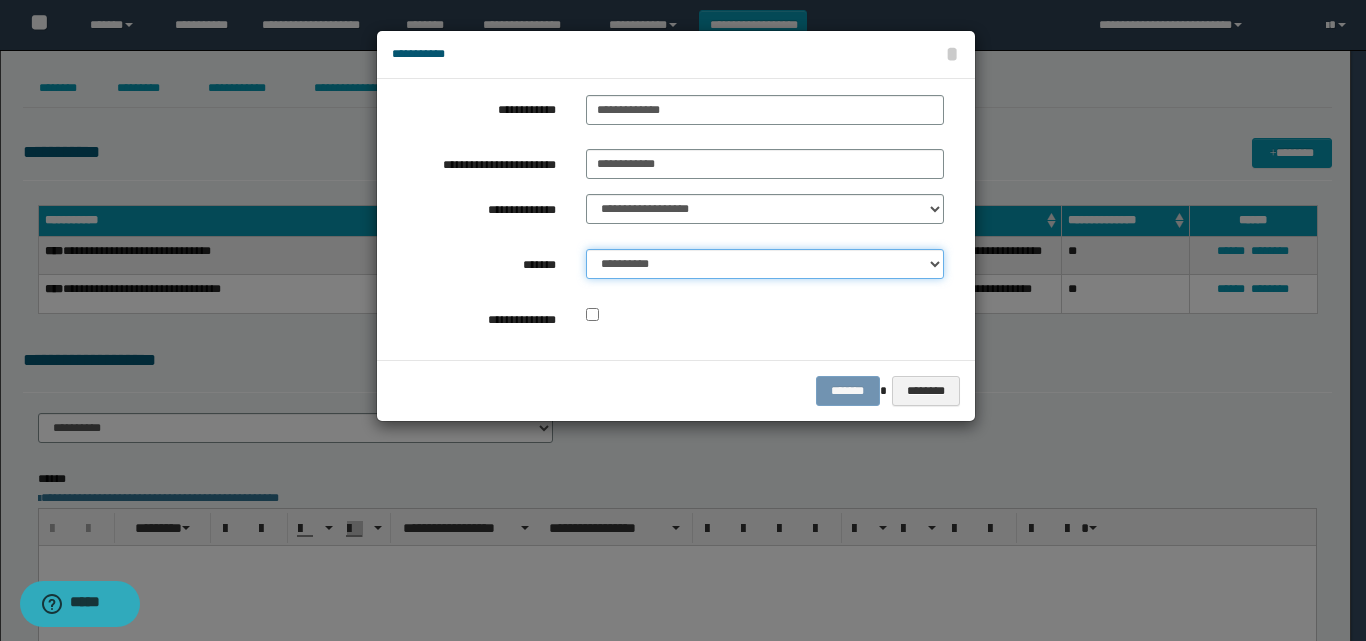 click on "**********" at bounding box center [765, 264] 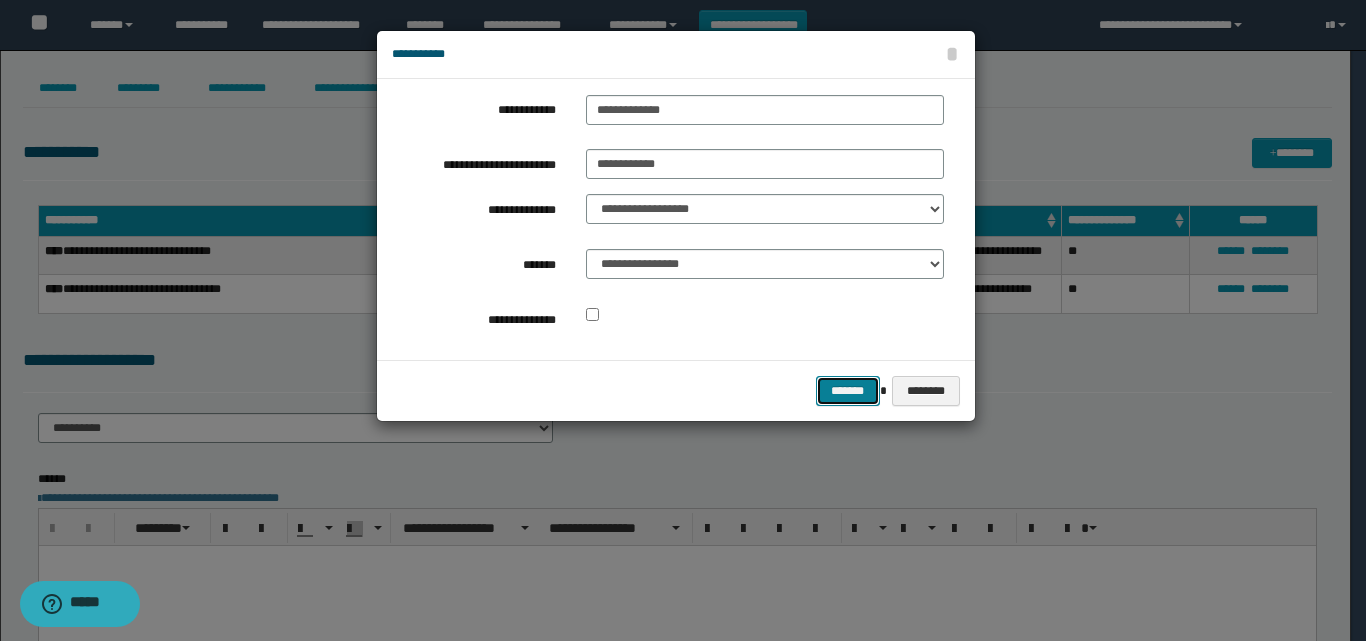 click on "*******" at bounding box center [848, 391] 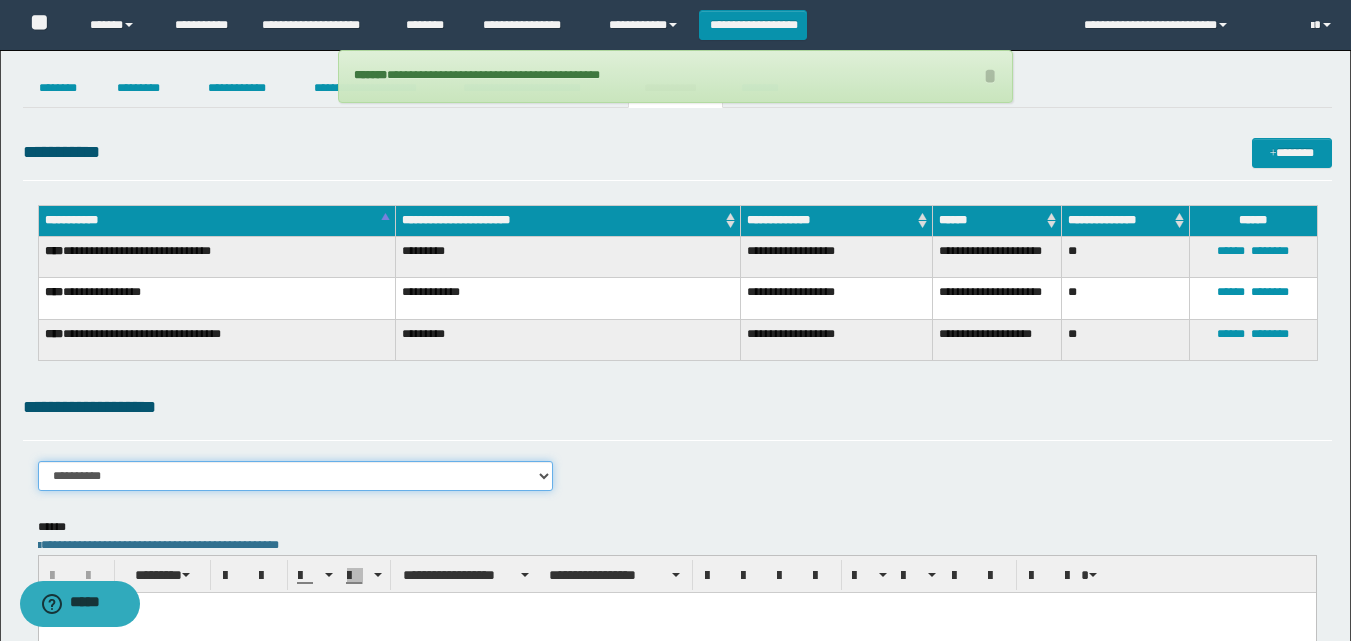 click on "**********" at bounding box center [296, 476] 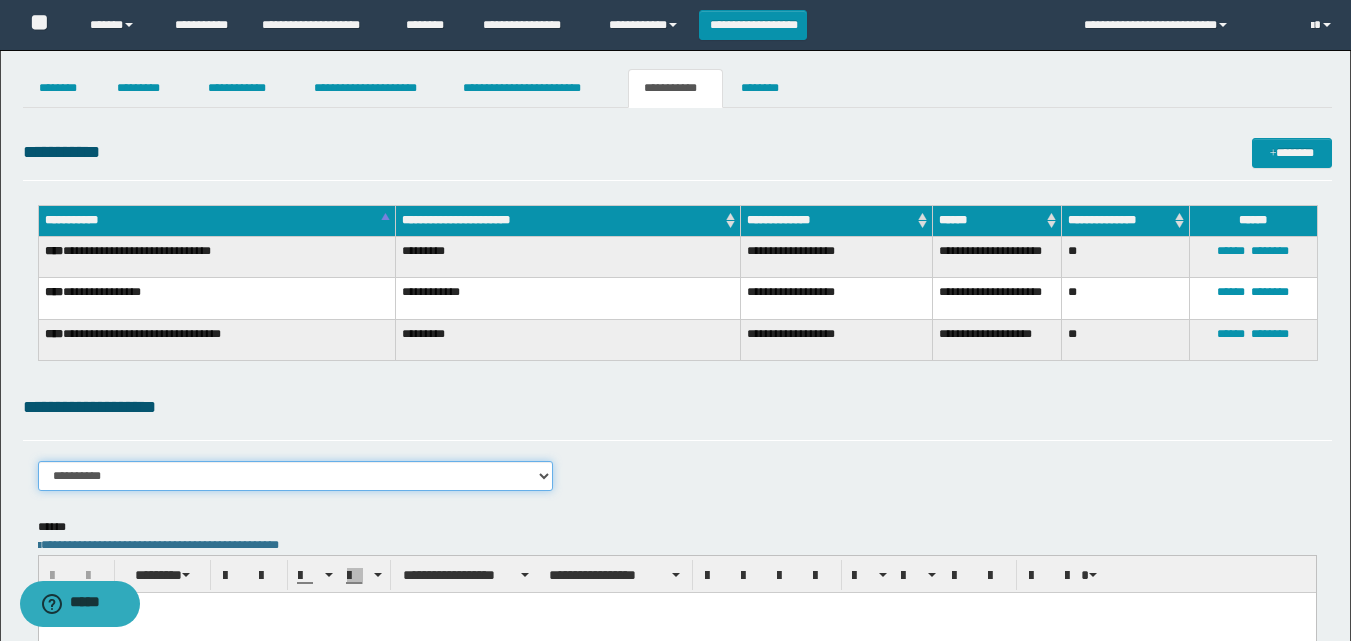 select on "****" 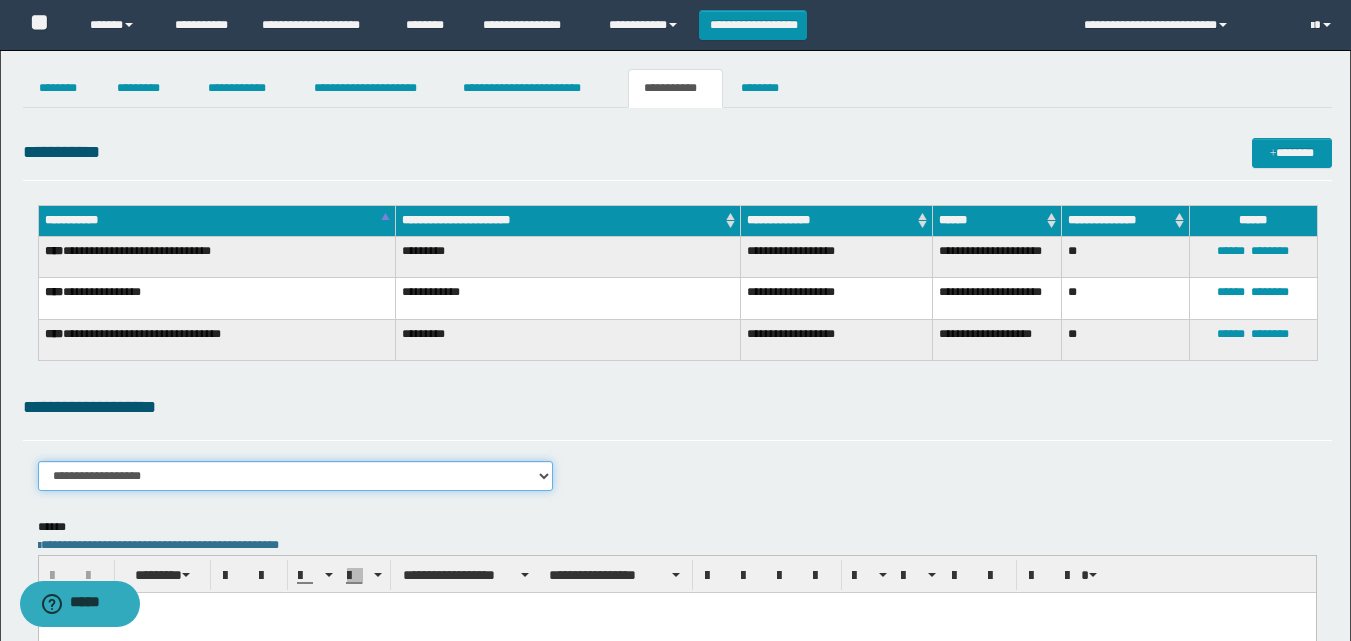 scroll, scrollTop: 337, scrollLeft: 0, axis: vertical 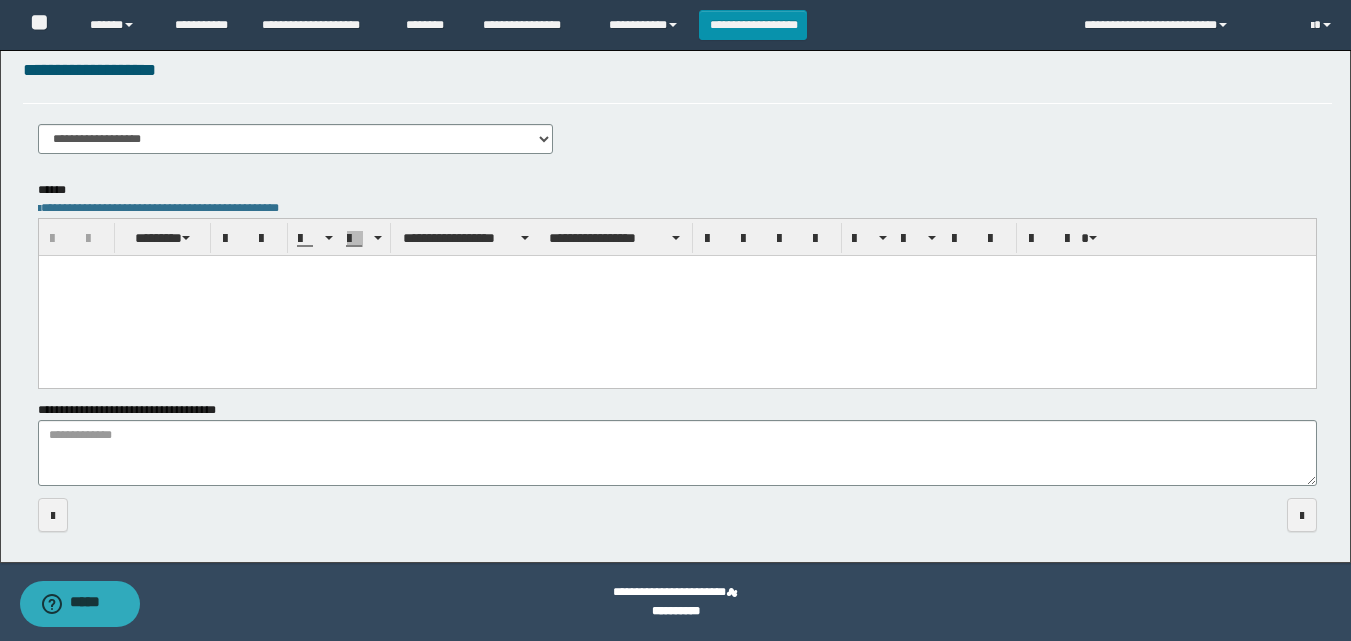 click at bounding box center [676, 296] 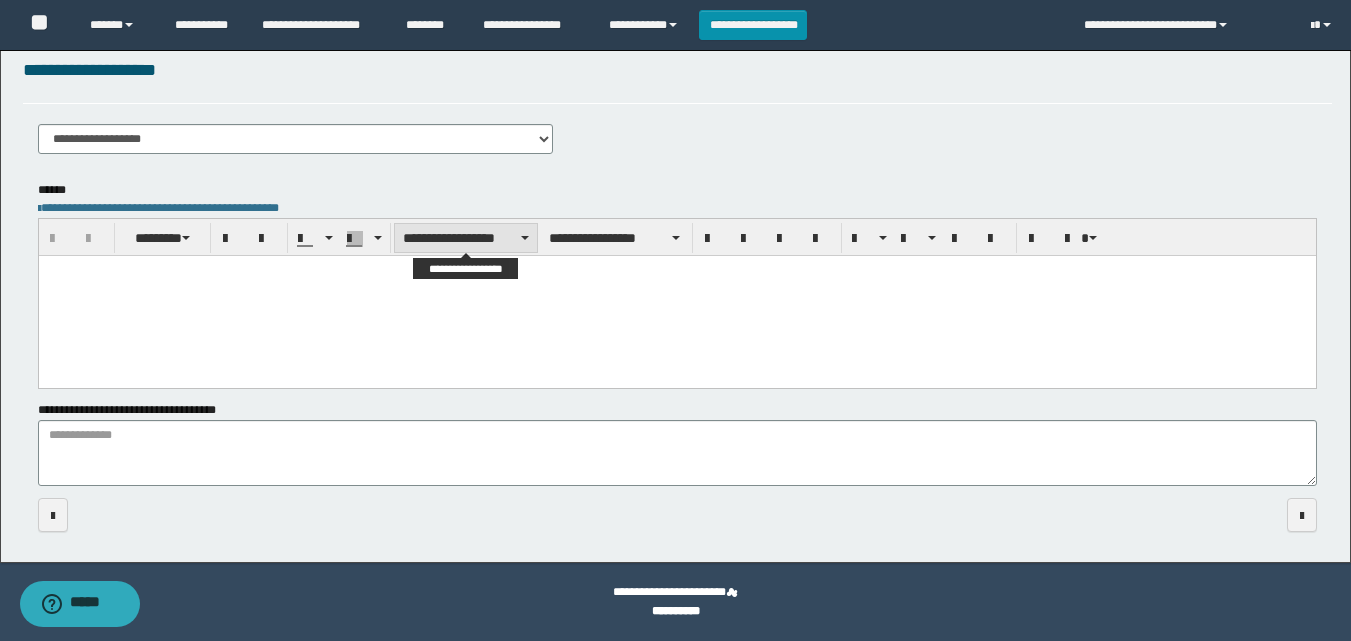 paste 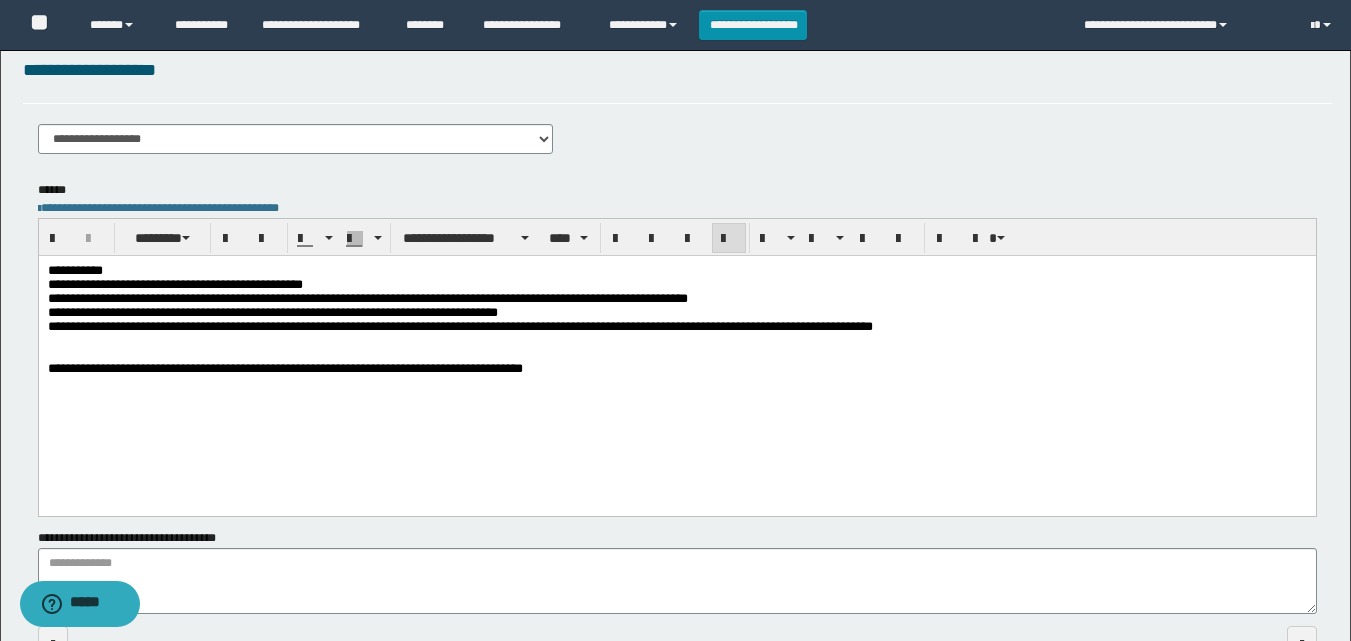click on "[FIRST] [LAST] [ADDRESS] [CITY] [STATE] [POSTAL_CODE]" at bounding box center (676, 345) 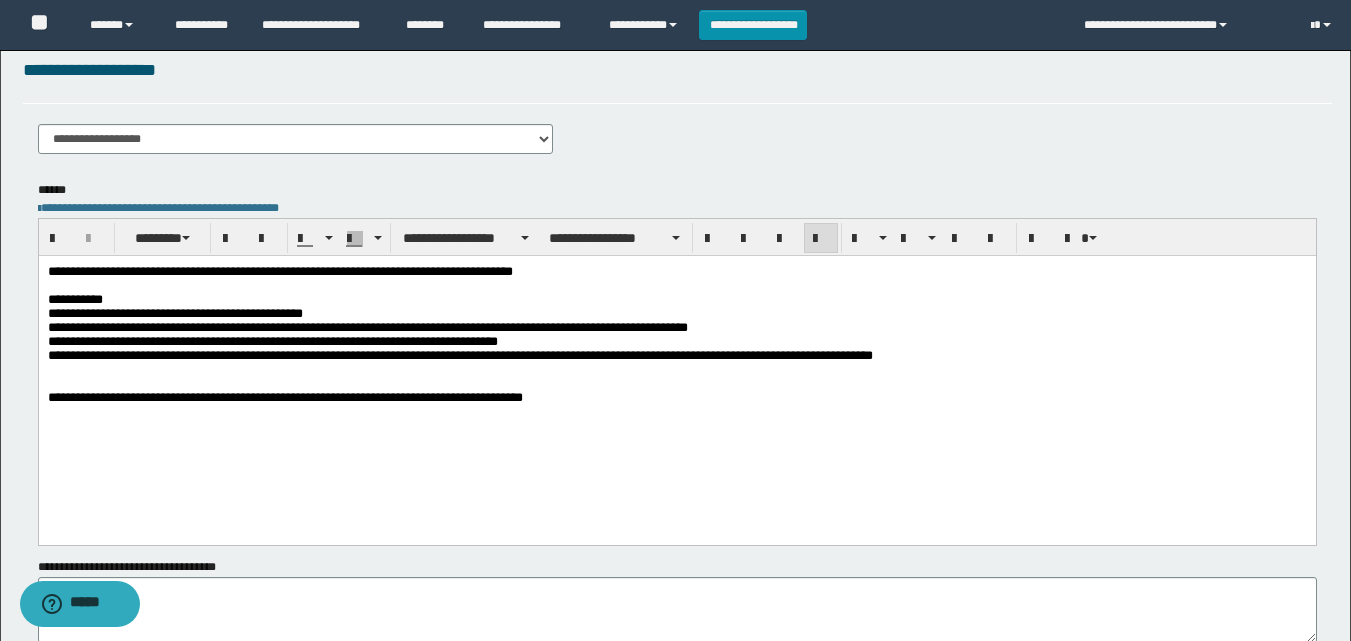 scroll, scrollTop: 0, scrollLeft: 0, axis: both 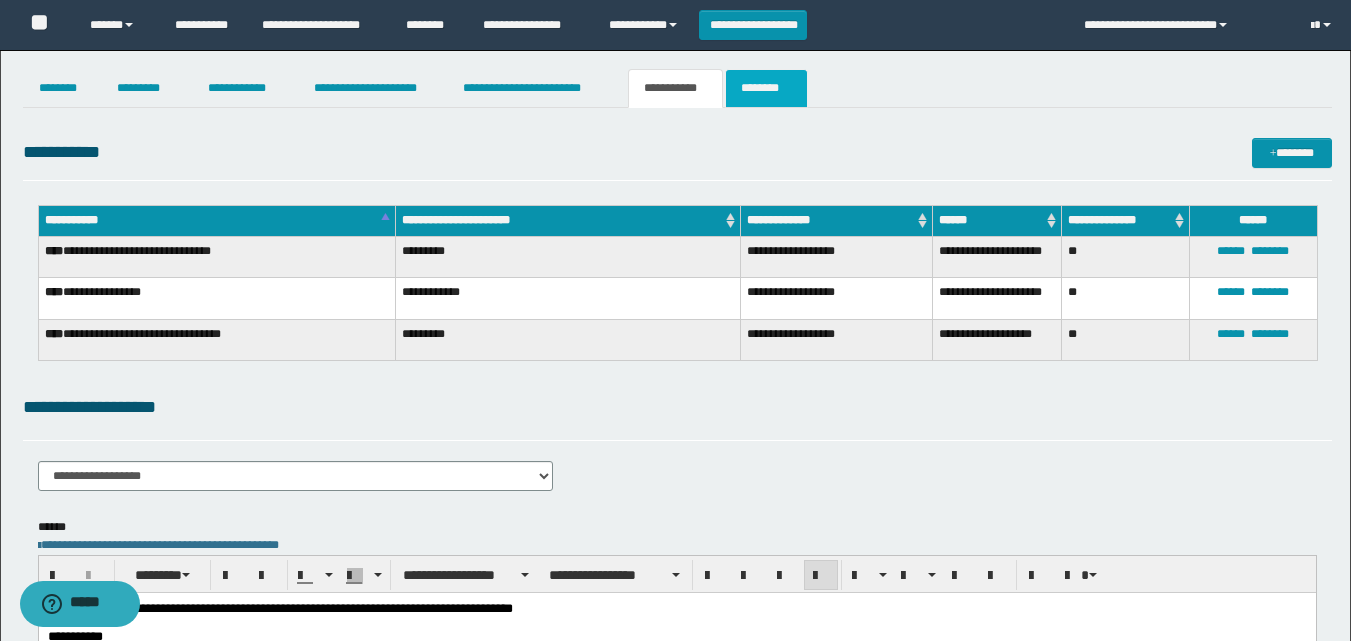 click on "********" at bounding box center (766, 88) 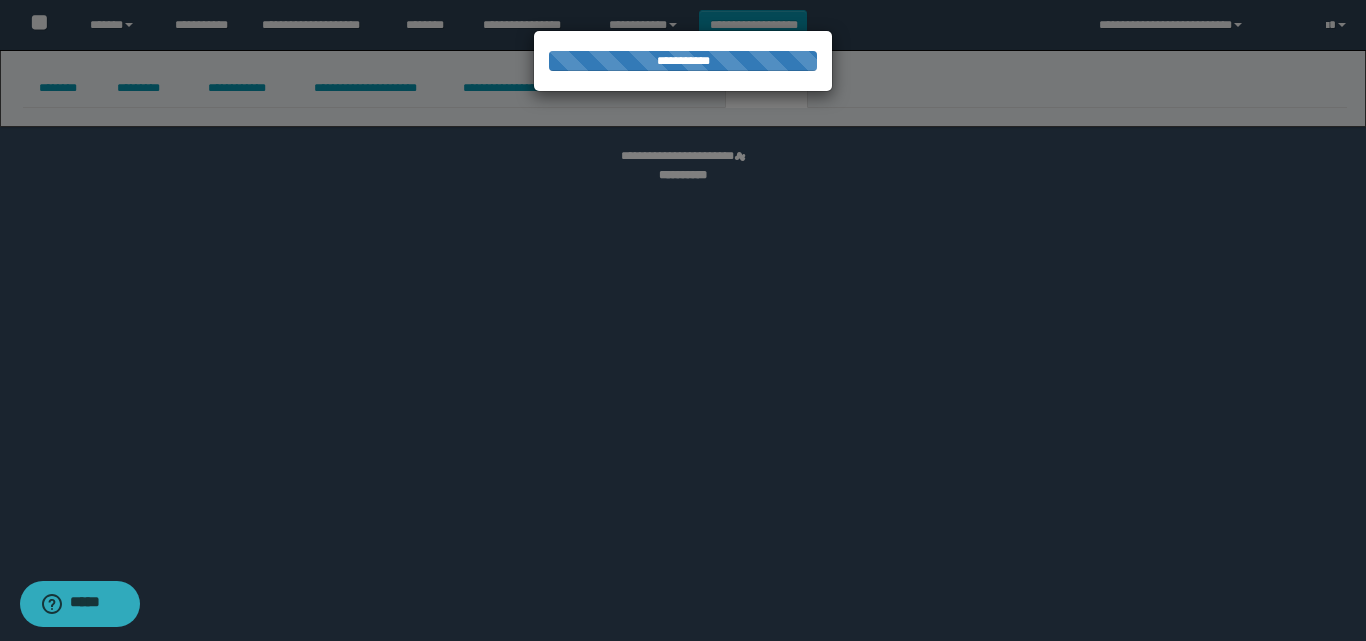 select 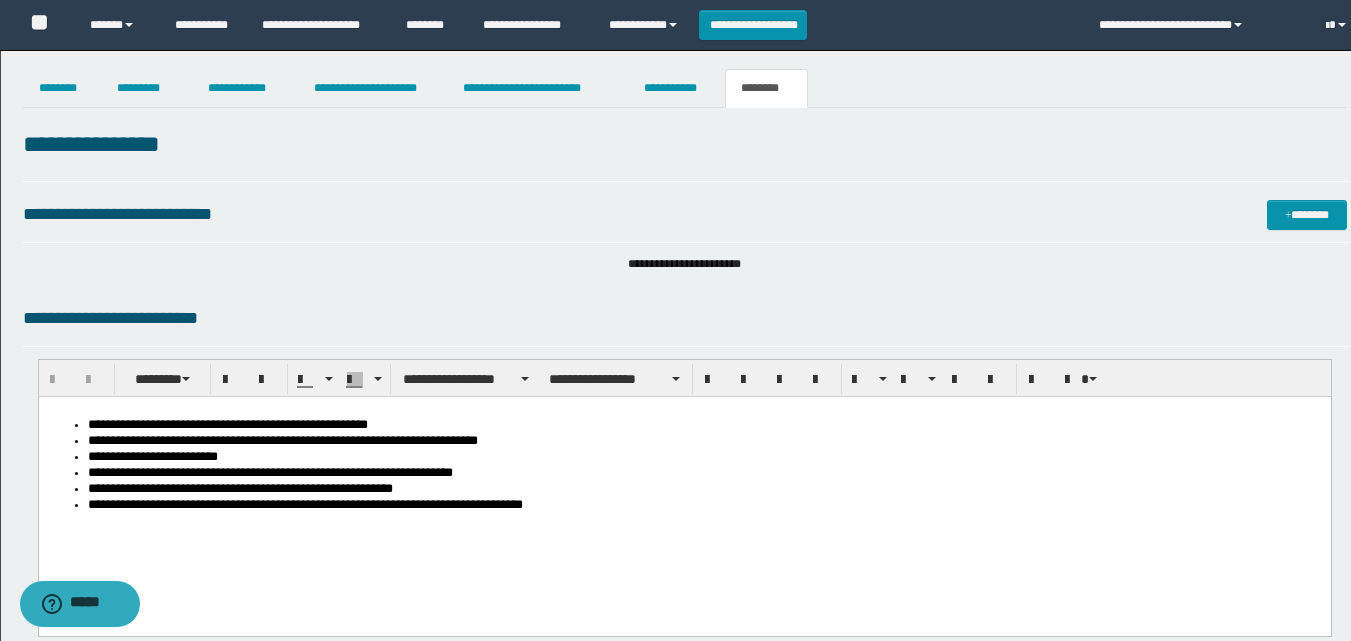 scroll, scrollTop: 0, scrollLeft: 0, axis: both 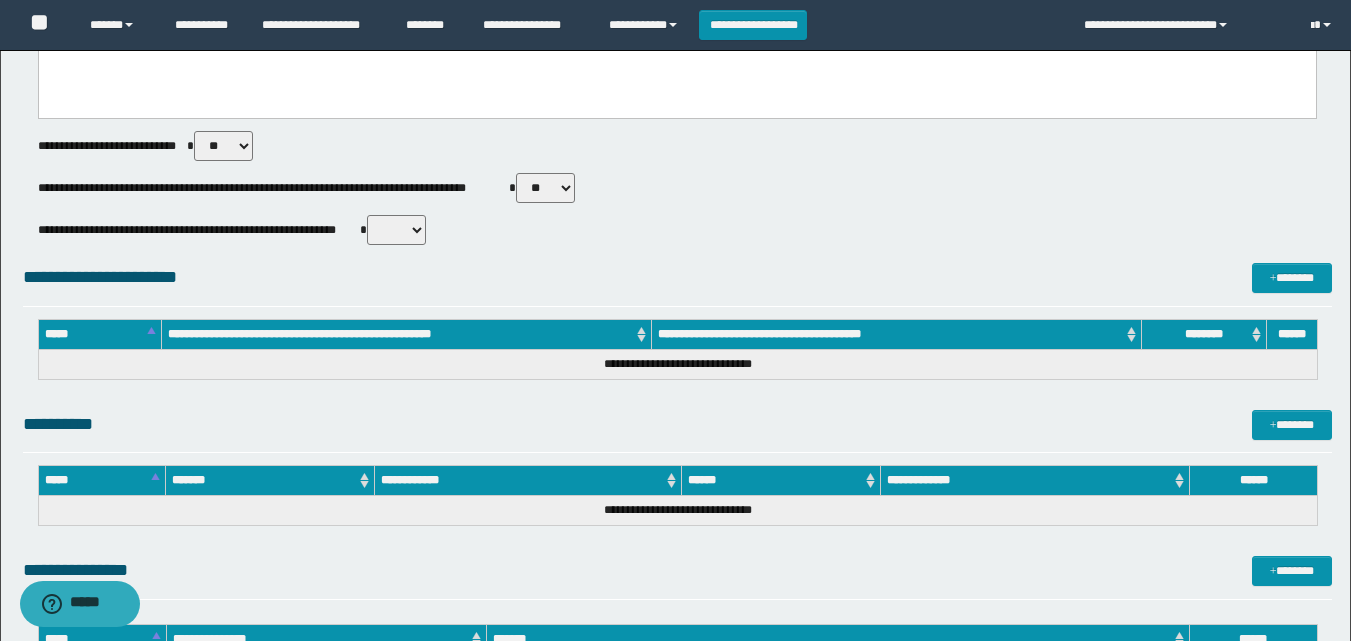 click on "**
**" at bounding box center [545, 188] 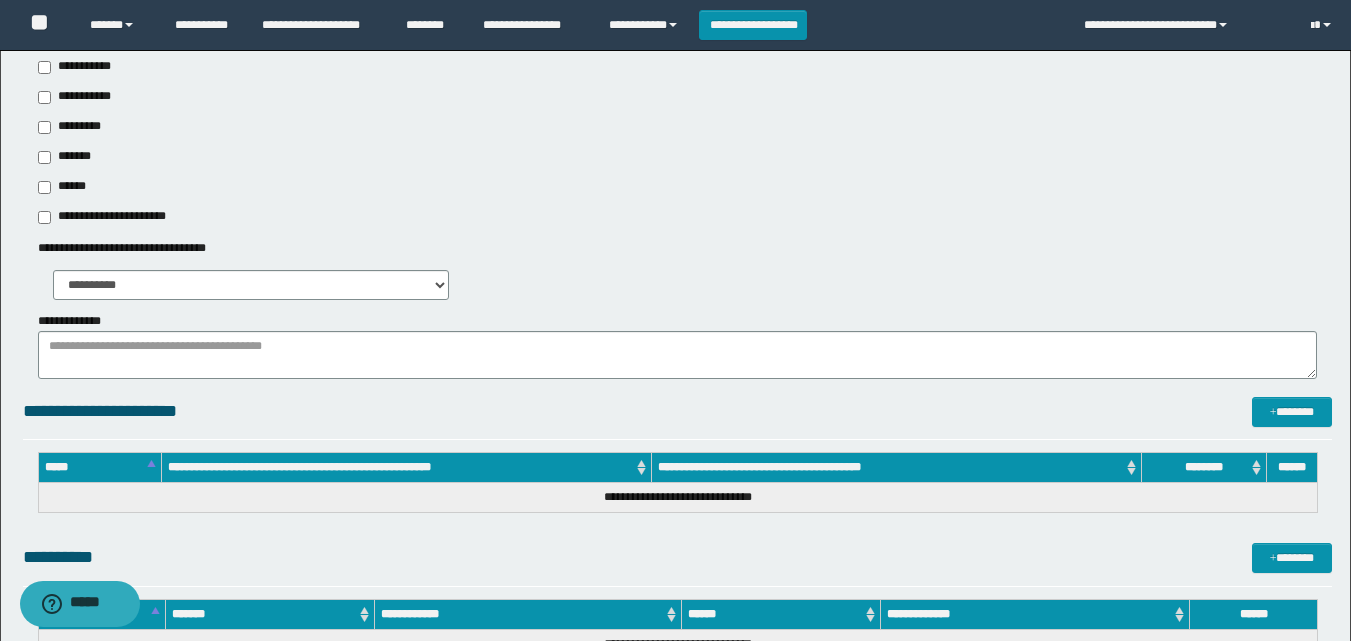 scroll, scrollTop: 813, scrollLeft: 0, axis: vertical 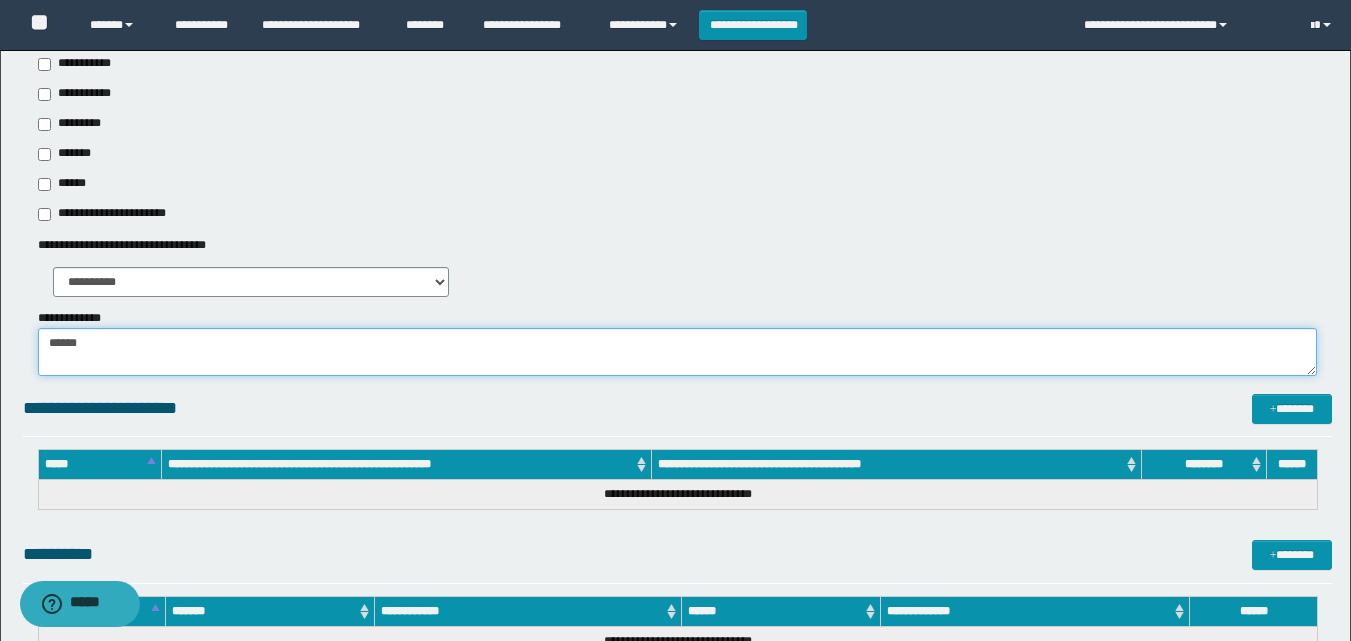 click on "******" at bounding box center (677, 352) 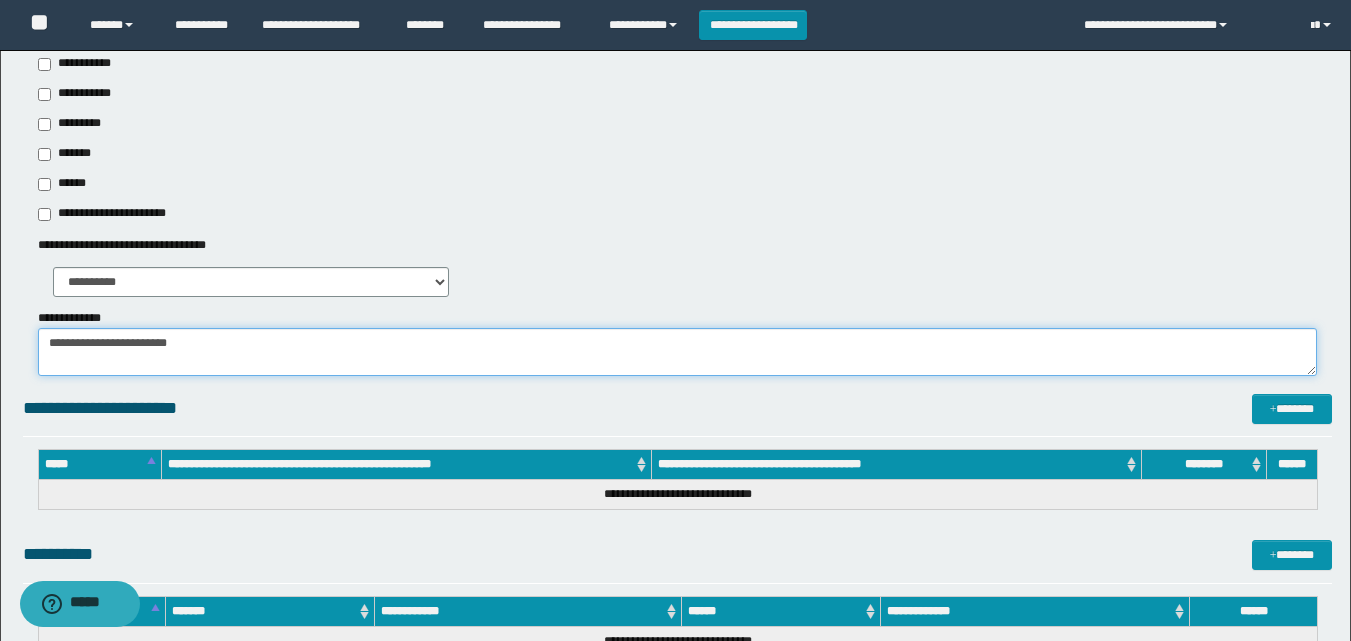 paste on "**********" 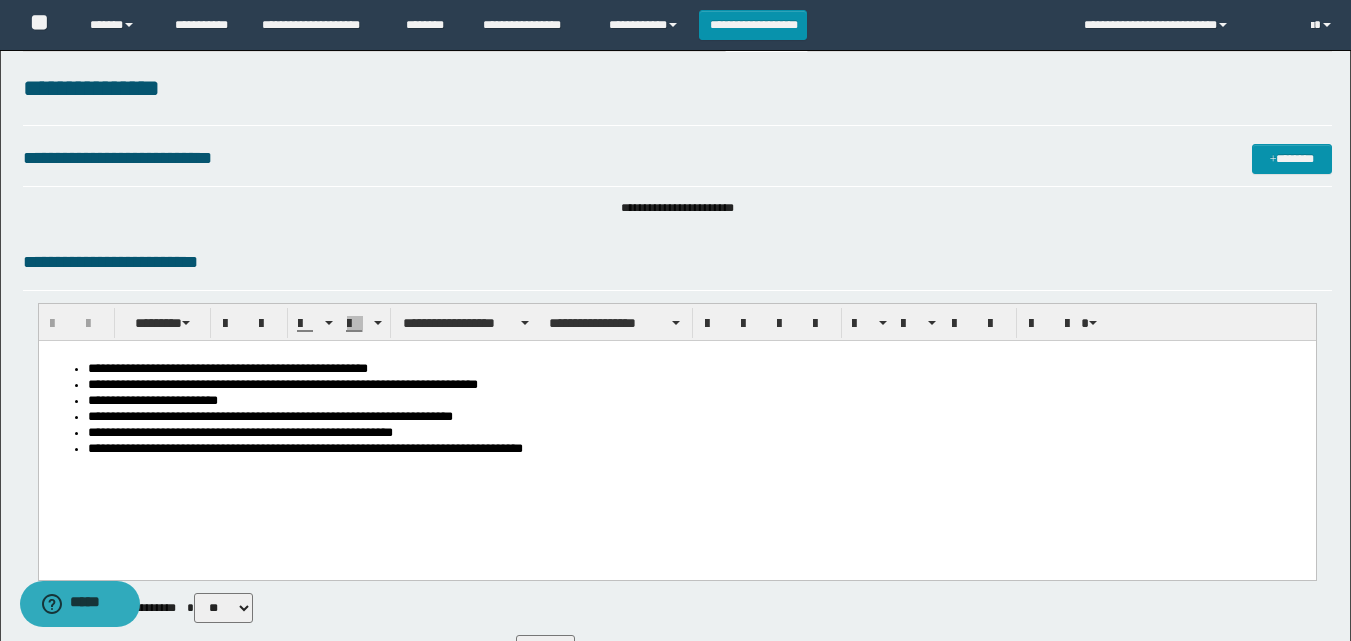 scroll, scrollTop: 0, scrollLeft: 0, axis: both 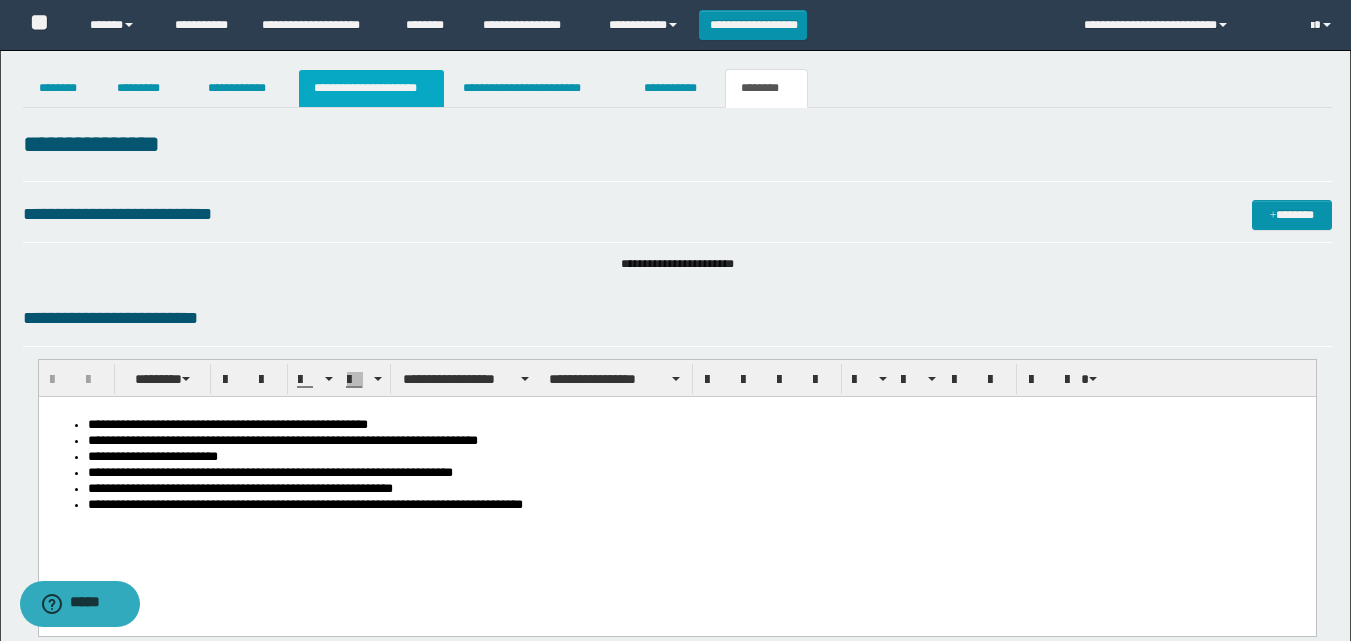 type on "**********" 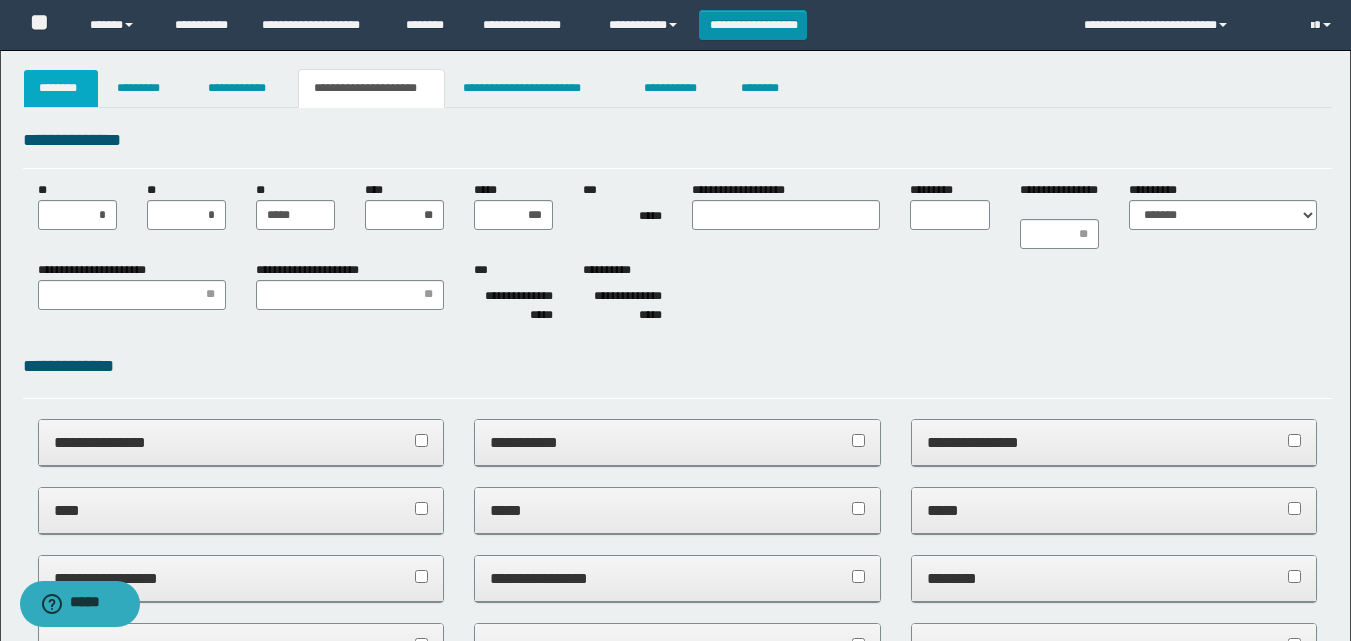 click on "********" at bounding box center (61, 88) 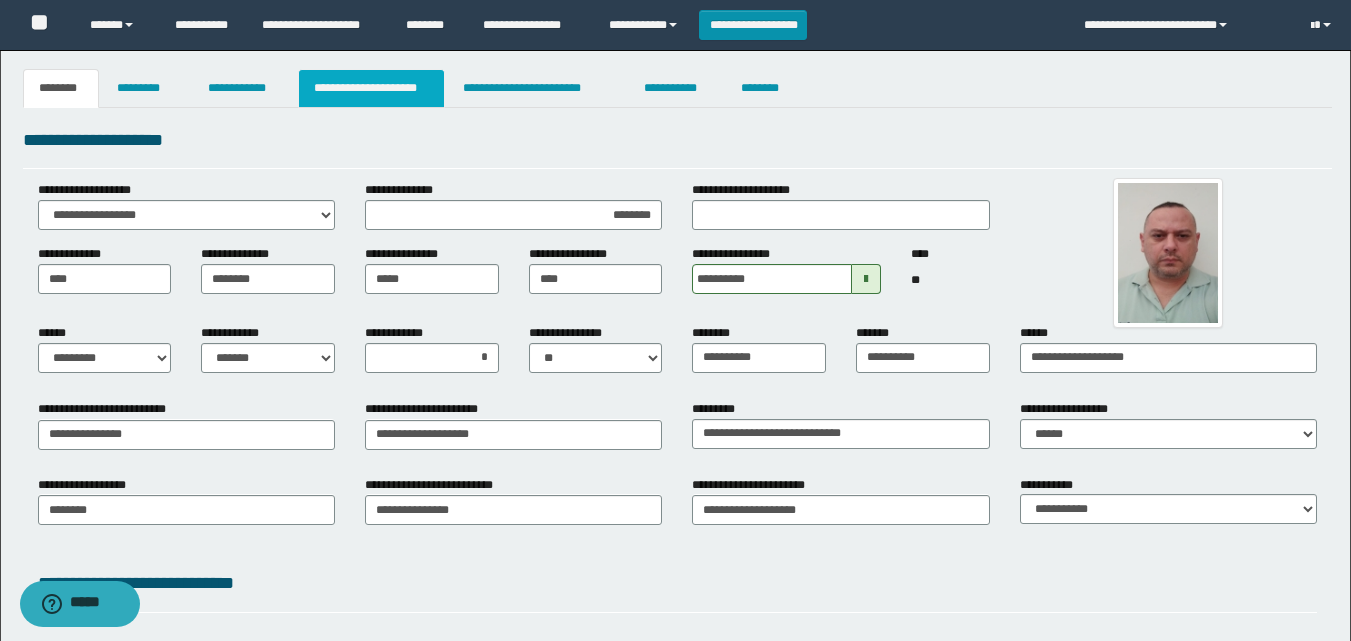 click on "**********" at bounding box center (371, 88) 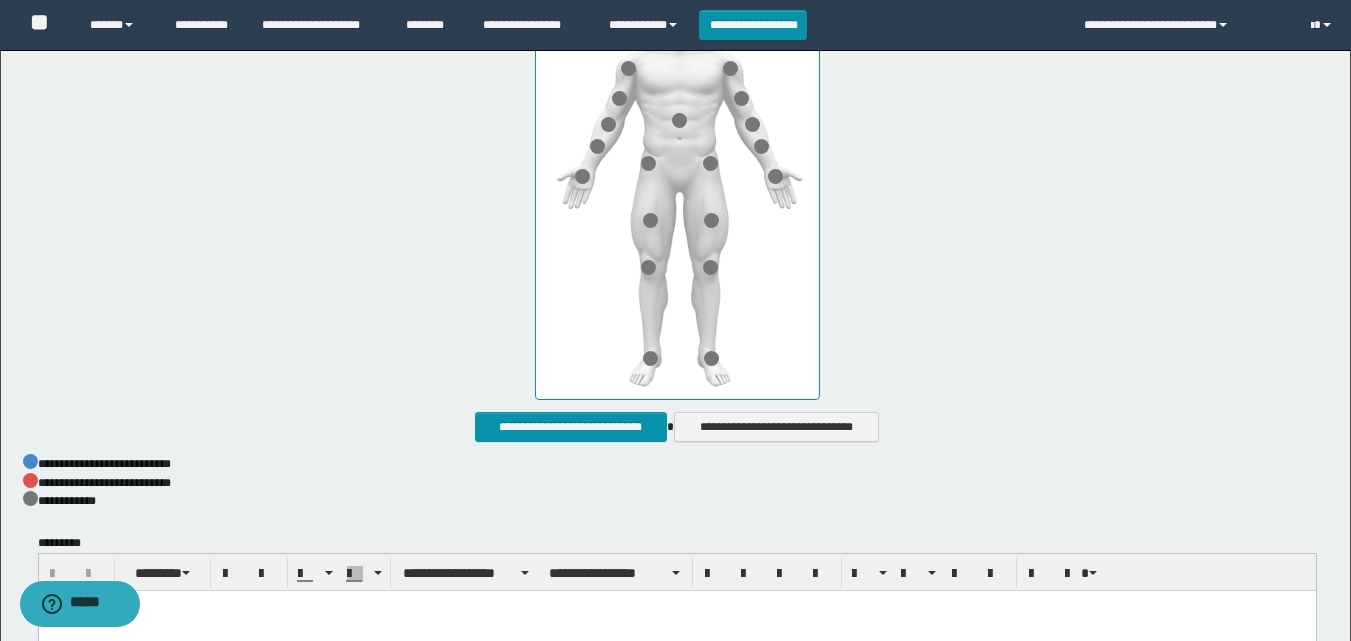 scroll, scrollTop: 984, scrollLeft: 0, axis: vertical 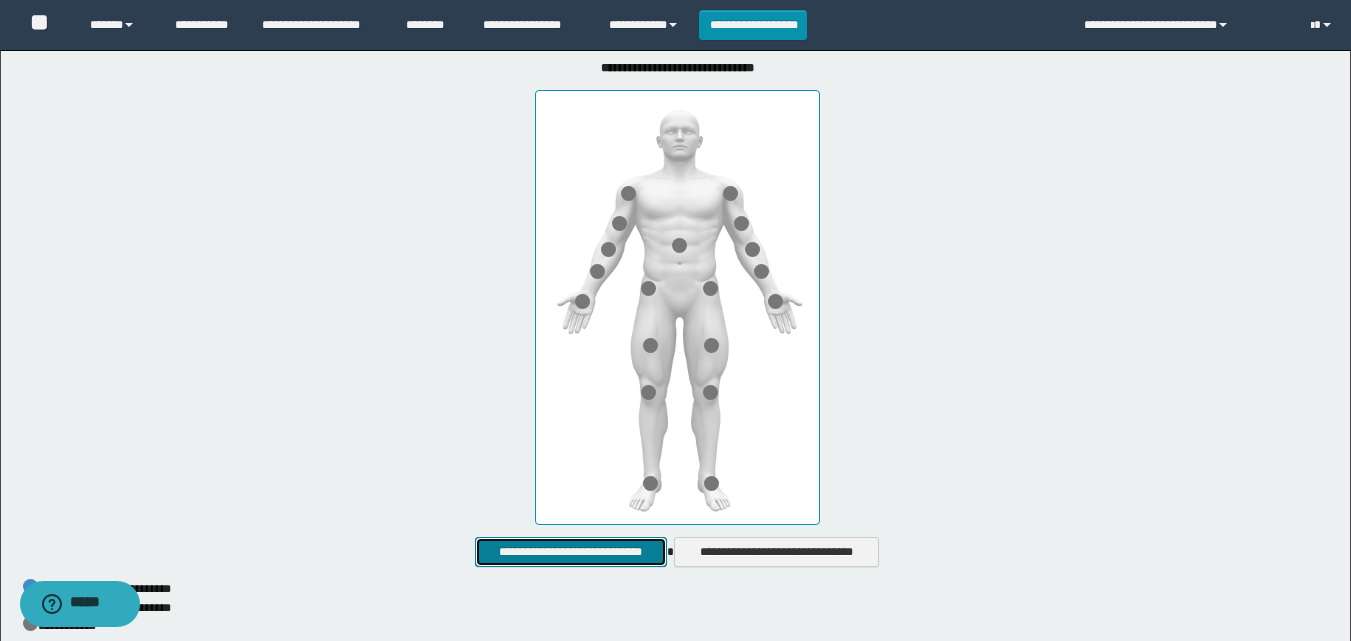 click on "**********" at bounding box center [570, 552] 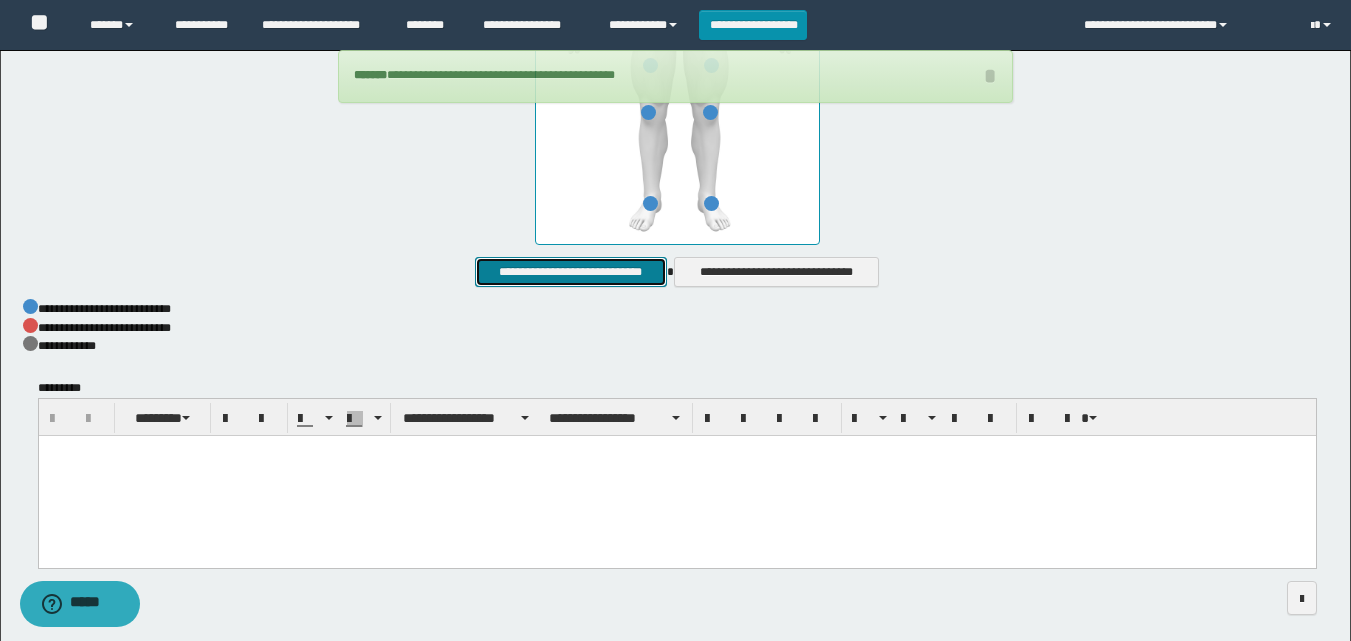 scroll, scrollTop: 1057, scrollLeft: 0, axis: vertical 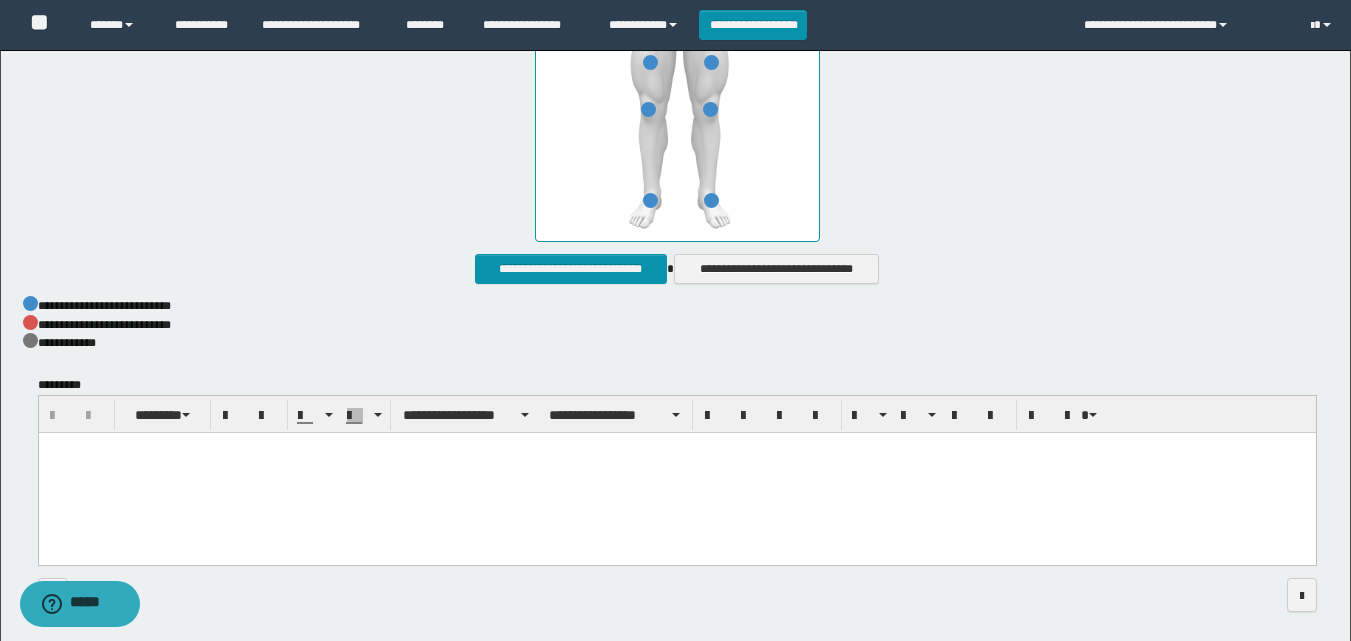 click at bounding box center [676, 474] 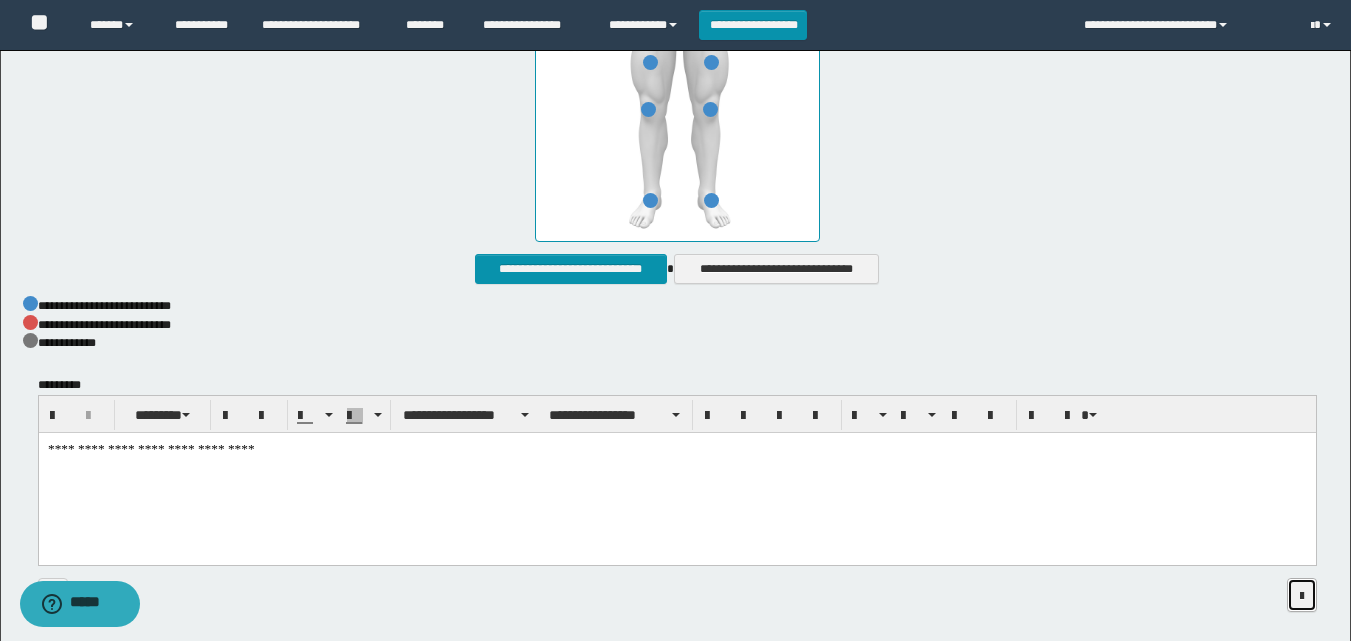click at bounding box center [1302, 595] 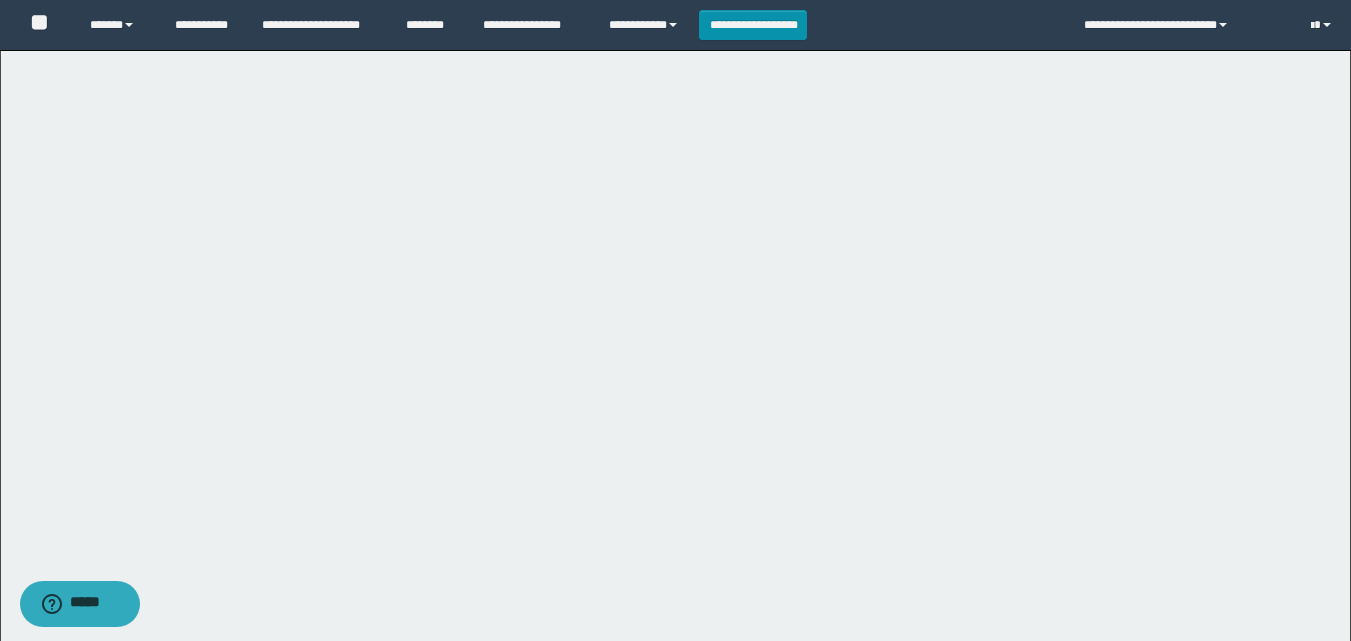 scroll, scrollTop: 0, scrollLeft: 0, axis: both 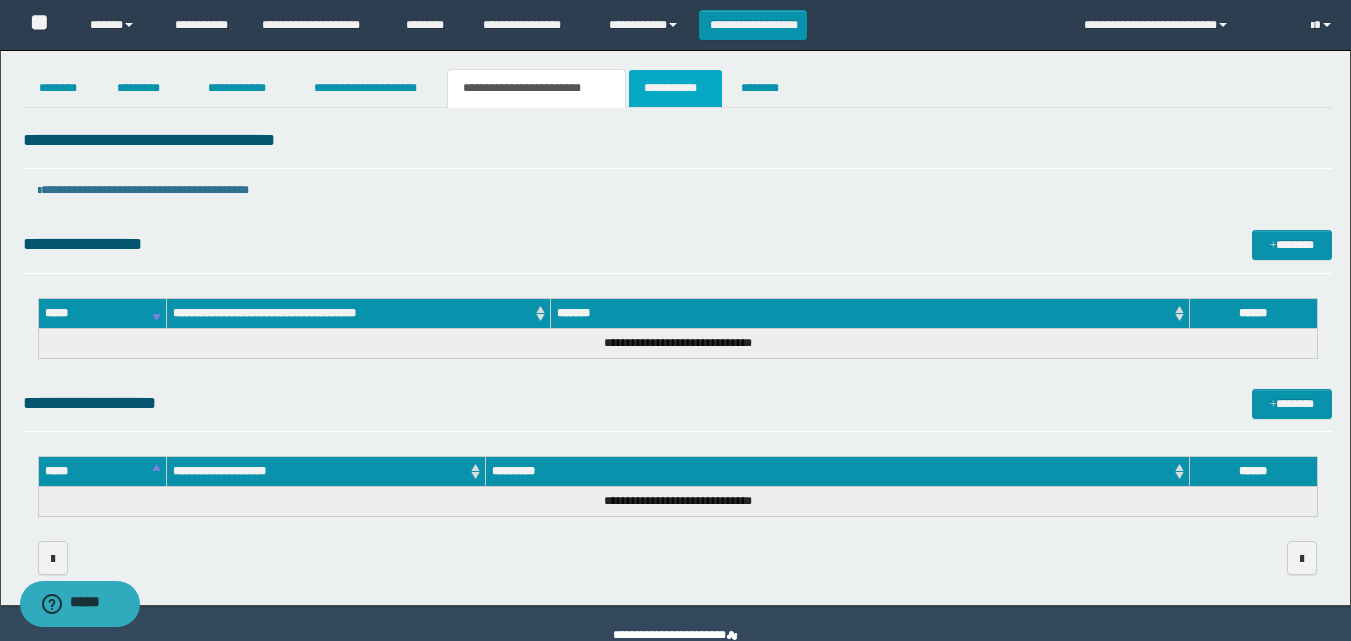 click on "**********" at bounding box center [675, 88] 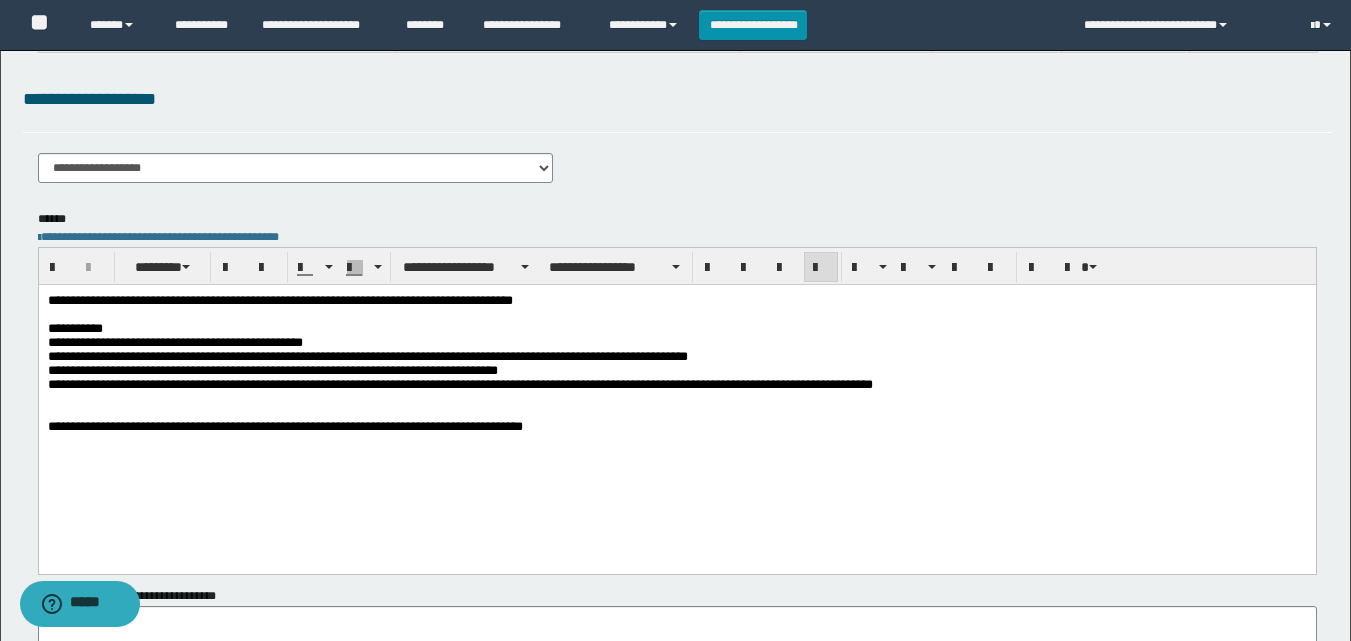scroll, scrollTop: 310, scrollLeft: 0, axis: vertical 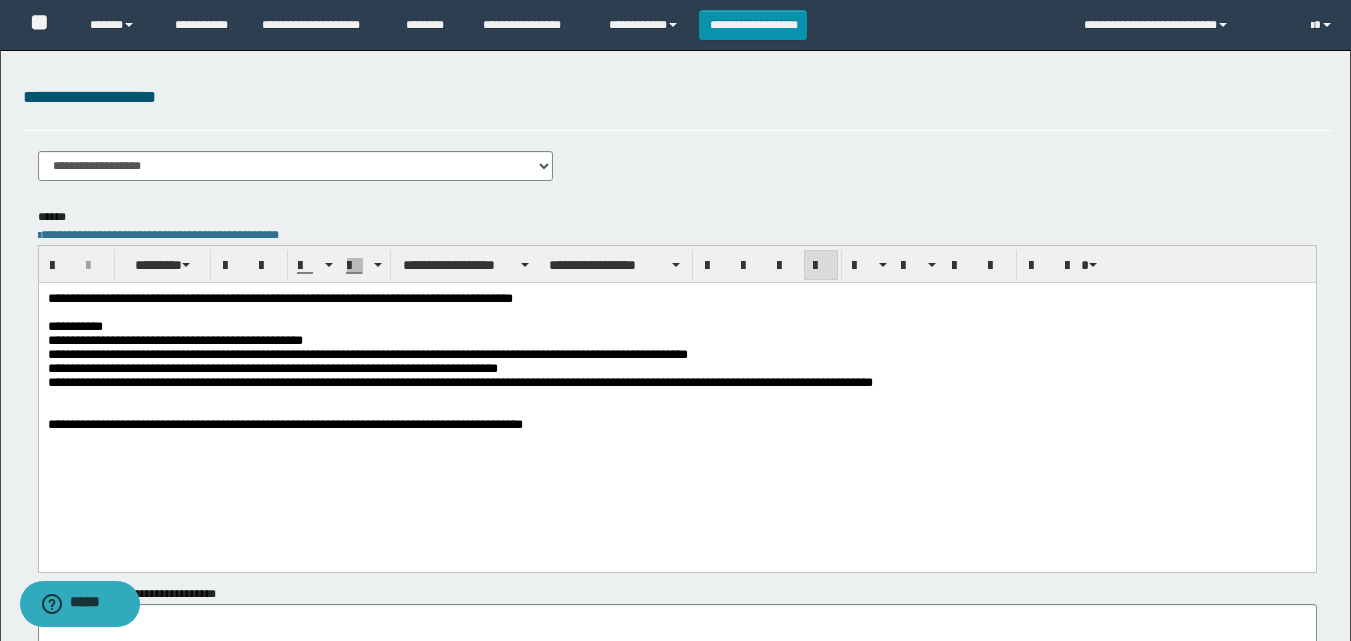 click on "**********" at bounding box center [272, 368] 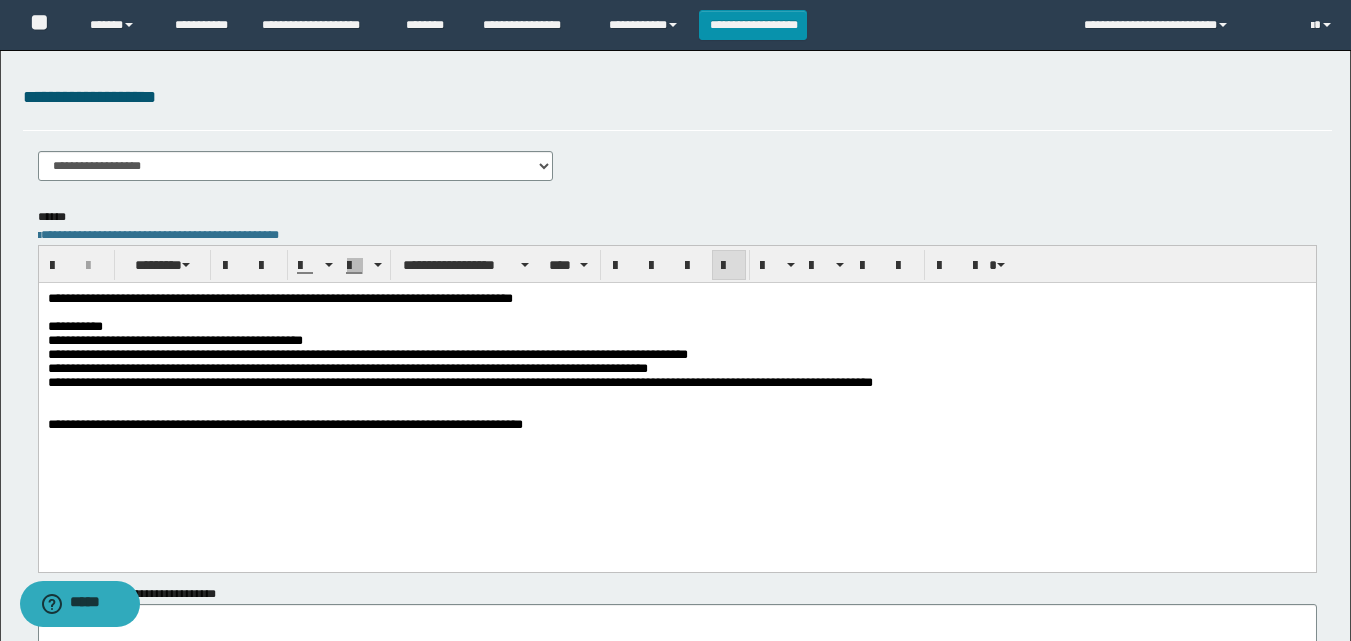 scroll, scrollTop: 0, scrollLeft: 0, axis: both 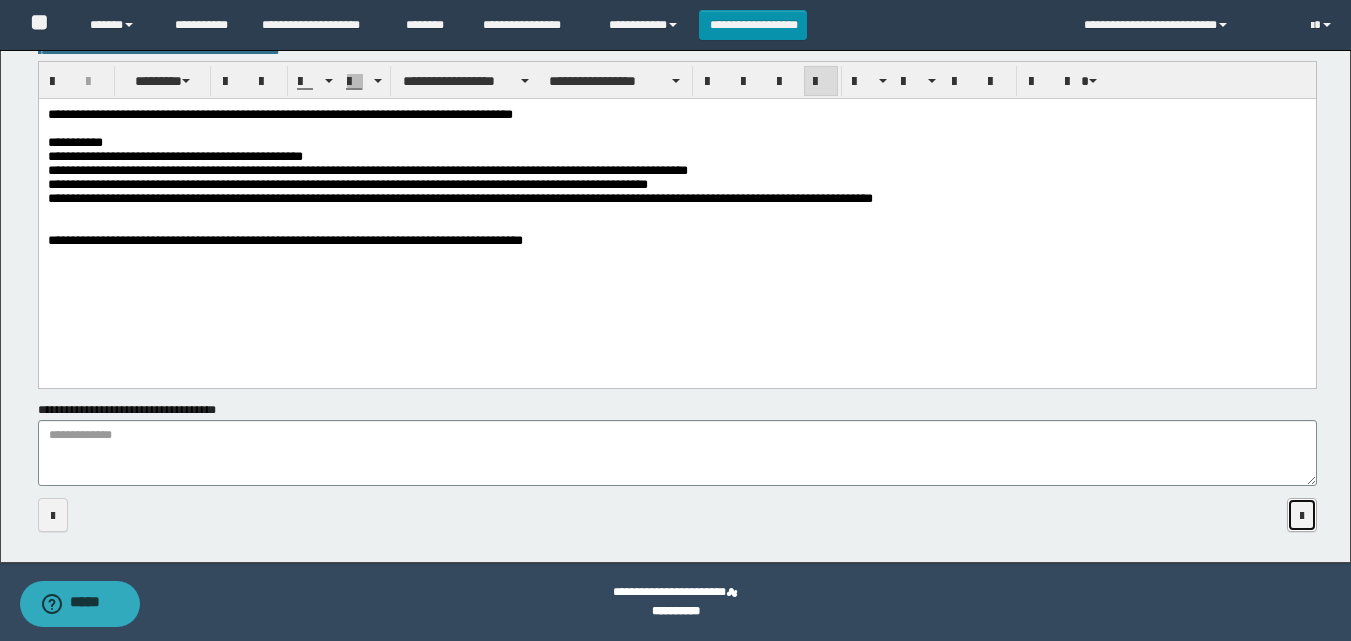 click at bounding box center [1302, 516] 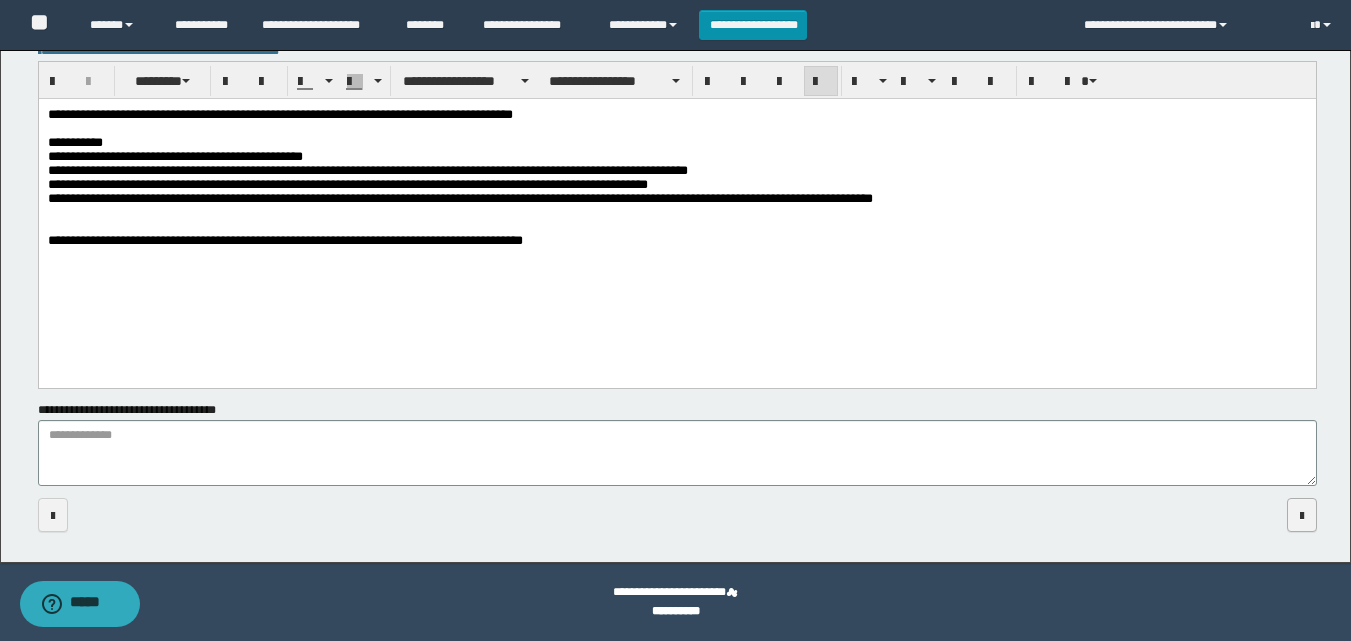 scroll, scrollTop: 500, scrollLeft: 0, axis: vertical 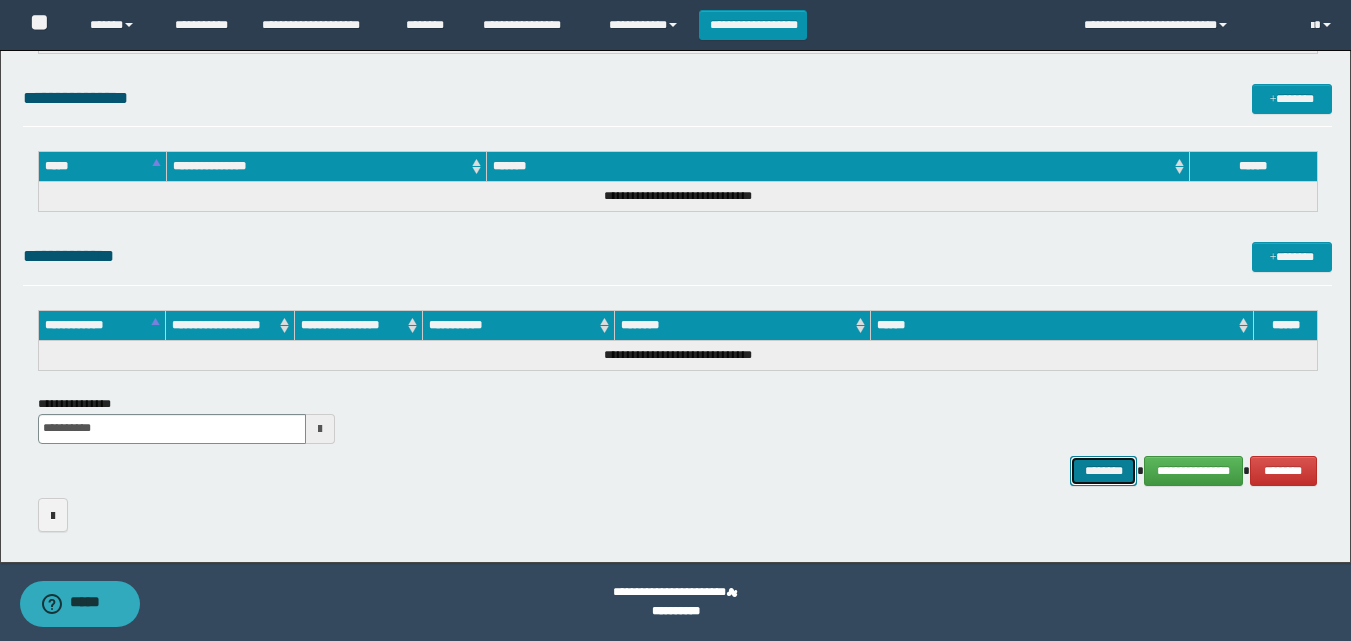 click on "********" at bounding box center [1104, 471] 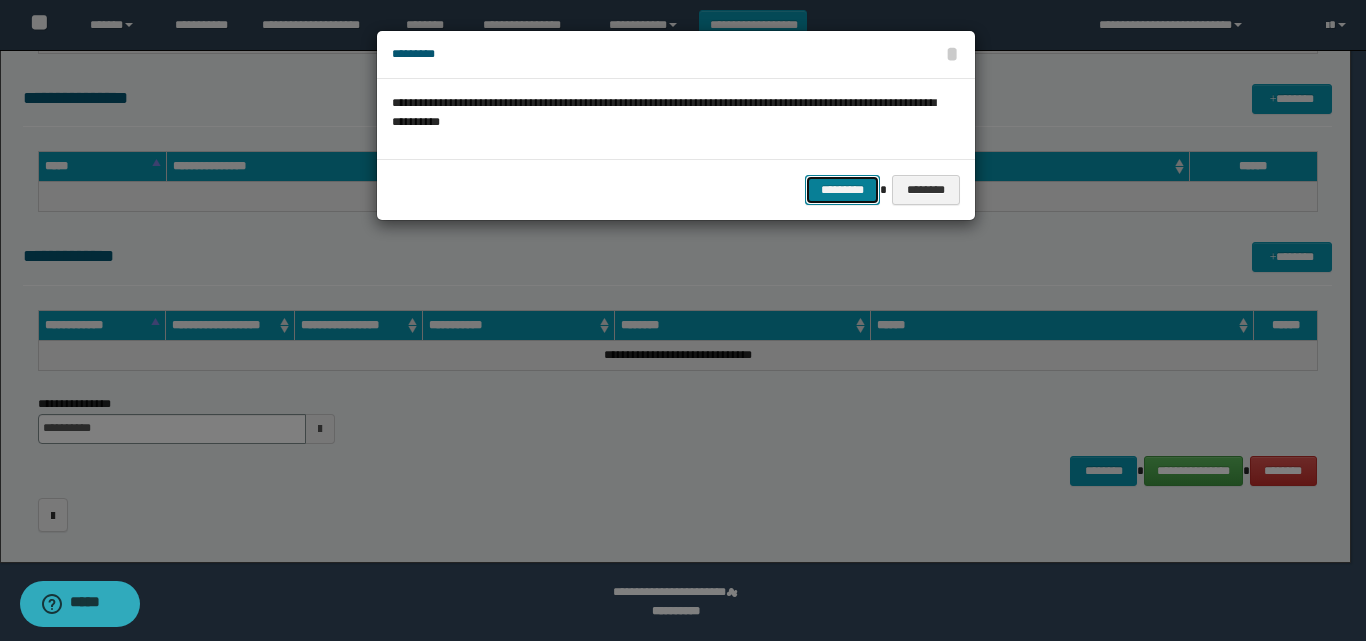 click on "*********" at bounding box center [842, 190] 